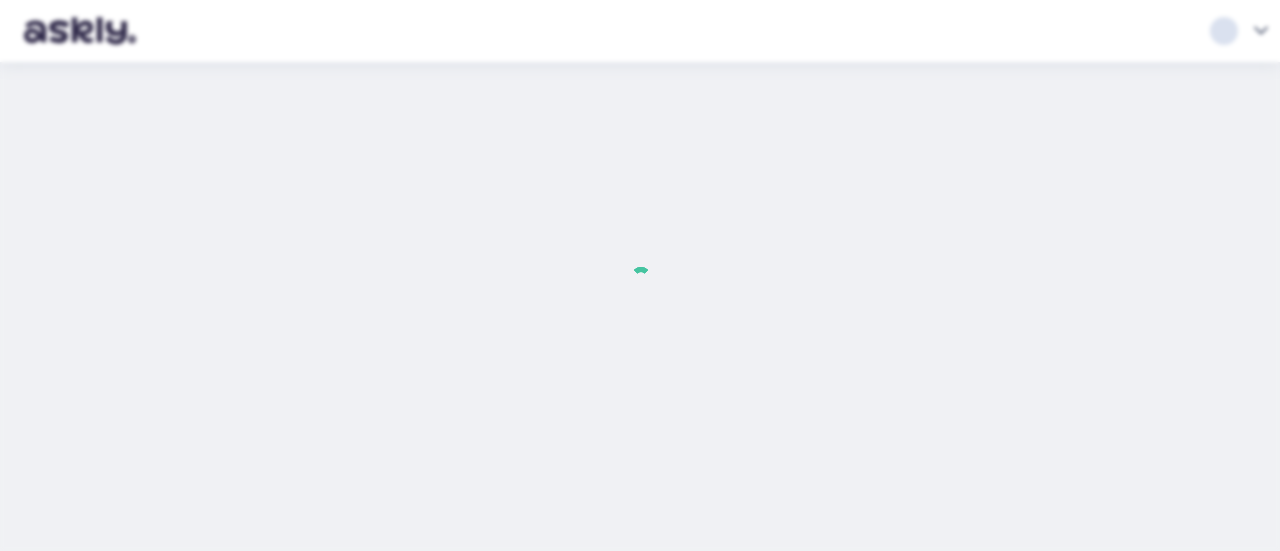 scroll, scrollTop: 0, scrollLeft: 0, axis: both 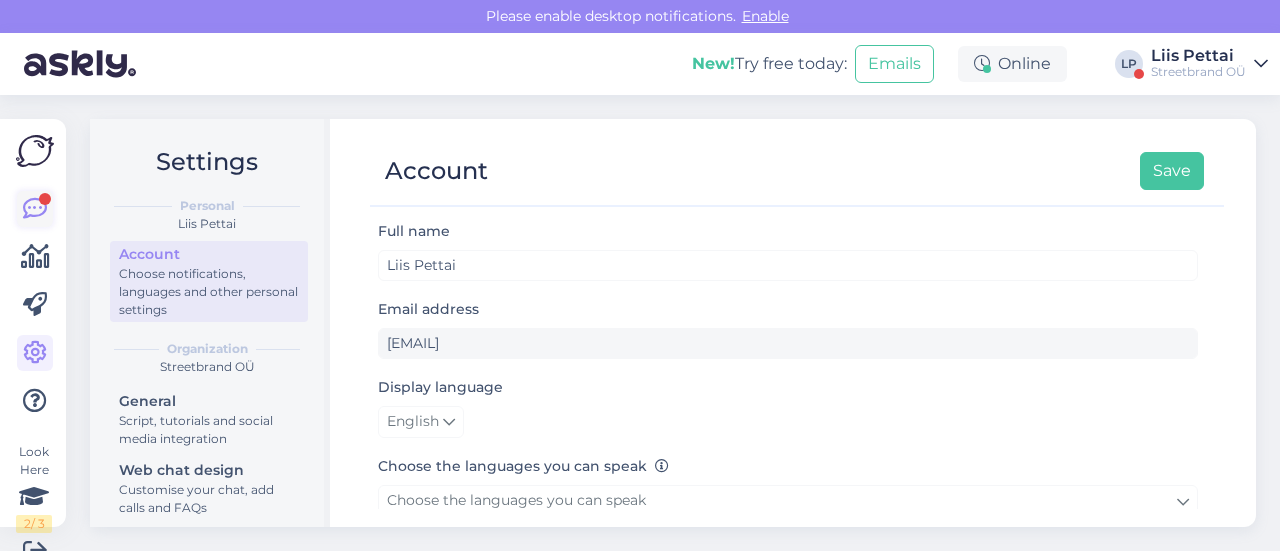 click at bounding box center (35, 209) 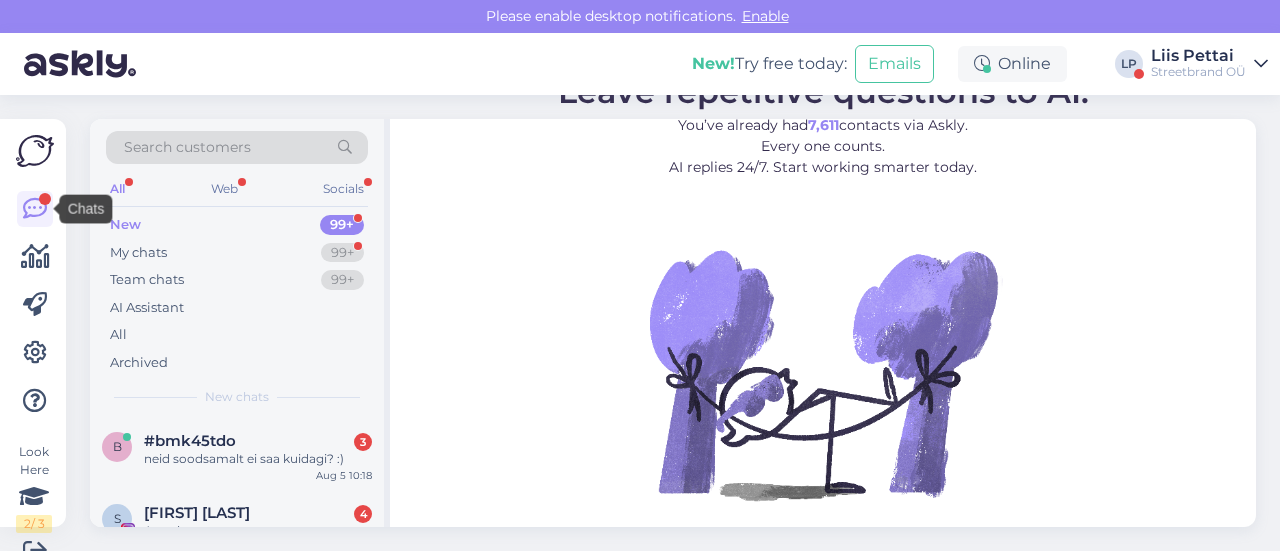 scroll, scrollTop: 2, scrollLeft: 0, axis: vertical 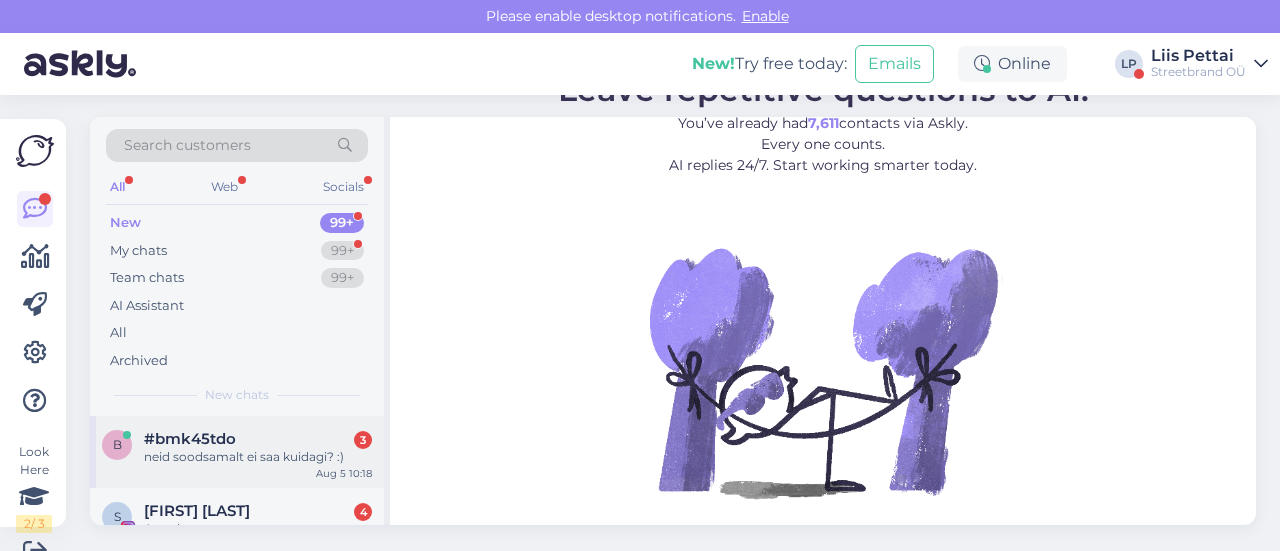 click on "#bmk45tdo" at bounding box center [190, 439] 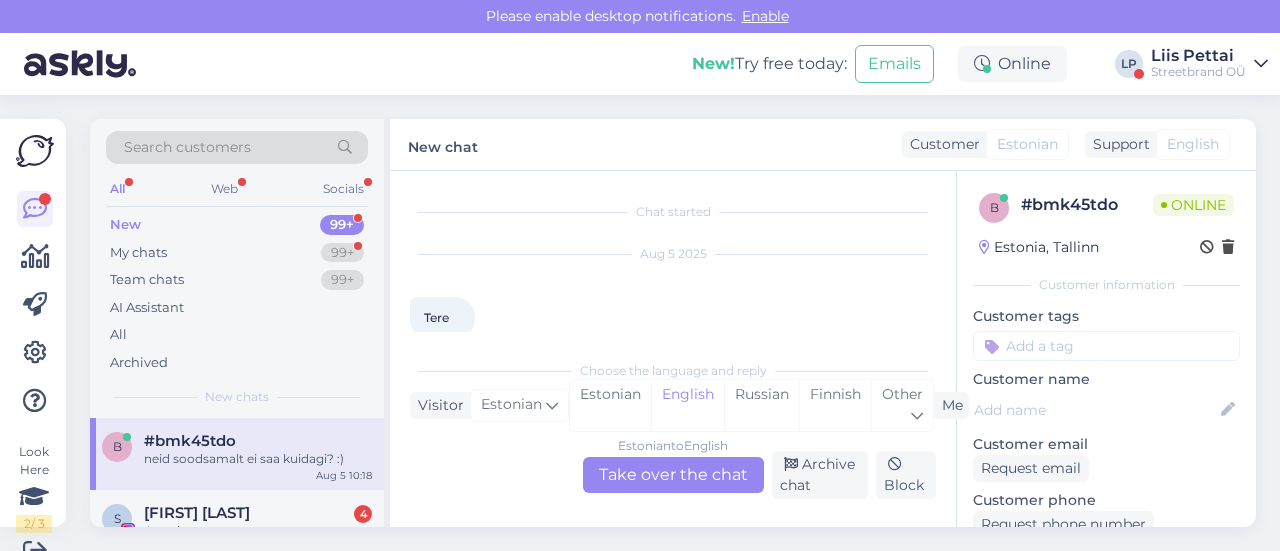 scroll, scrollTop: 30, scrollLeft: 0, axis: vertical 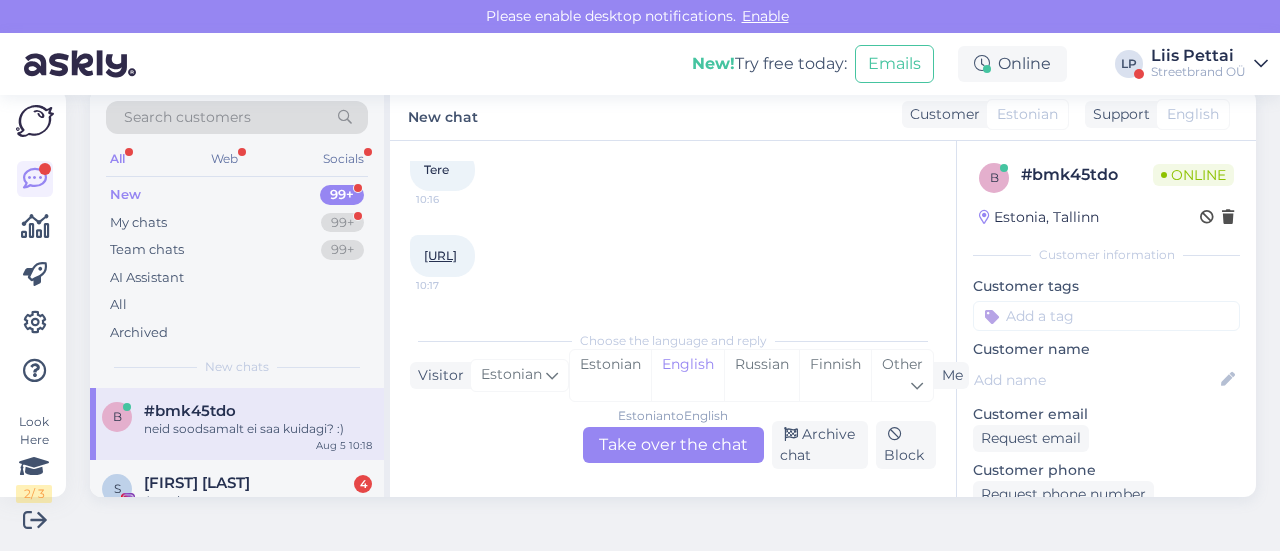 click on "[URL]" at bounding box center [440, 255] 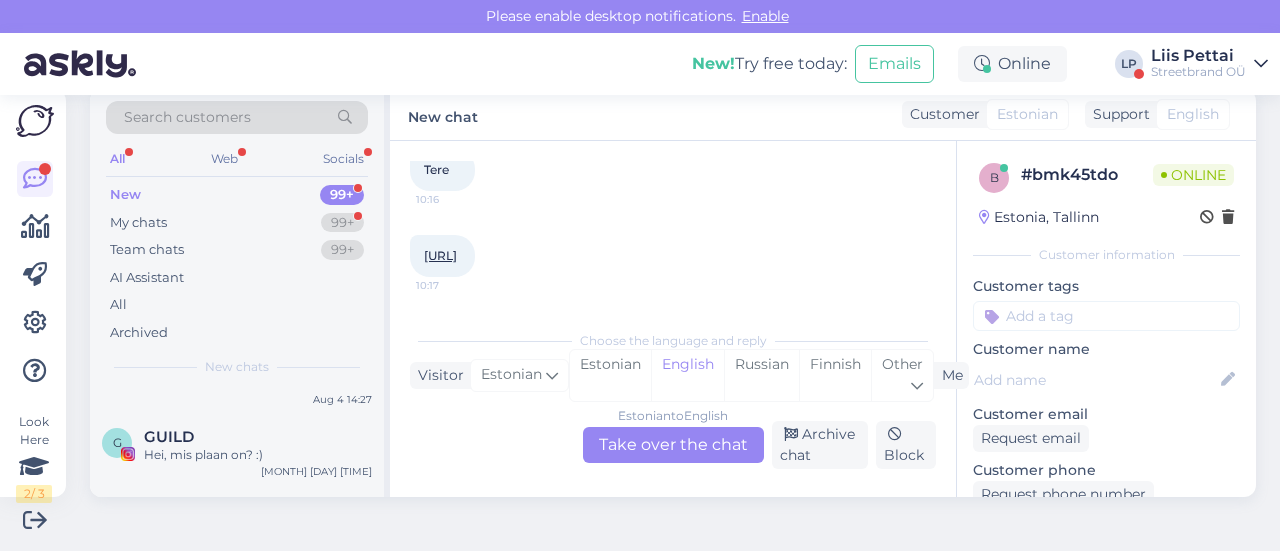 scroll, scrollTop: 1800, scrollLeft: 0, axis: vertical 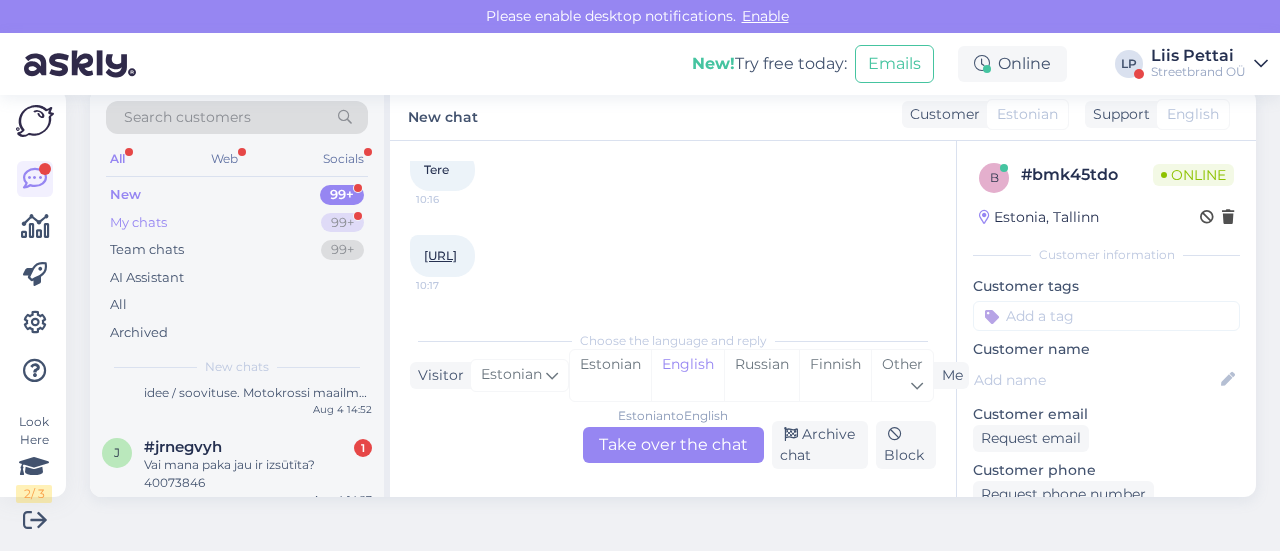 click on "My chats" at bounding box center [138, 223] 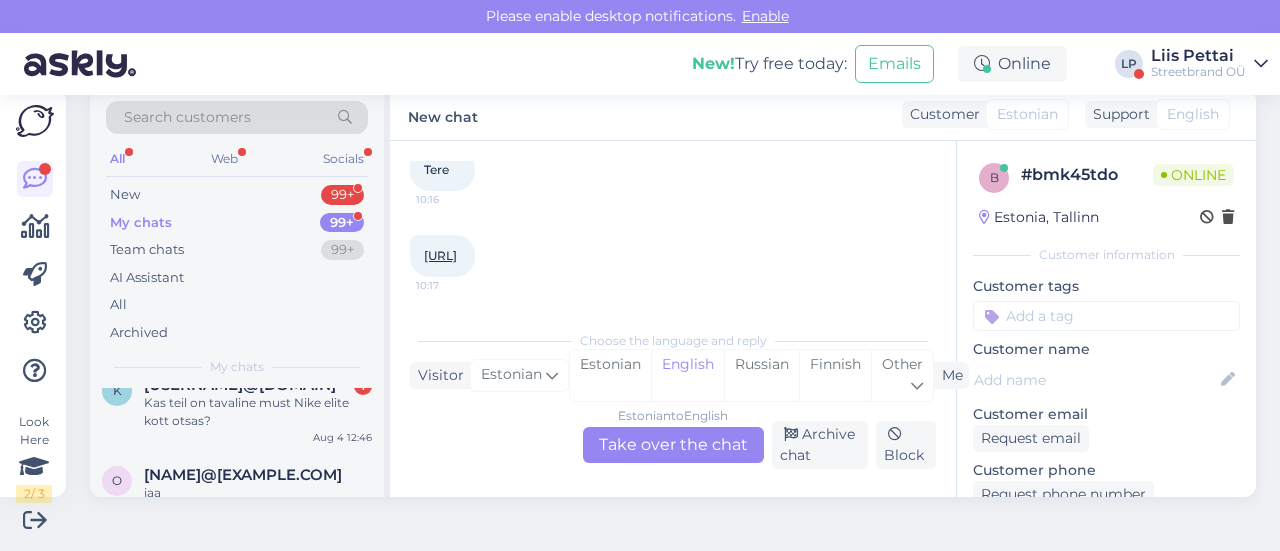 scroll, scrollTop: 600, scrollLeft: 0, axis: vertical 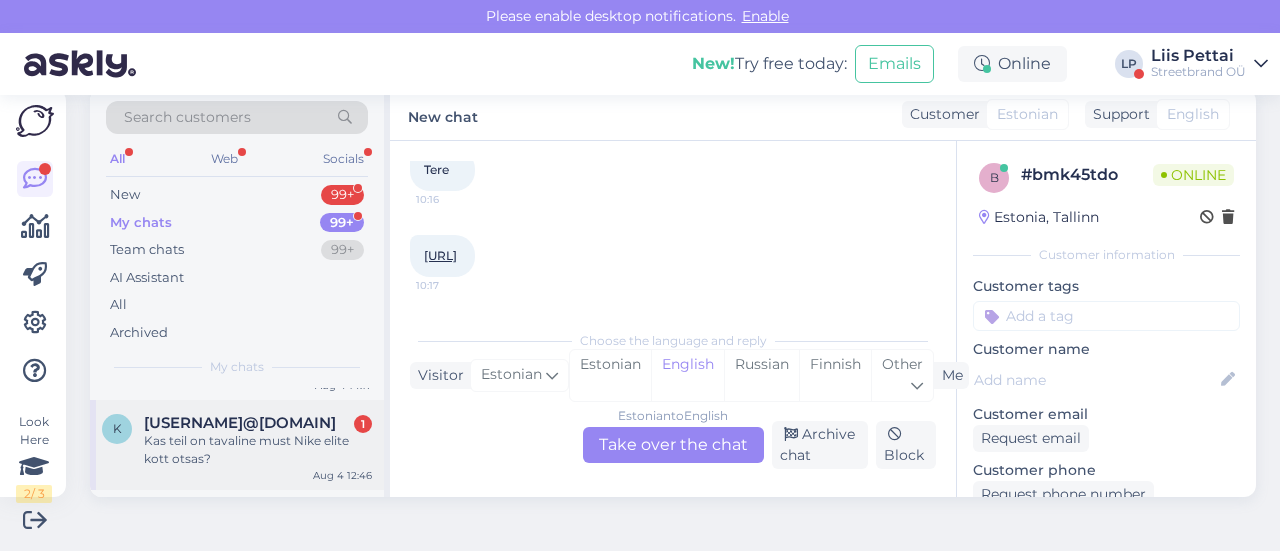 click on "Kas teil on tavaline must Nike elite kott otsas?" at bounding box center [258, 450] 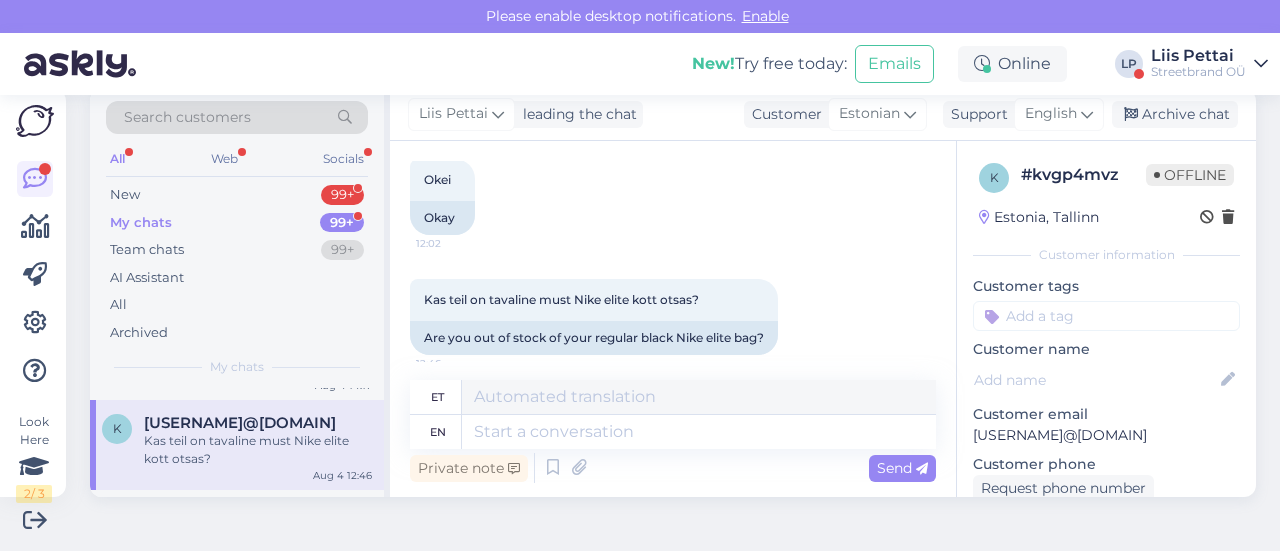 scroll, scrollTop: 398, scrollLeft: 0, axis: vertical 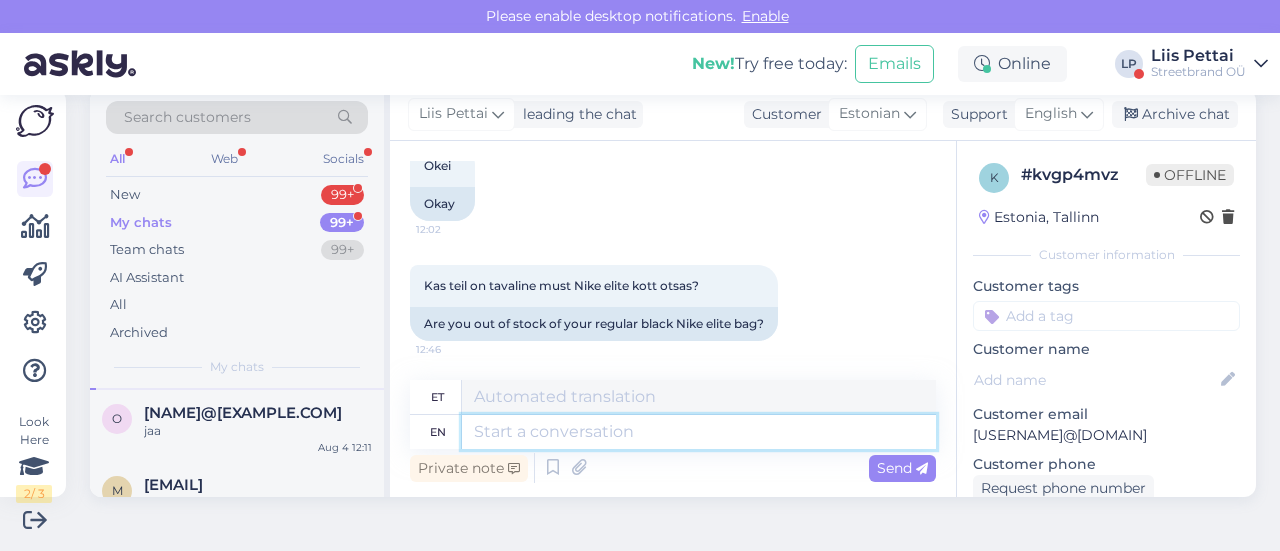 click at bounding box center [699, 432] 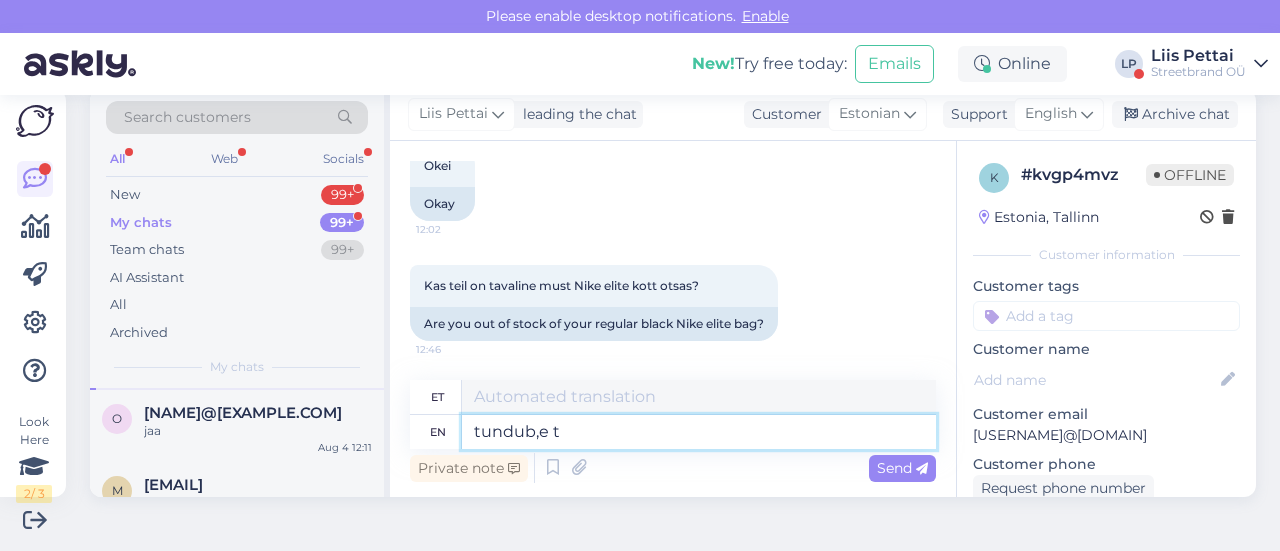 type on "tundub,e t" 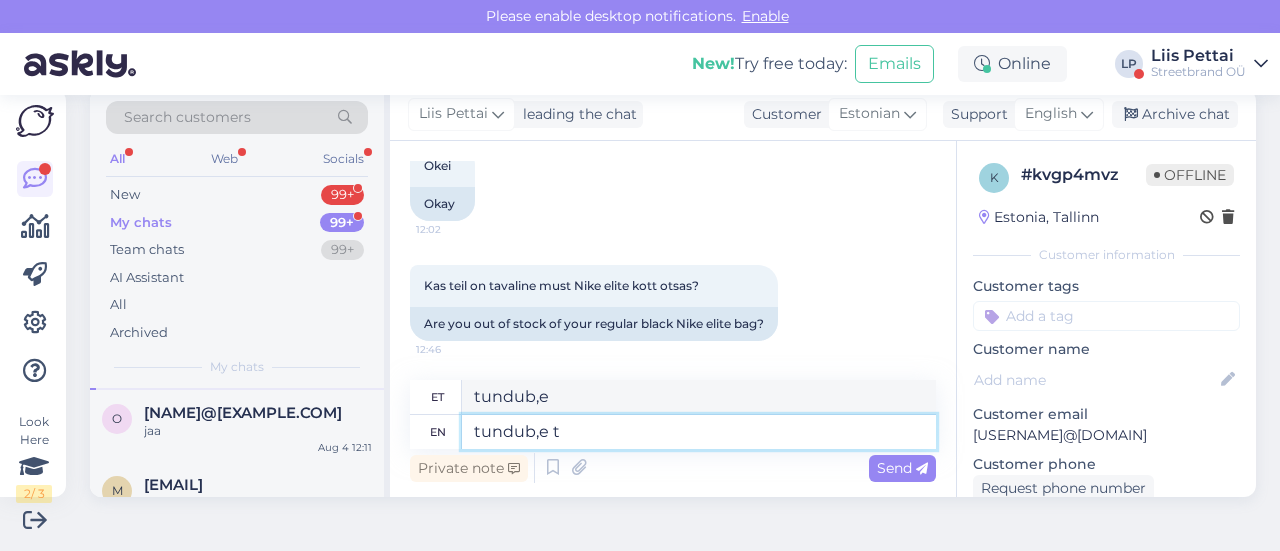 type on "tundub ja" 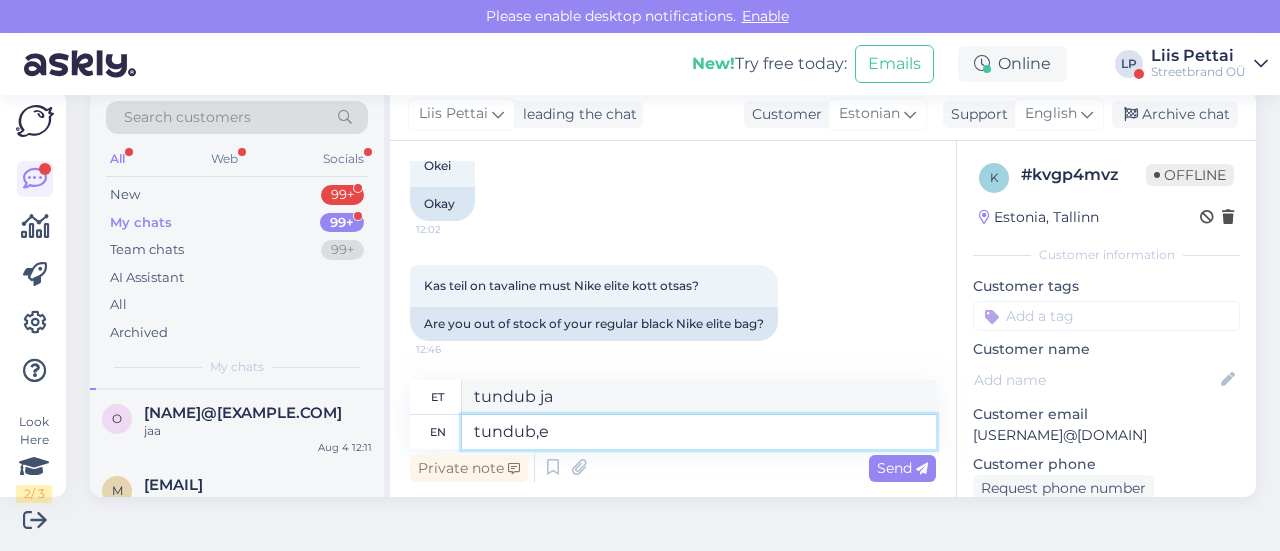 type on "tundub," 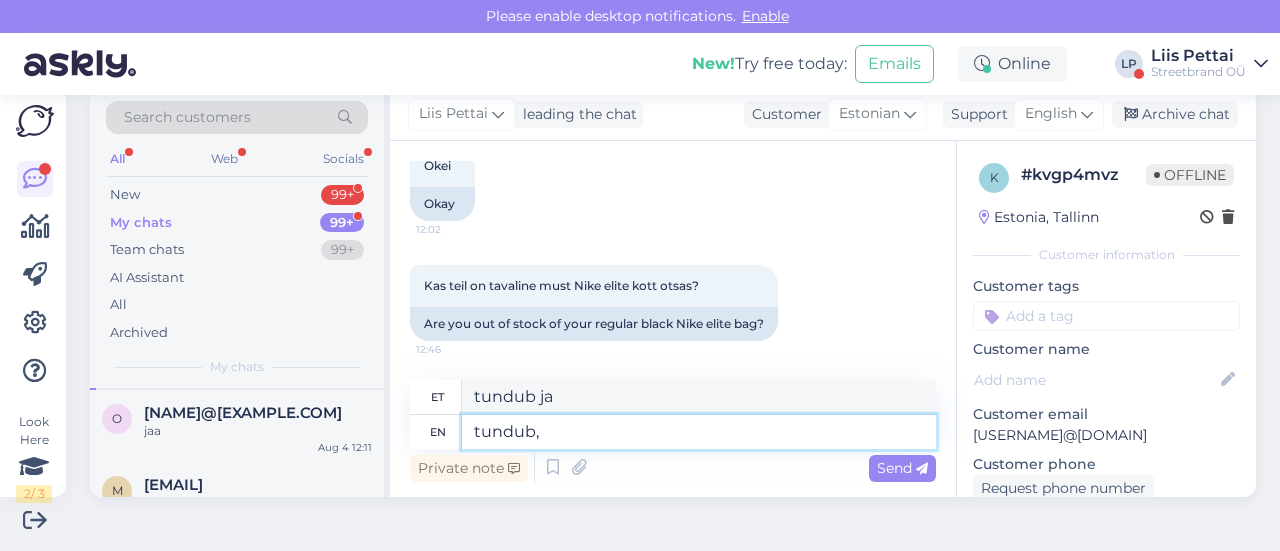 type on "tundub,e" 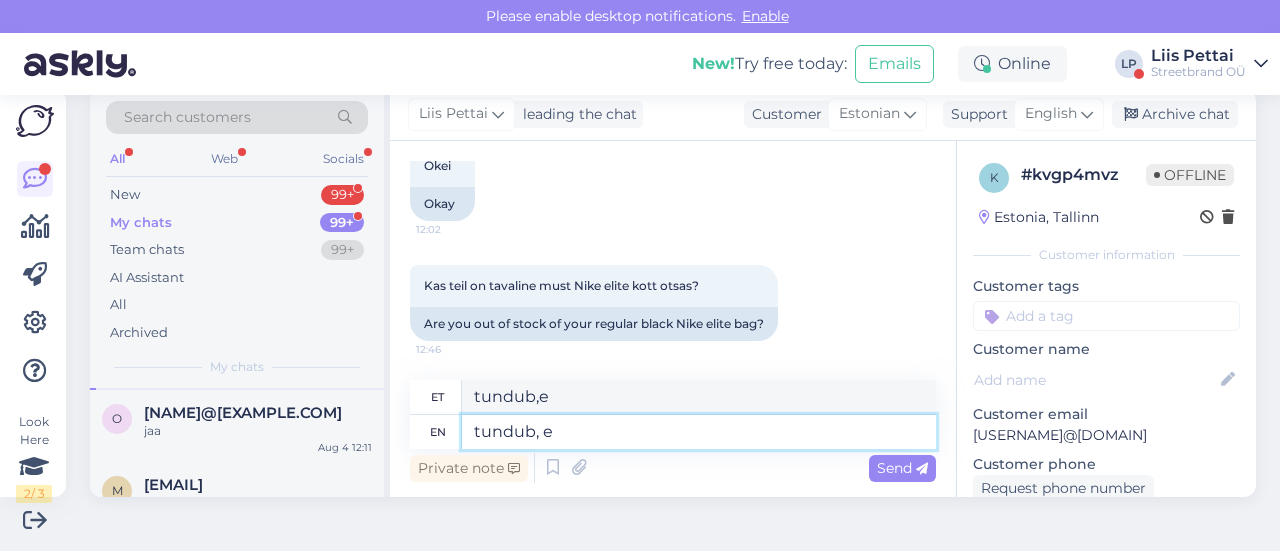 type on "tundub, et" 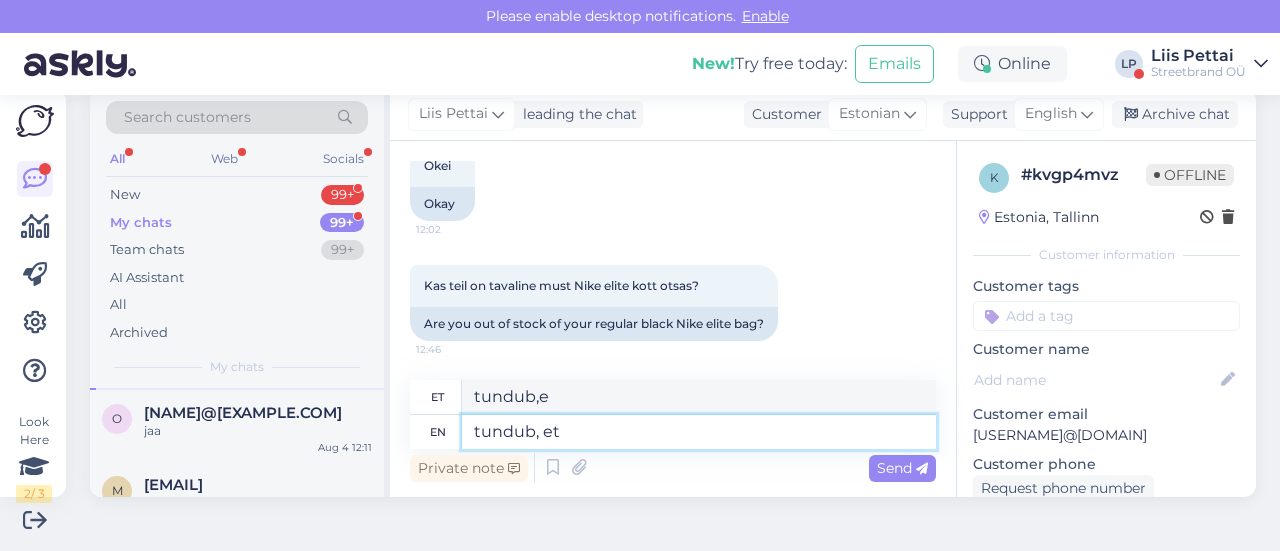 type on "tundub" 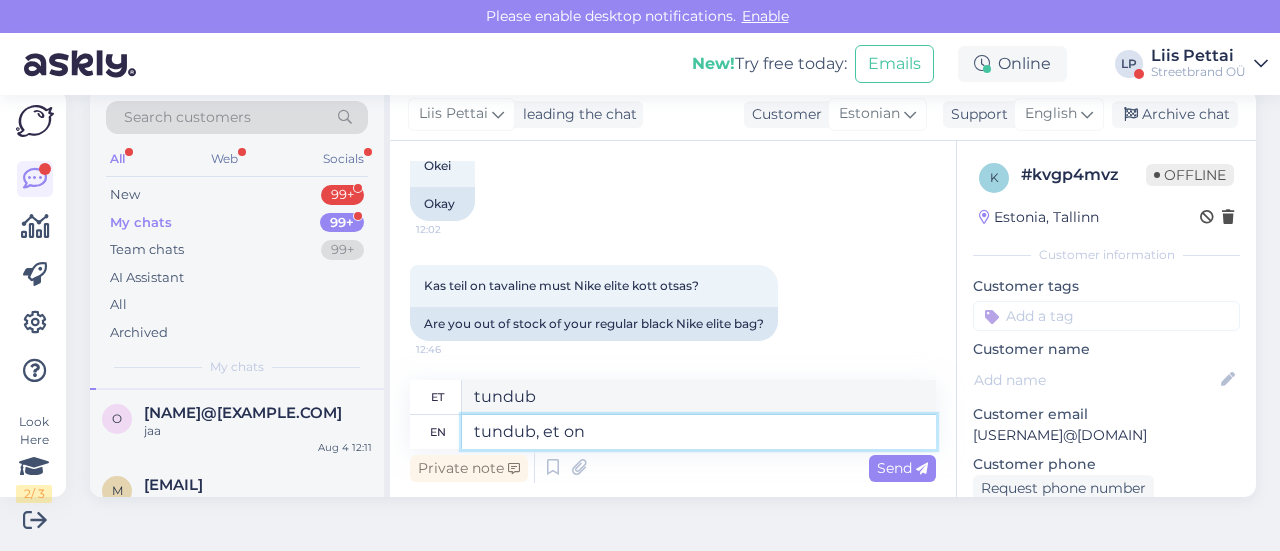 type on "tundub, et on" 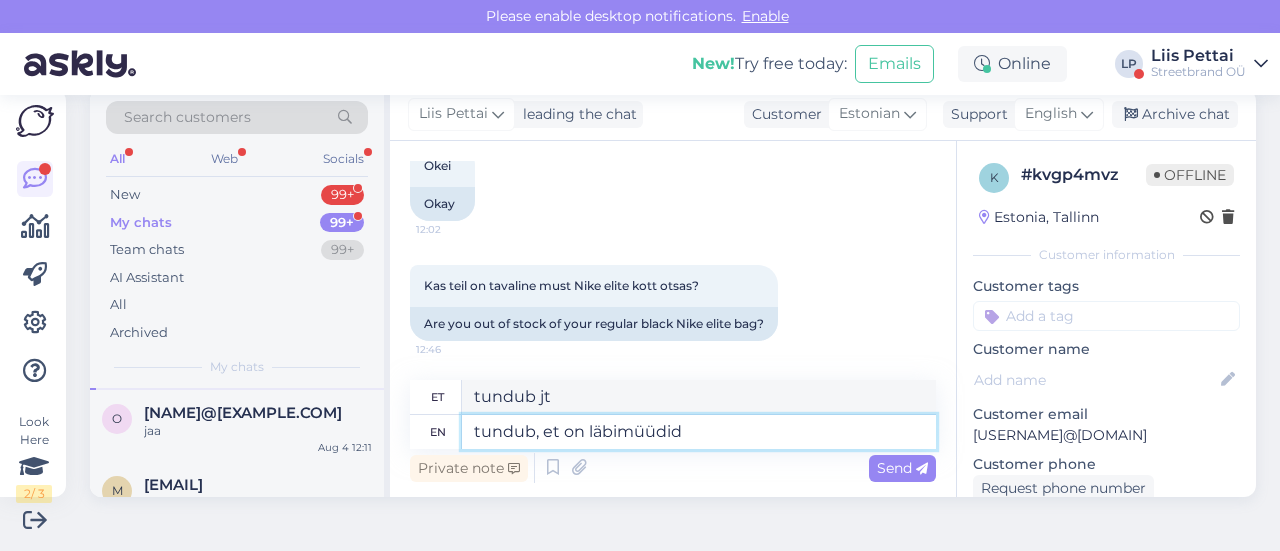 type on "tundub, et on läbimüüdid" 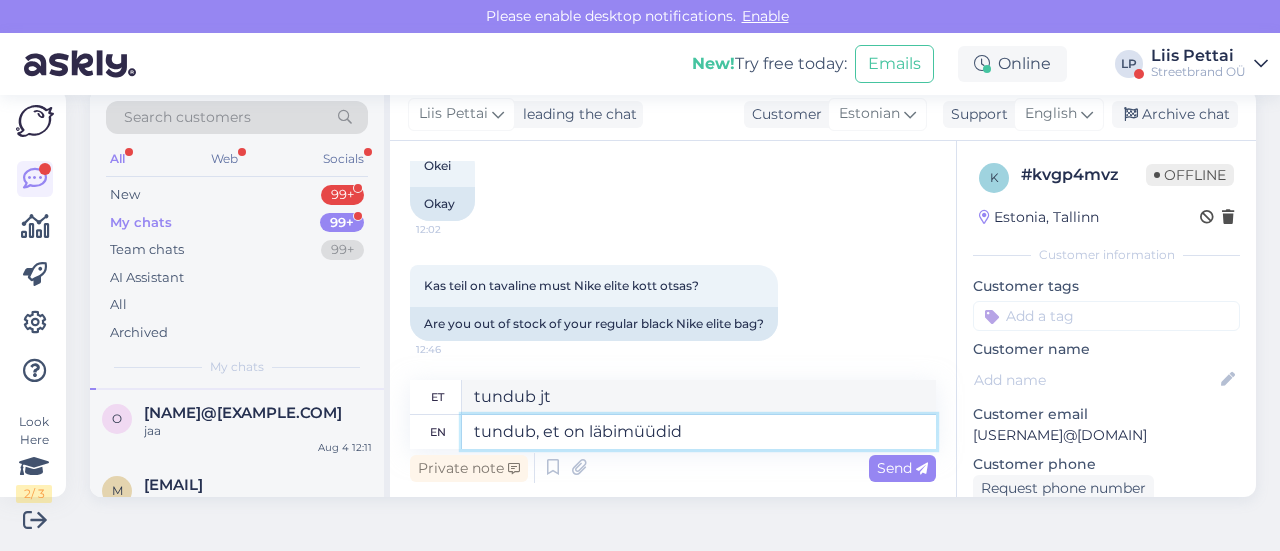 type on "tundub ja on läbimüügid" 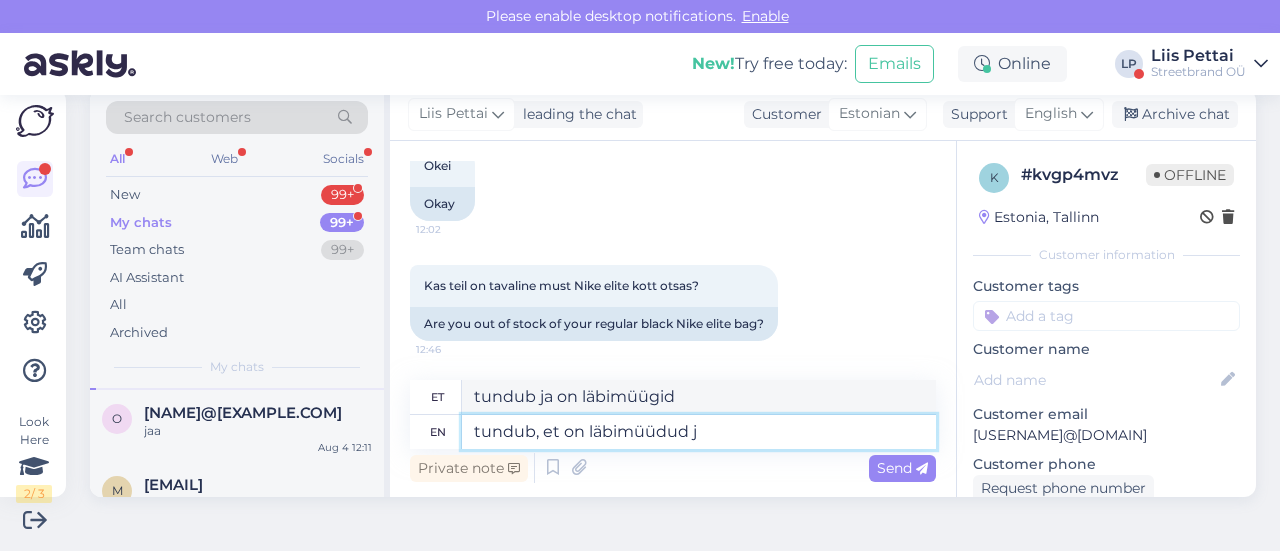 type on "tundub, et on läbimüüdud ja" 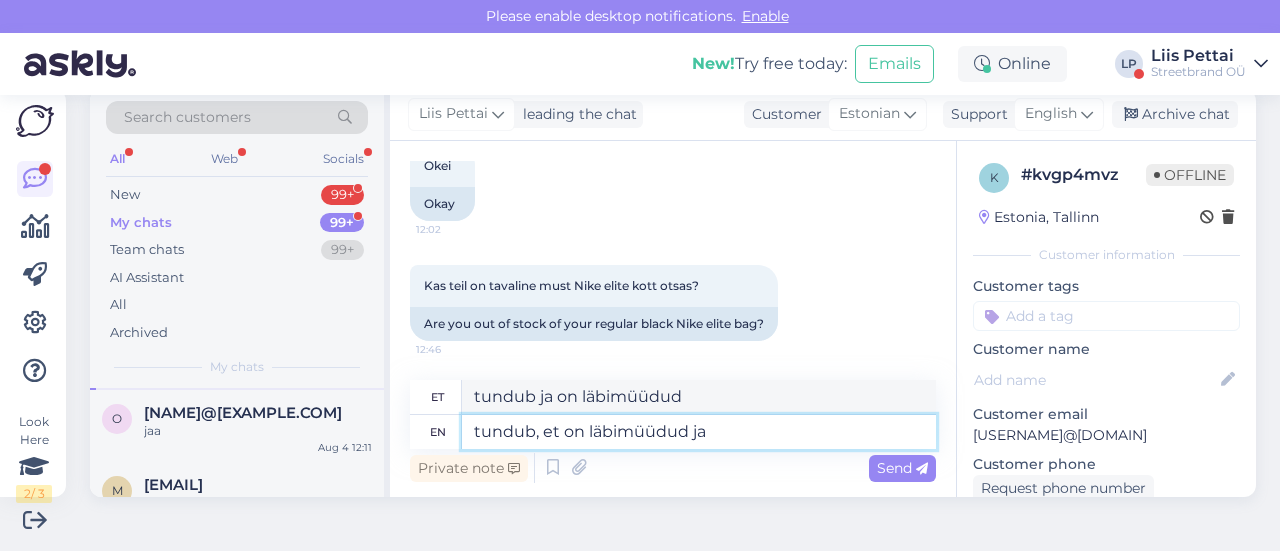 type on "tundub, et on läbimüüdud ja" 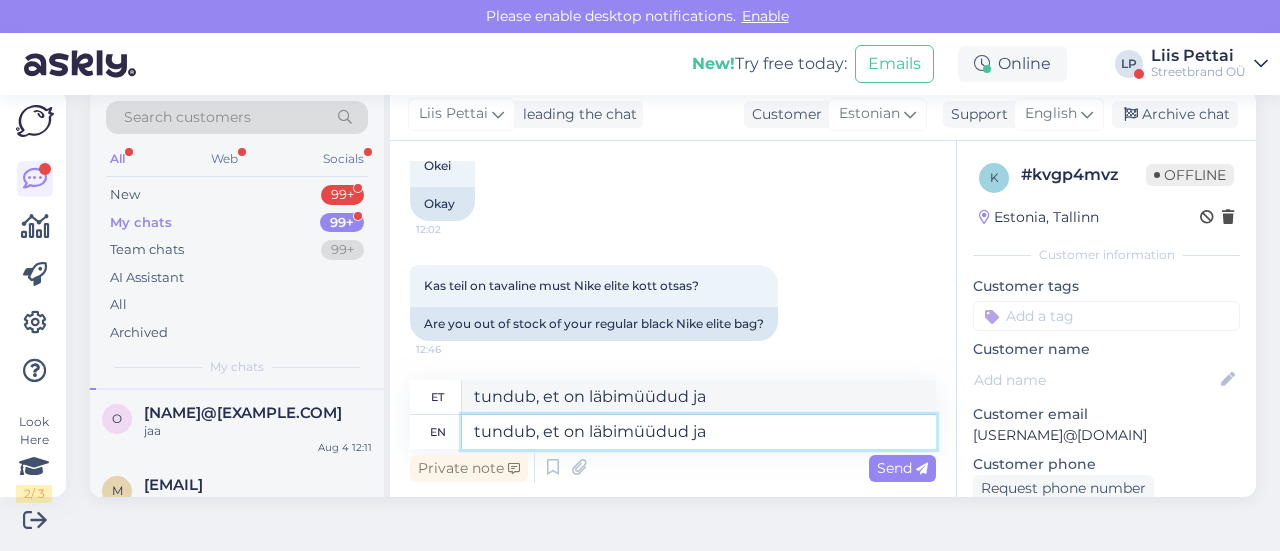 type on "tundub, et on läbimüüdud jaa" 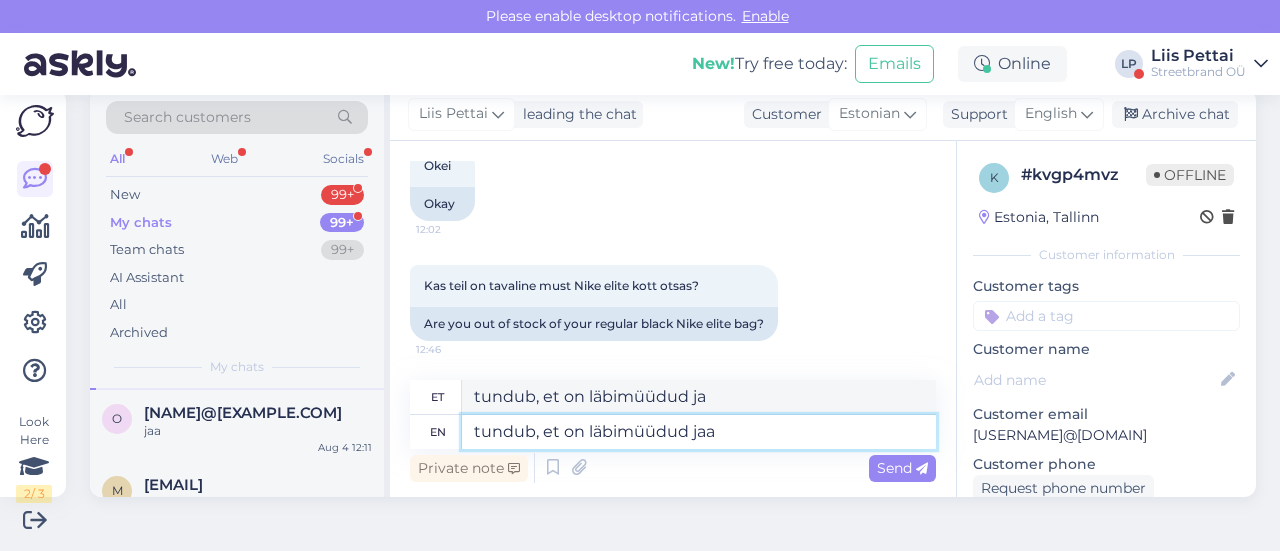 type on "tundub, et on läbimüüdud jaa" 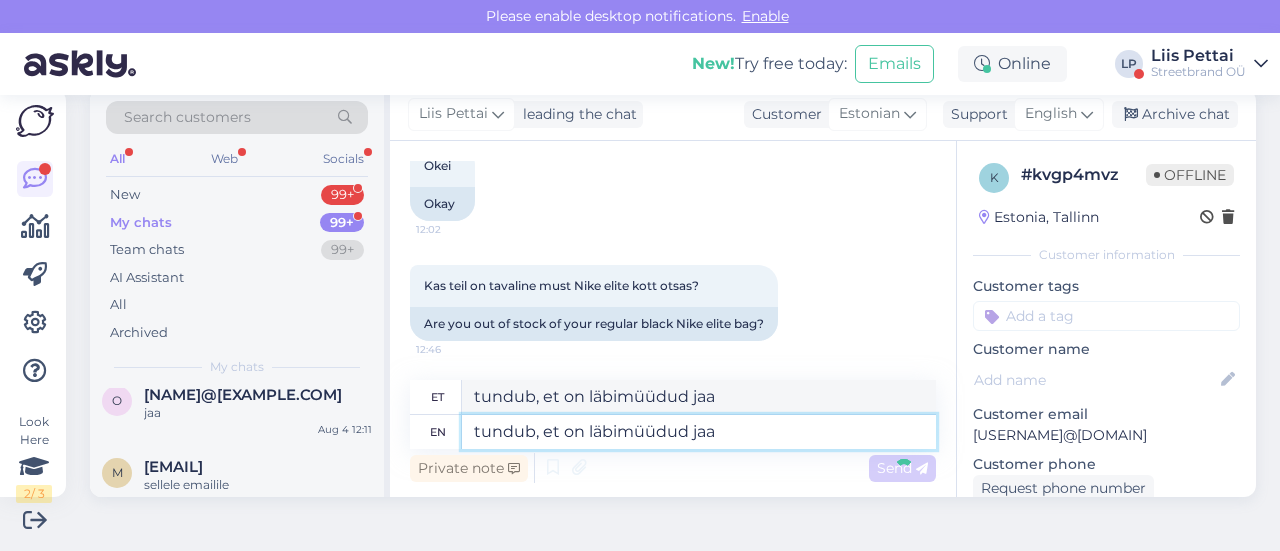 type 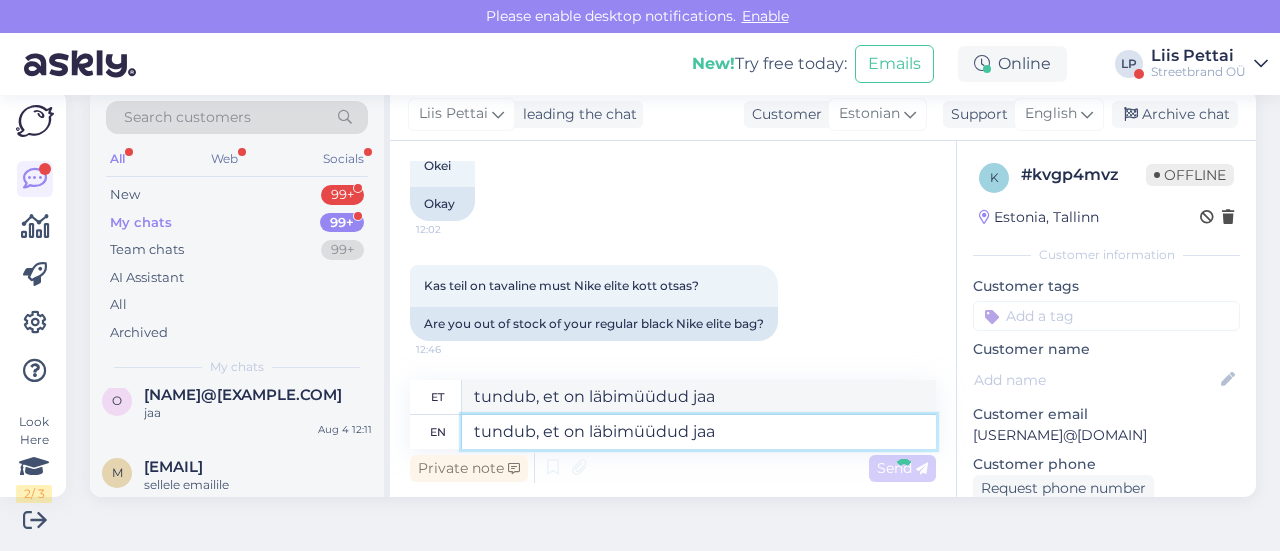 type 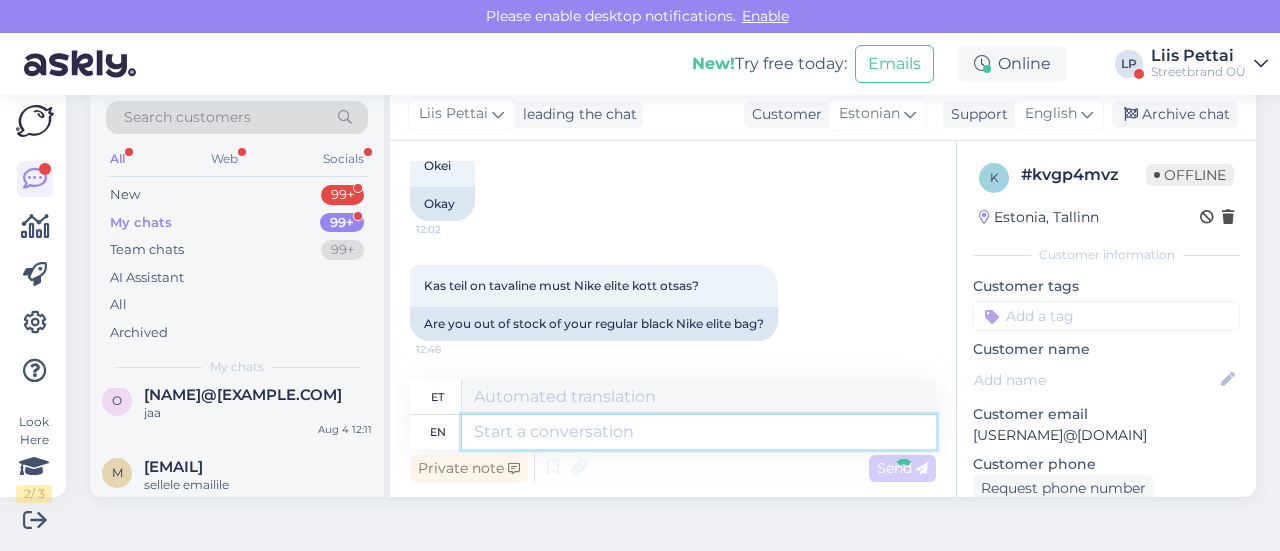 scroll, scrollTop: 560, scrollLeft: 0, axis: vertical 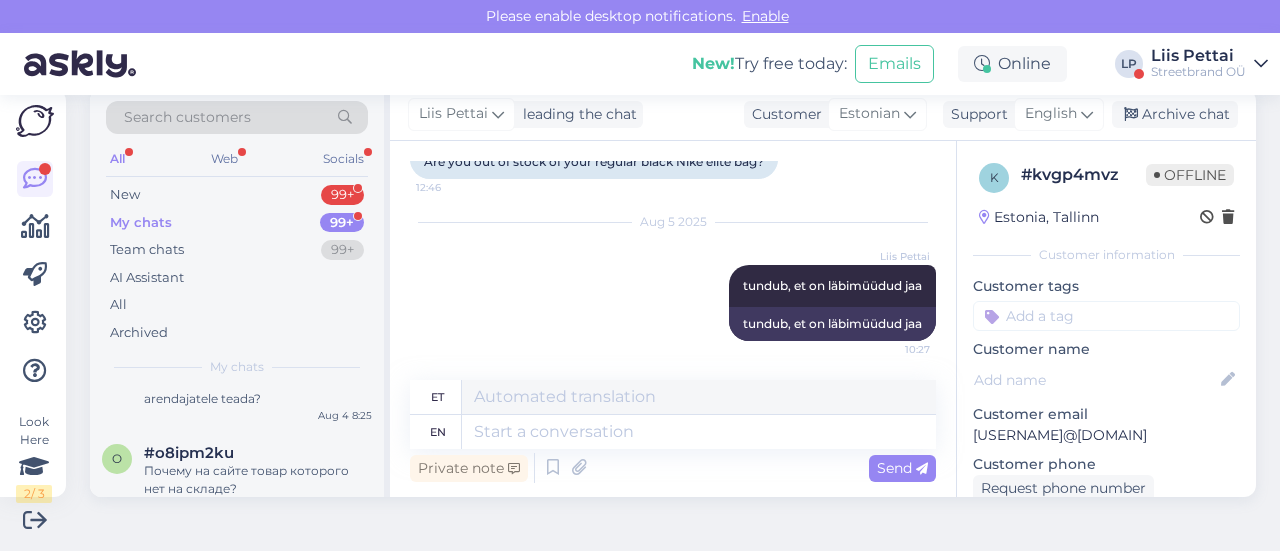 click on "Streetbrand OÜ" at bounding box center (1198, 72) 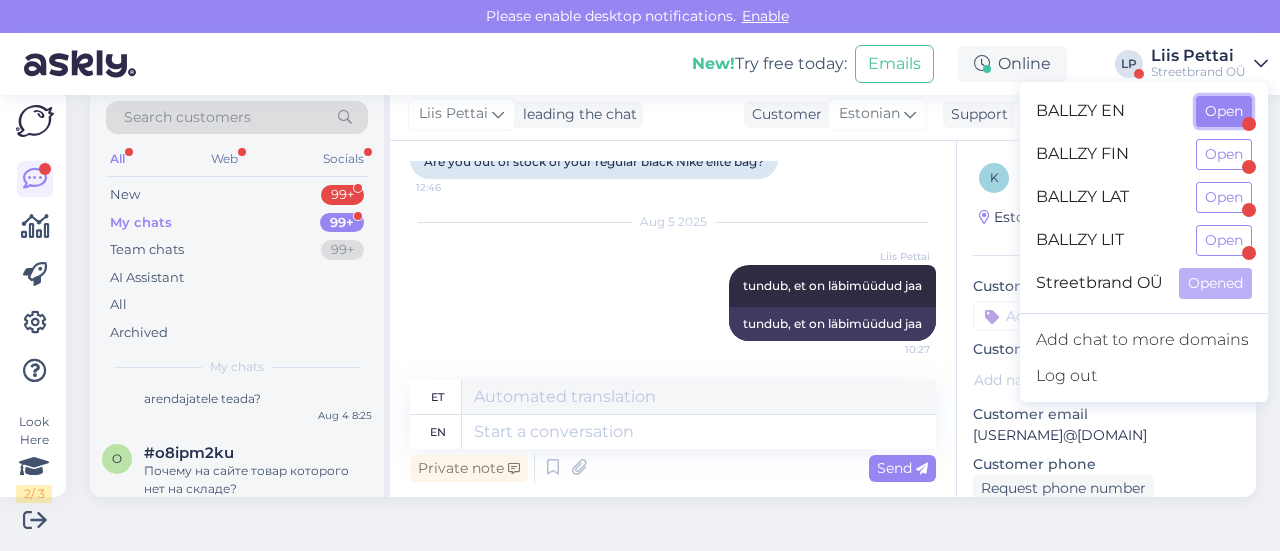 click on "Open" at bounding box center [1224, 111] 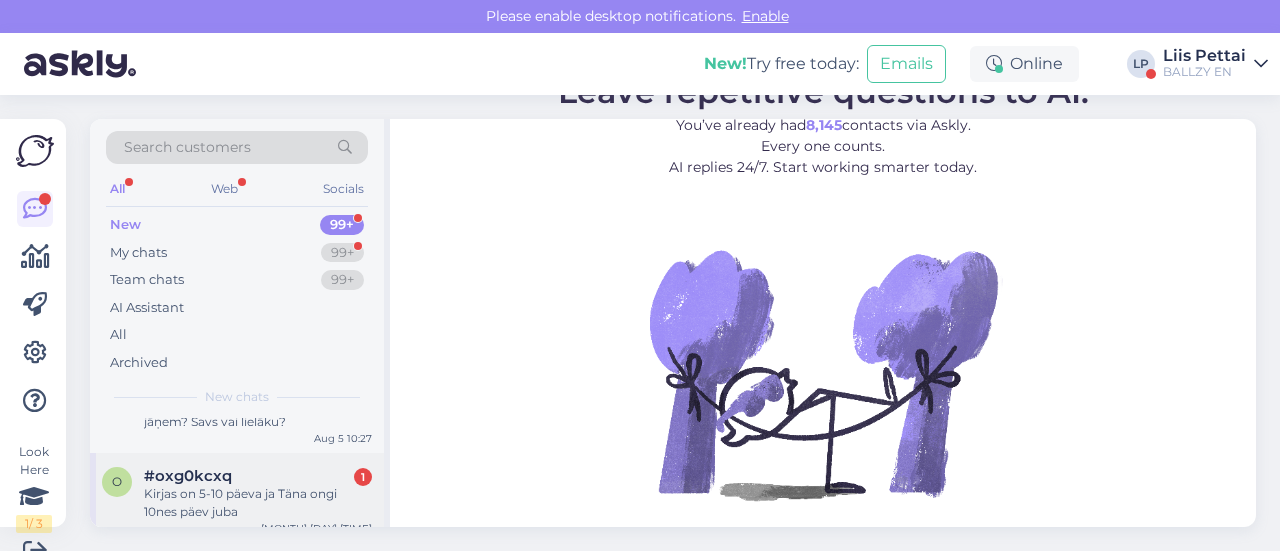 scroll, scrollTop: 100, scrollLeft: 0, axis: vertical 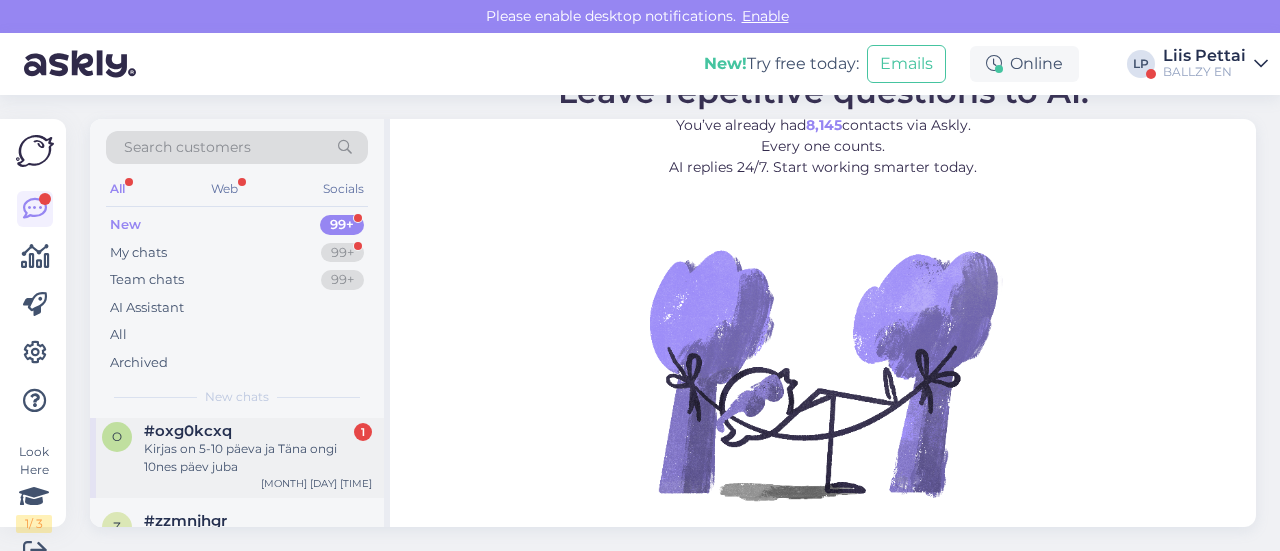 click on "Kirjas on 5-10 päeva ja Täna ongi 10nes päev juba" at bounding box center (258, 458) 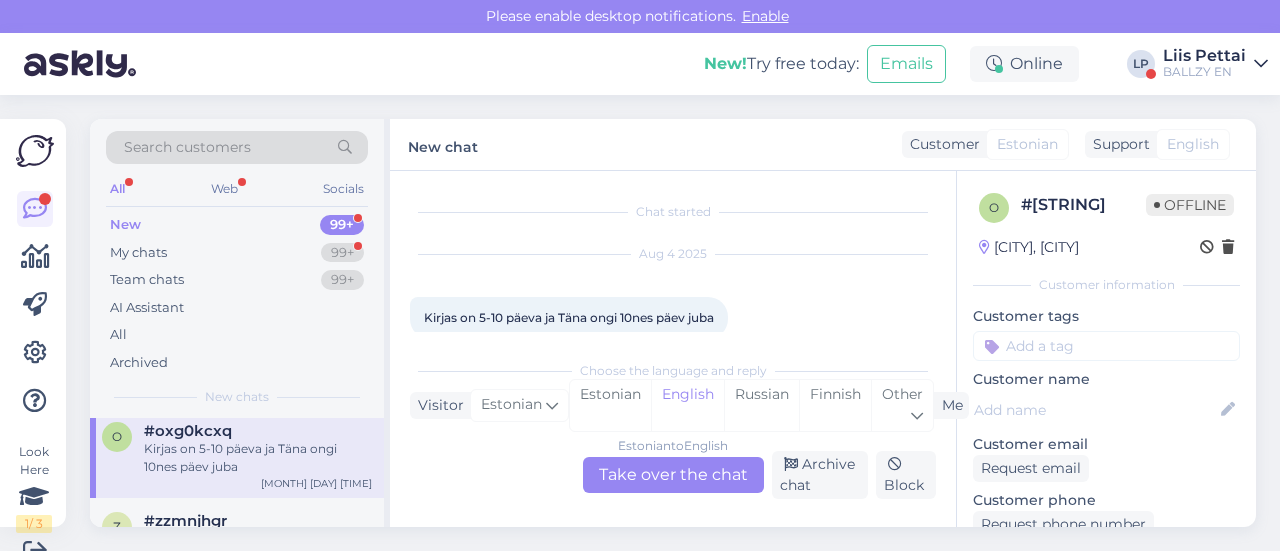 scroll, scrollTop: 30, scrollLeft: 0, axis: vertical 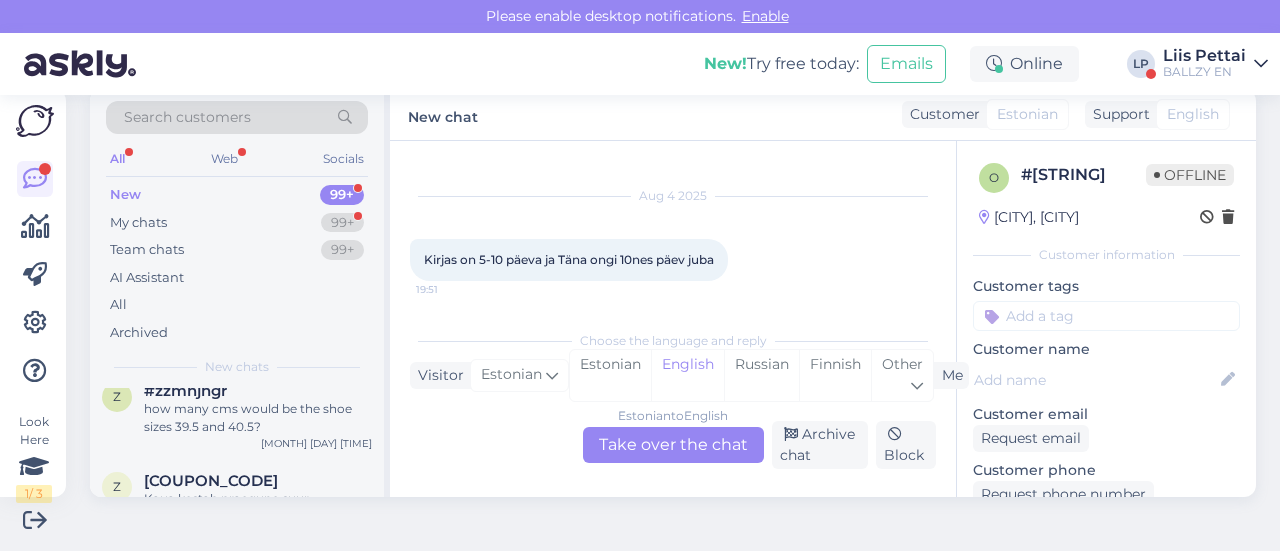 click on "Estonian  to  English Take over the chat" at bounding box center [673, 445] 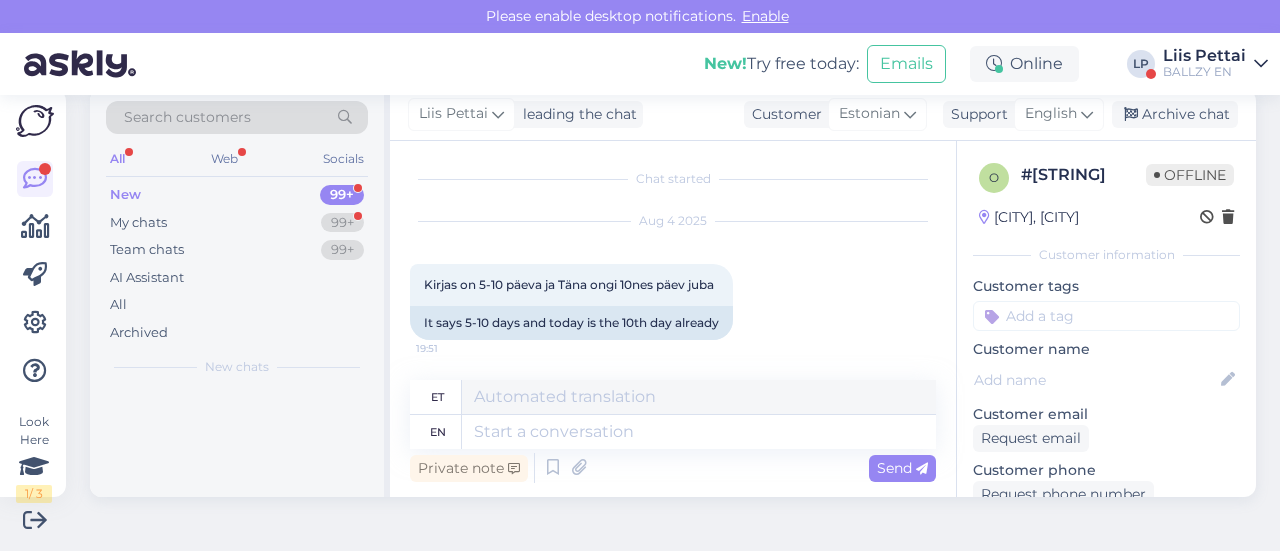 scroll, scrollTop: 2, scrollLeft: 0, axis: vertical 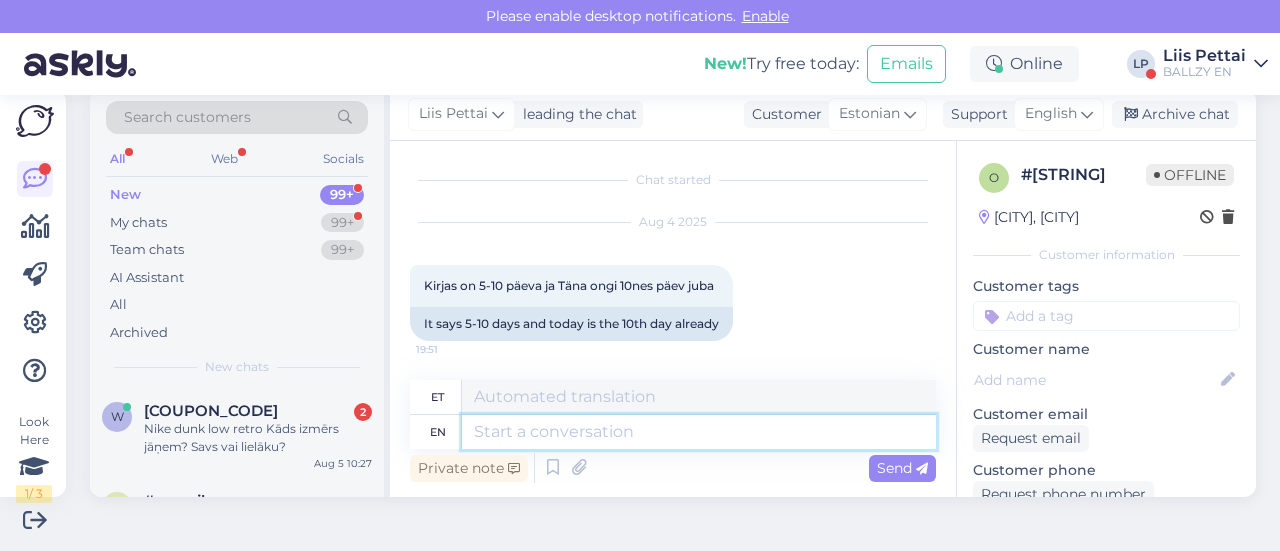 click at bounding box center (699, 432) 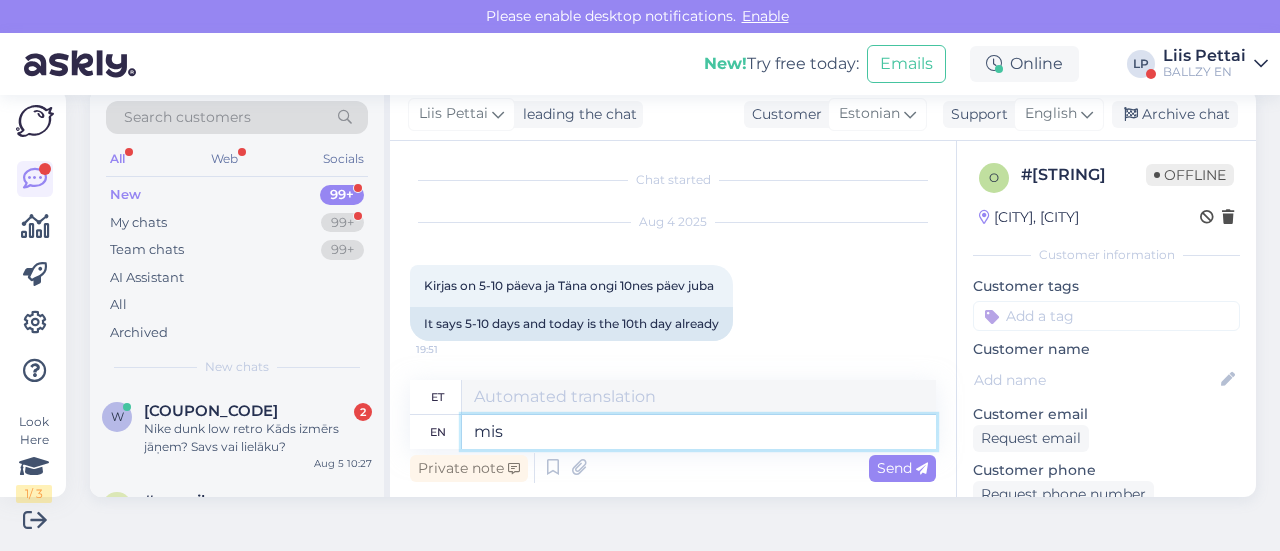 type on "mis o" 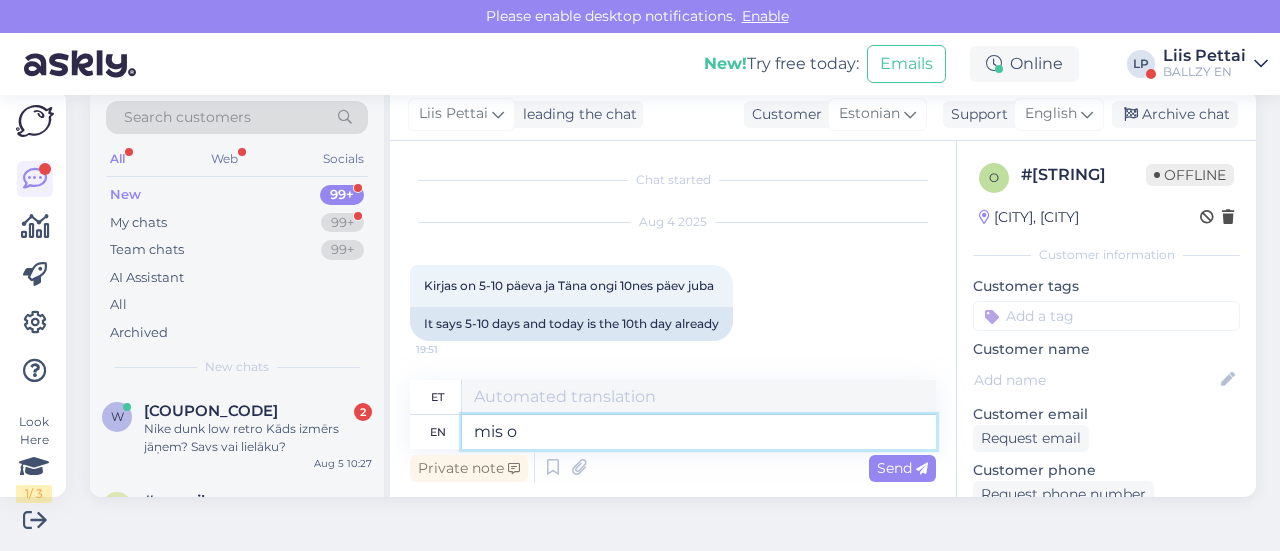 type on "vale" 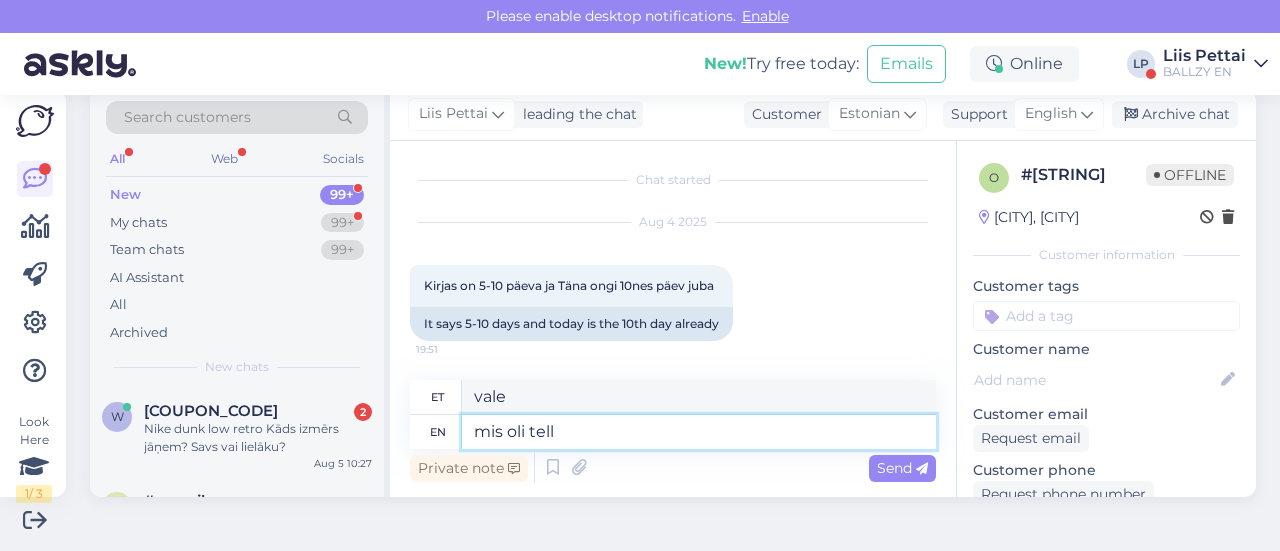 type on "mis oli telli" 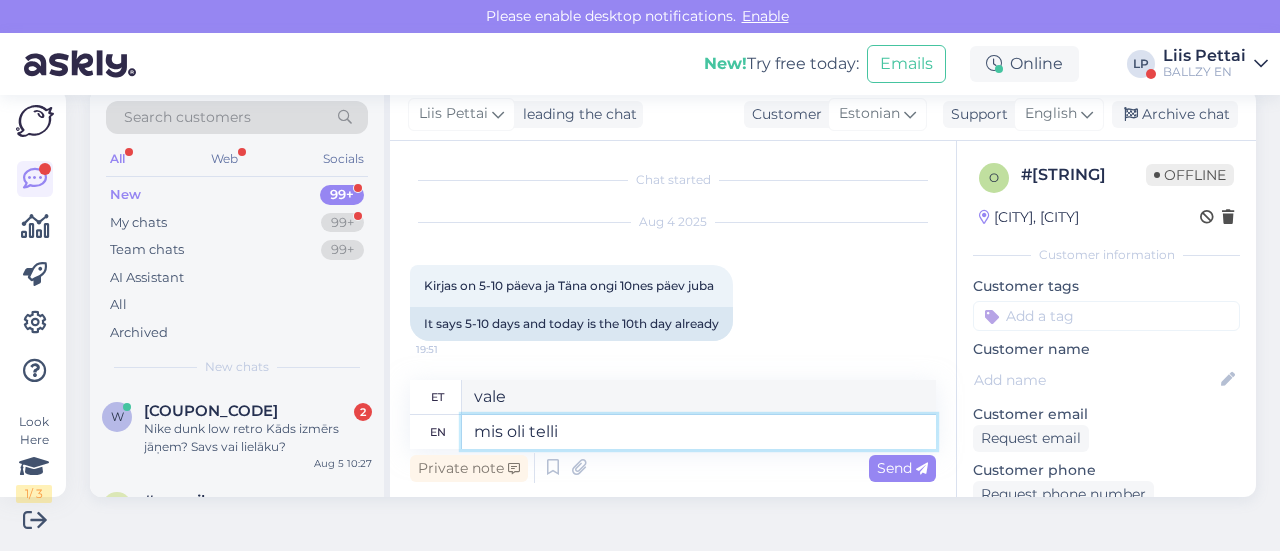 type on "miss oli" 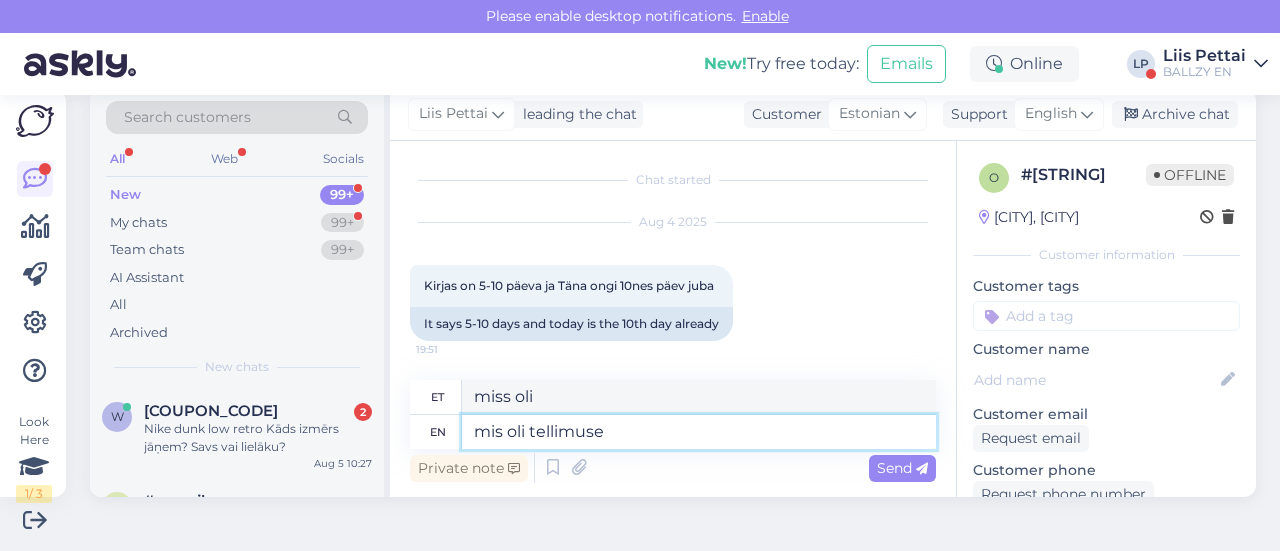 type on "mis oli tellimuse n" 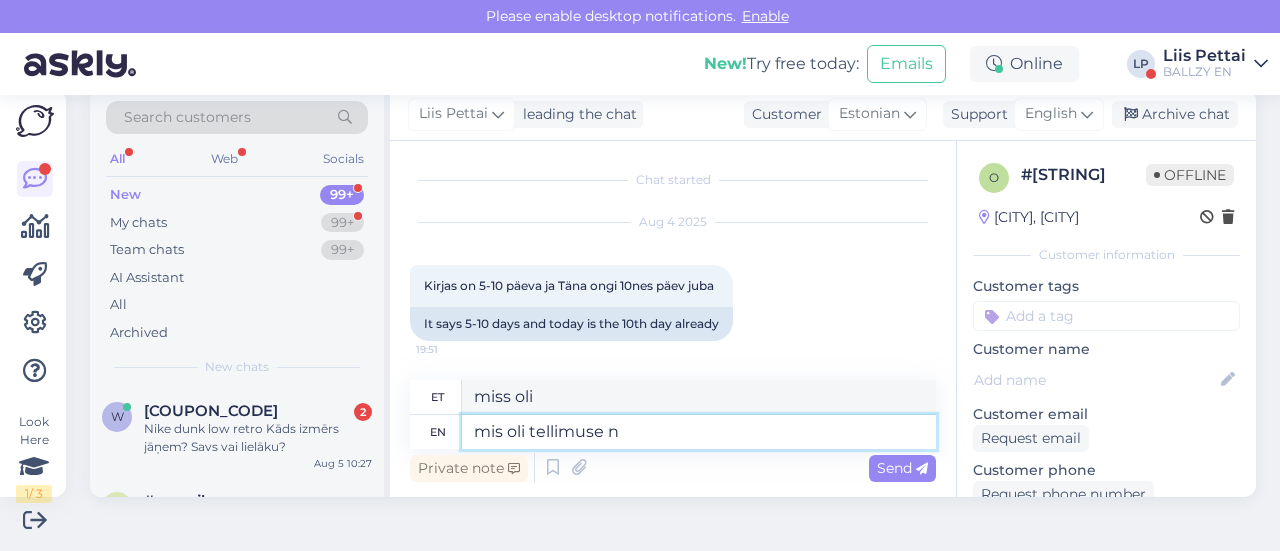 type on "mis oli tellimuse" 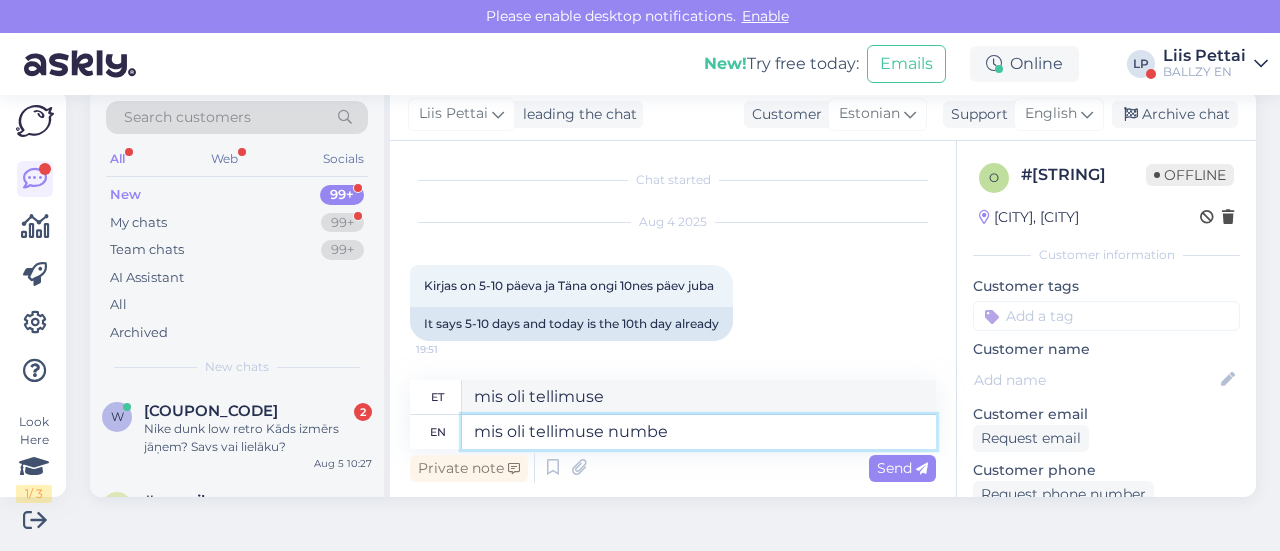 type on "mis oli tellimuse number" 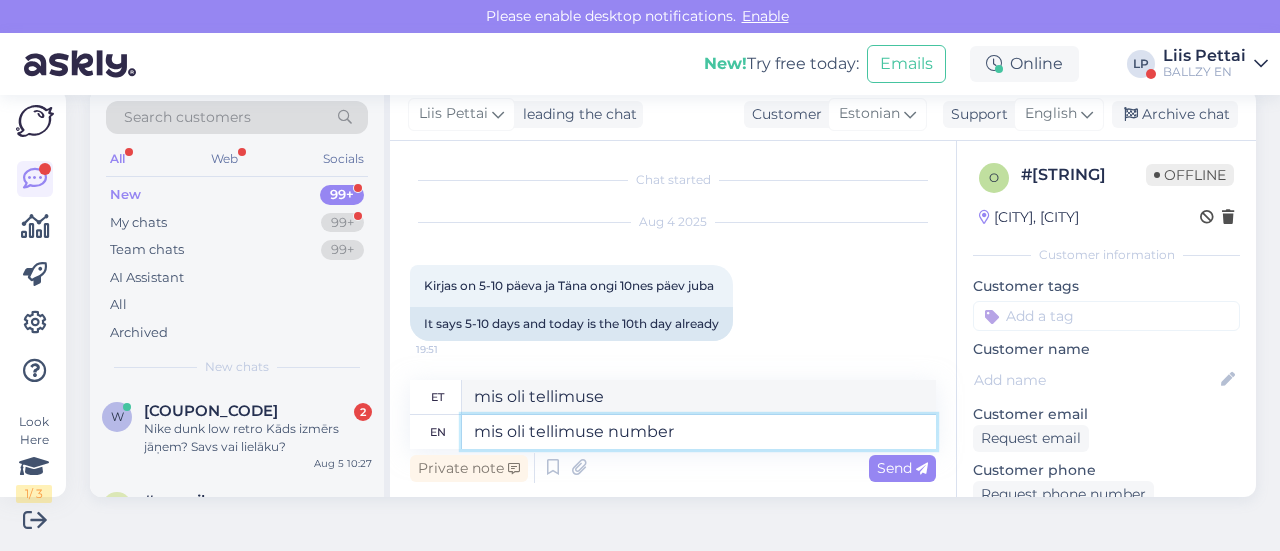 type on "mis oli tellimuse number" 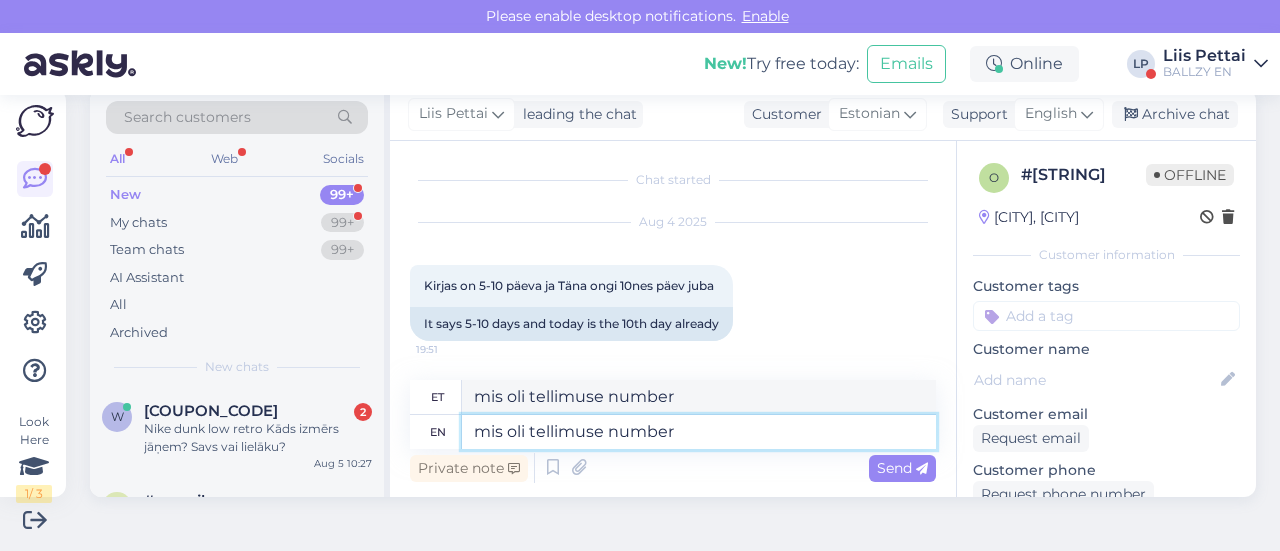 type 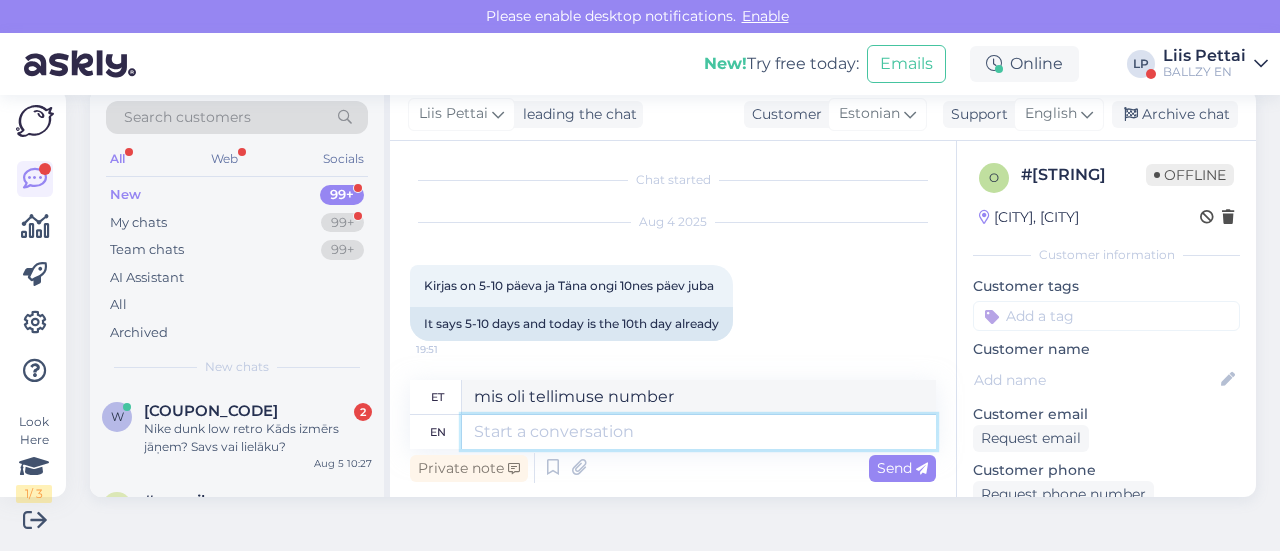 type 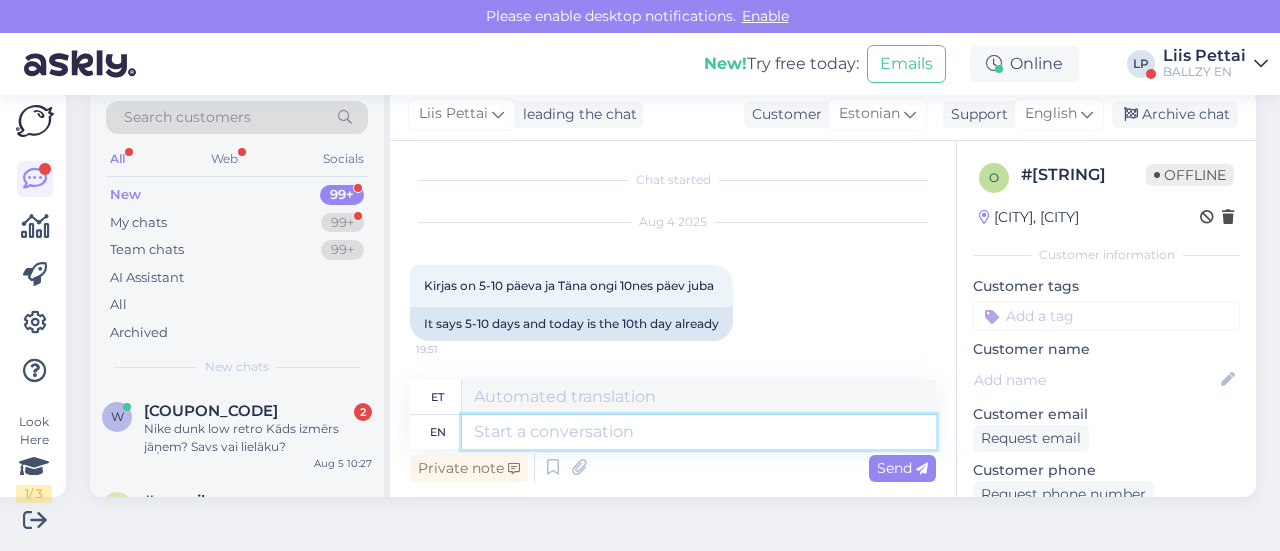 scroll, scrollTop: 164, scrollLeft: 0, axis: vertical 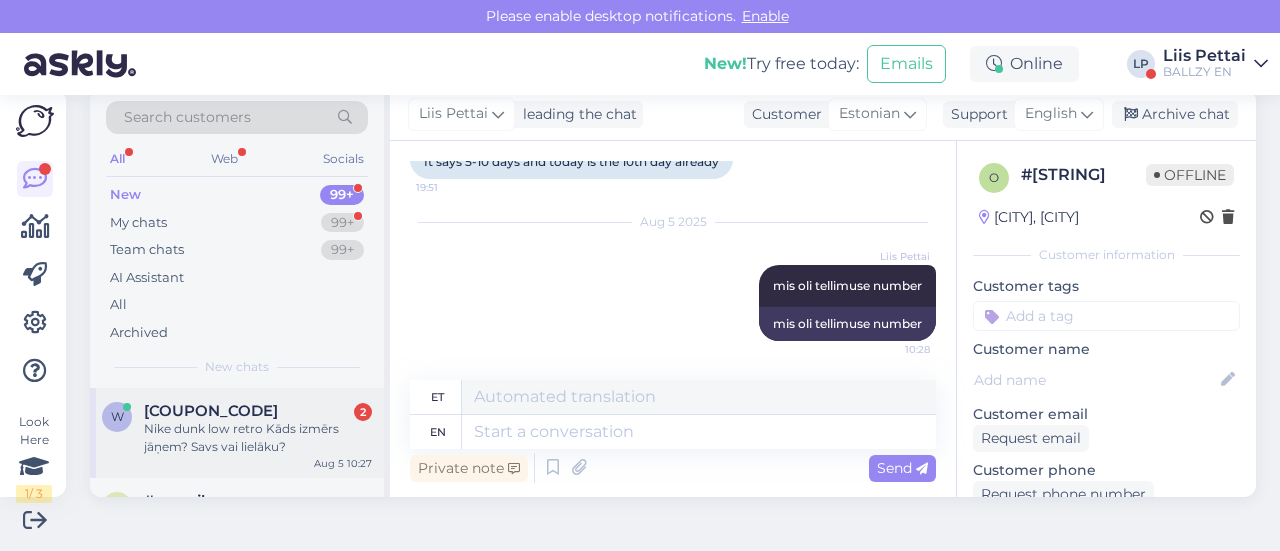 click on "Nike dunk low retro Kāds izmērs jāņem? Savs vai lielāku?" at bounding box center (258, 438) 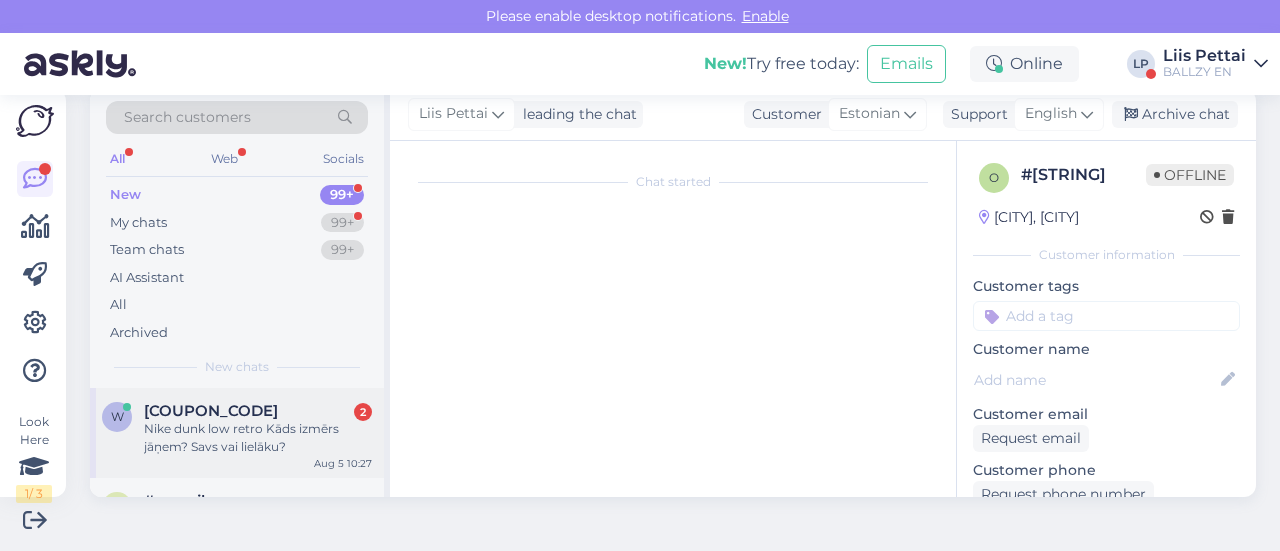scroll, scrollTop: 174, scrollLeft: 0, axis: vertical 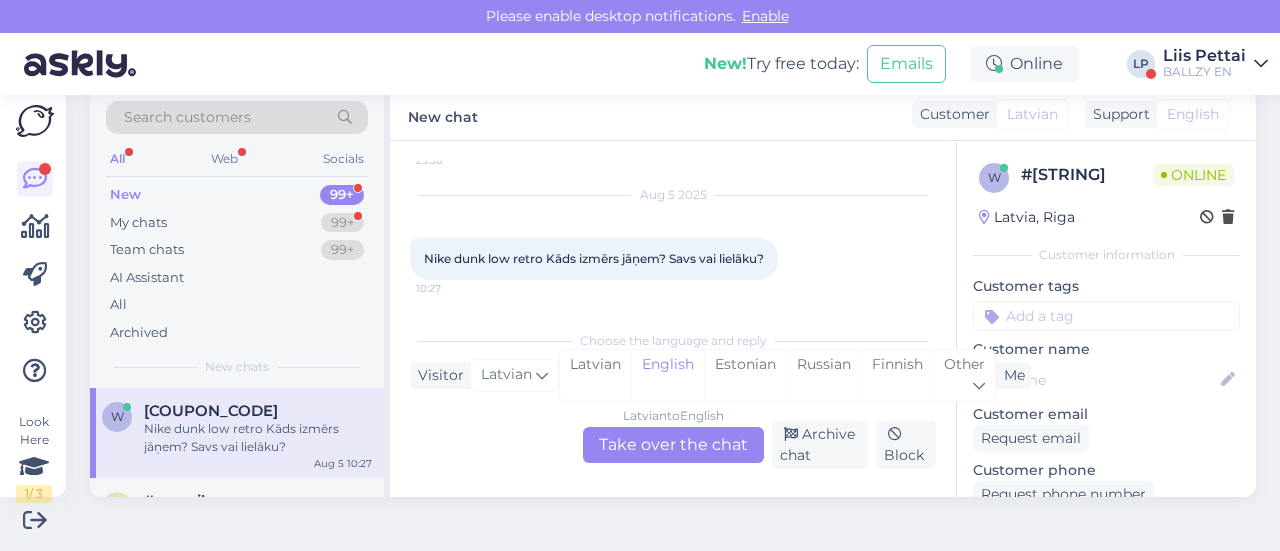 click on "Latvian to English Take over the chat" at bounding box center (673, 445) 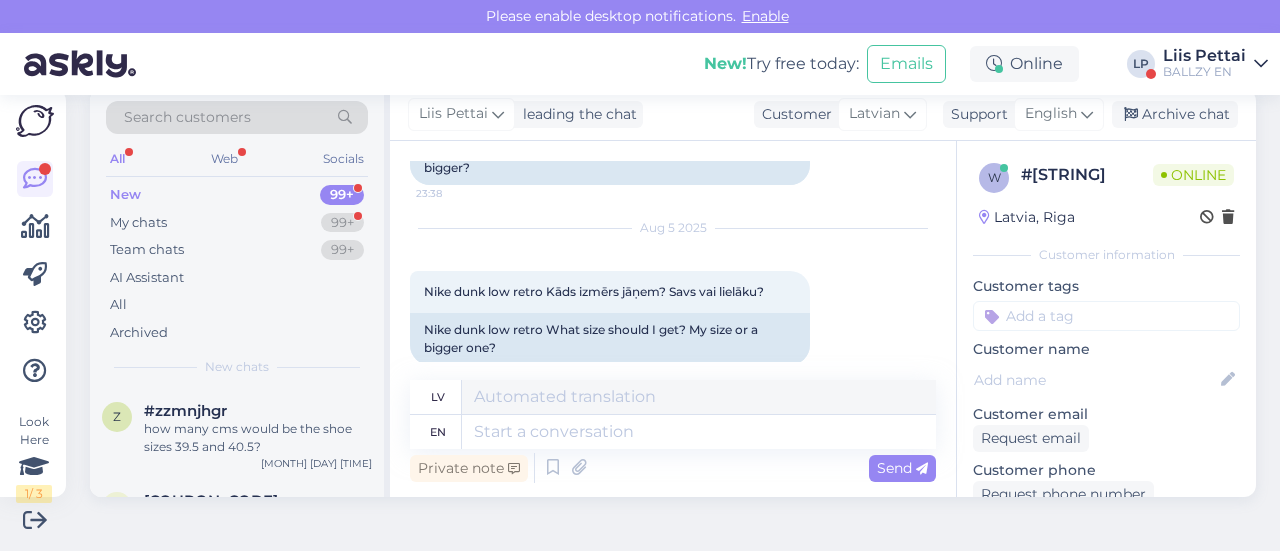 scroll, scrollTop: 218, scrollLeft: 0, axis: vertical 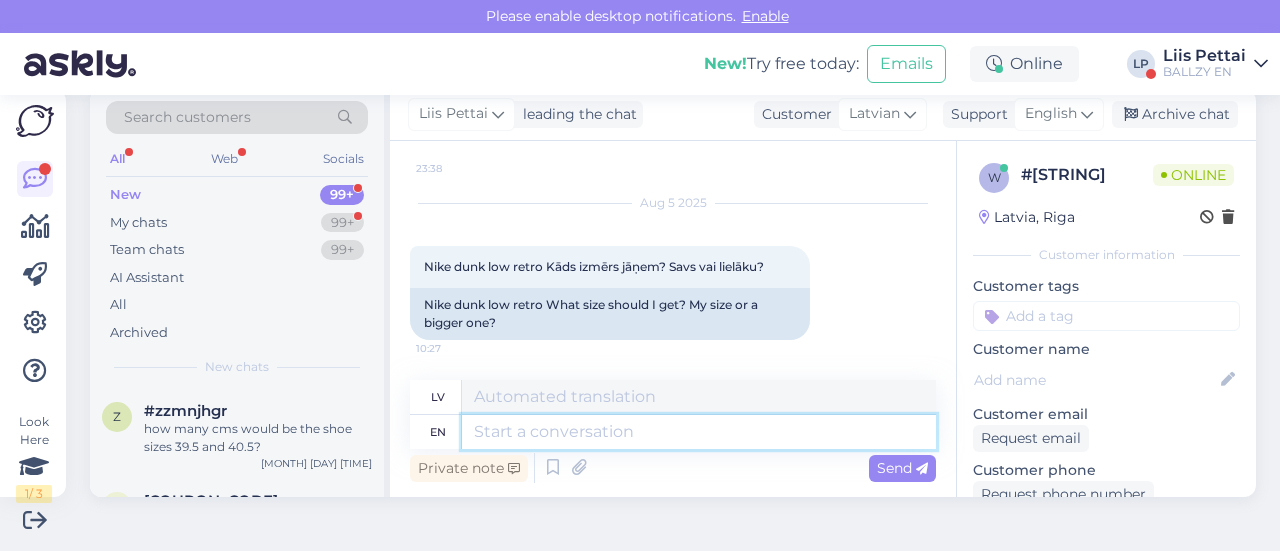 click at bounding box center (699, 432) 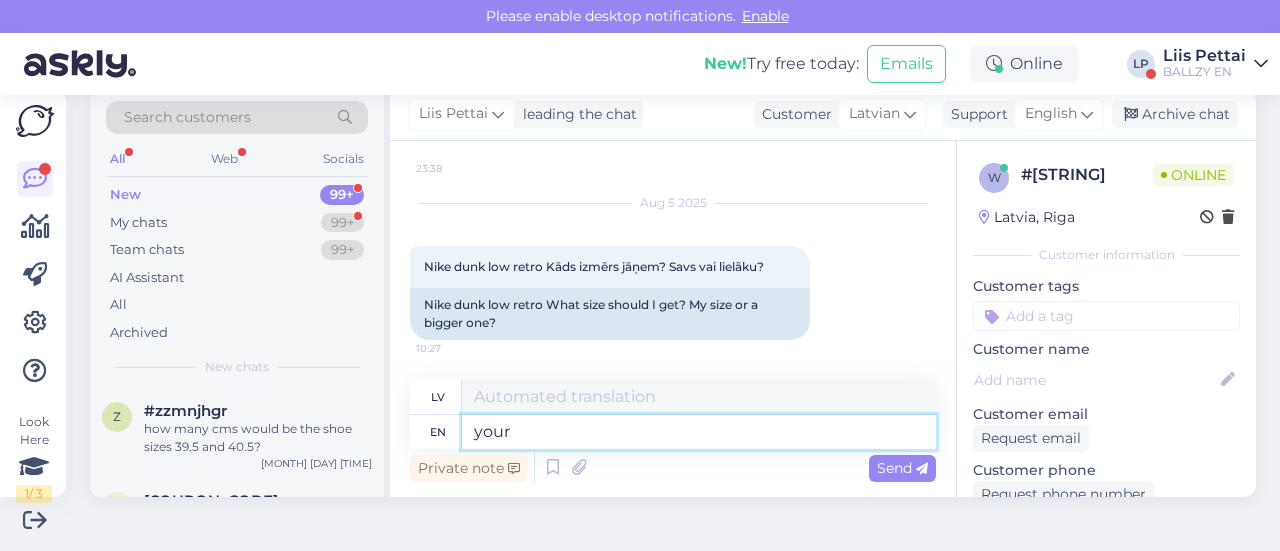 type on "your" 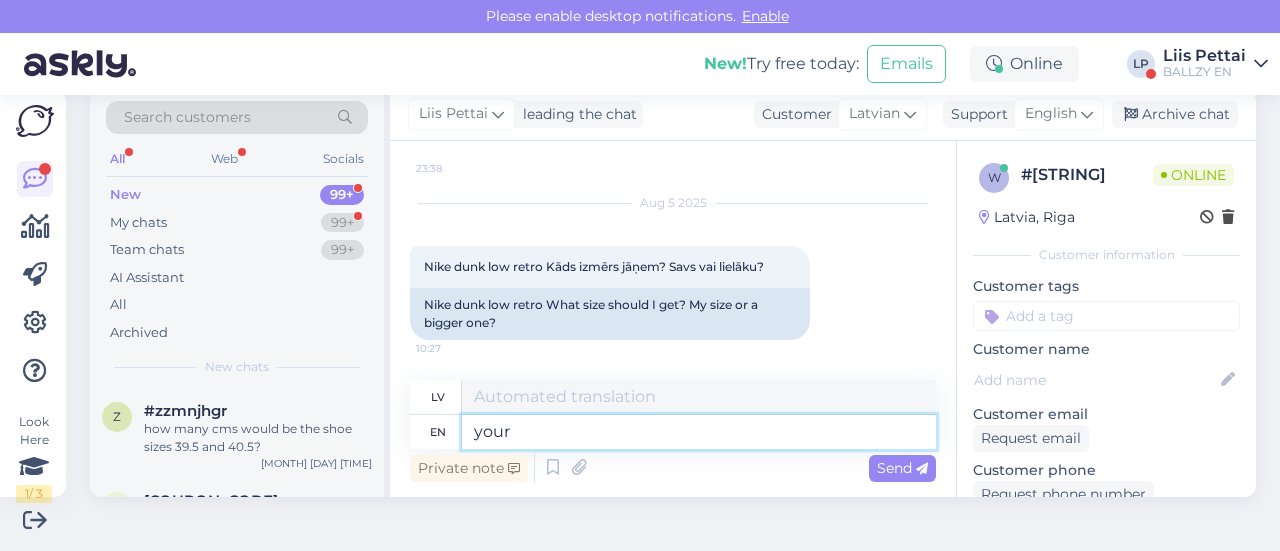 type on "tavs" 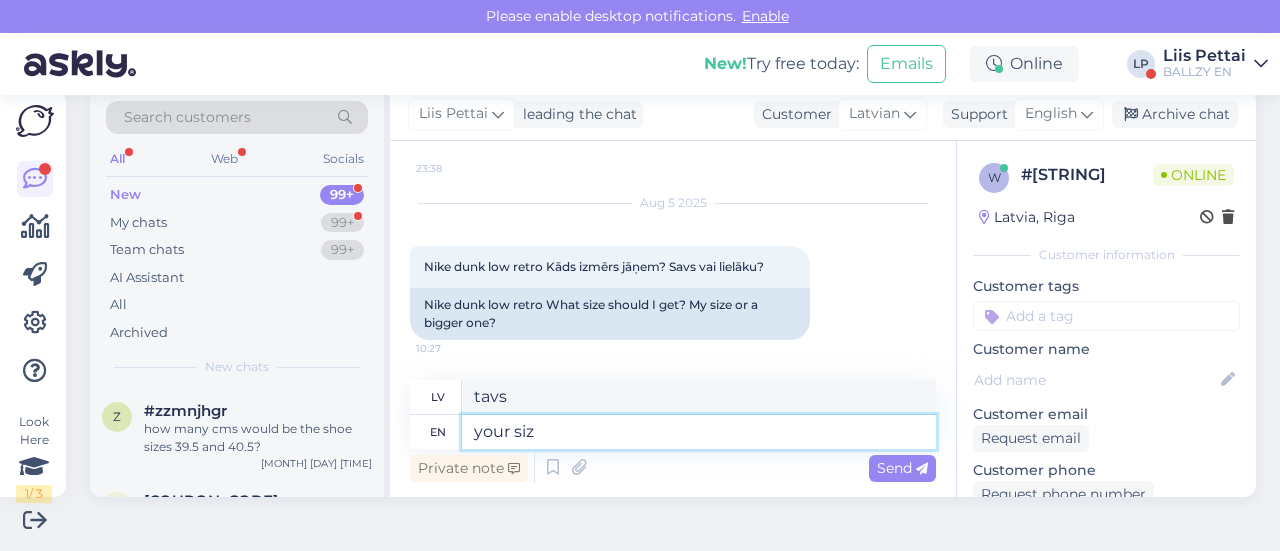 type on "your size" 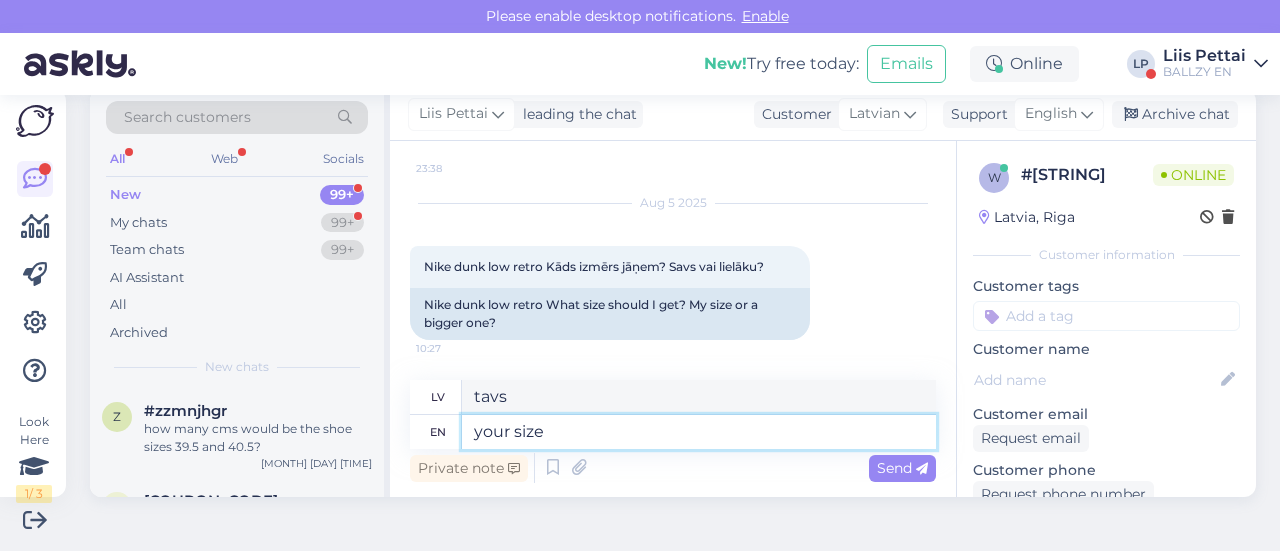 type on "jūsu izmērs" 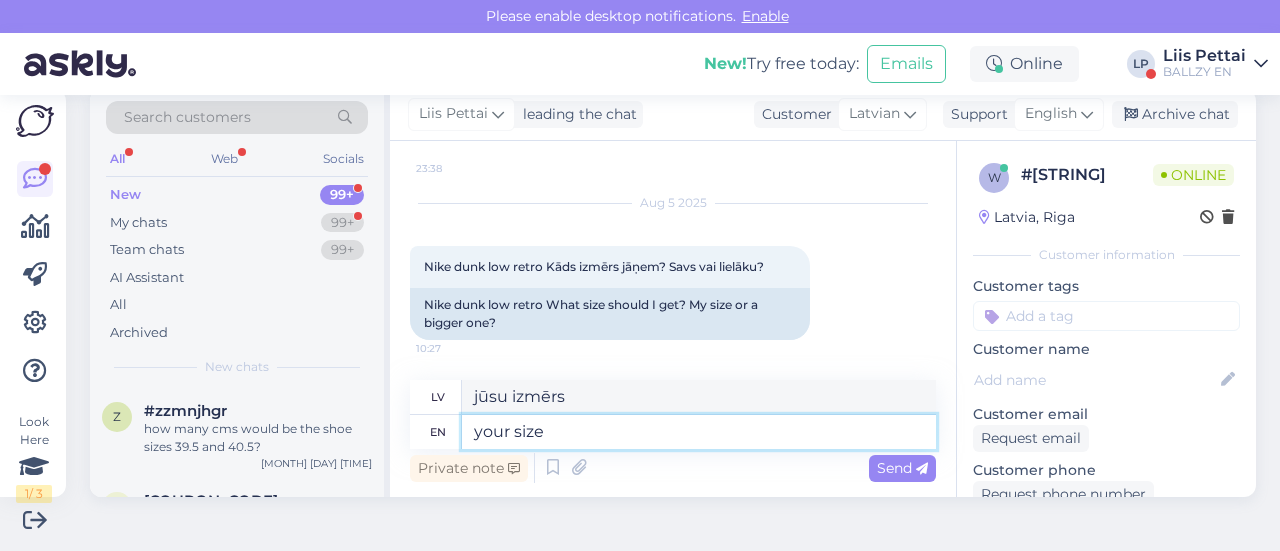 type 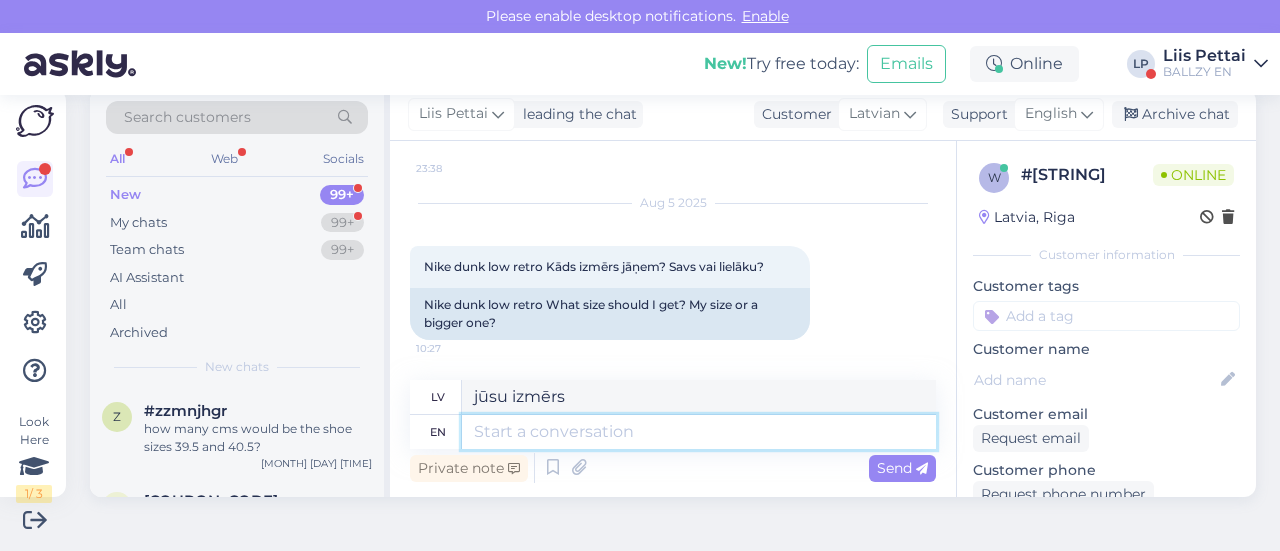type 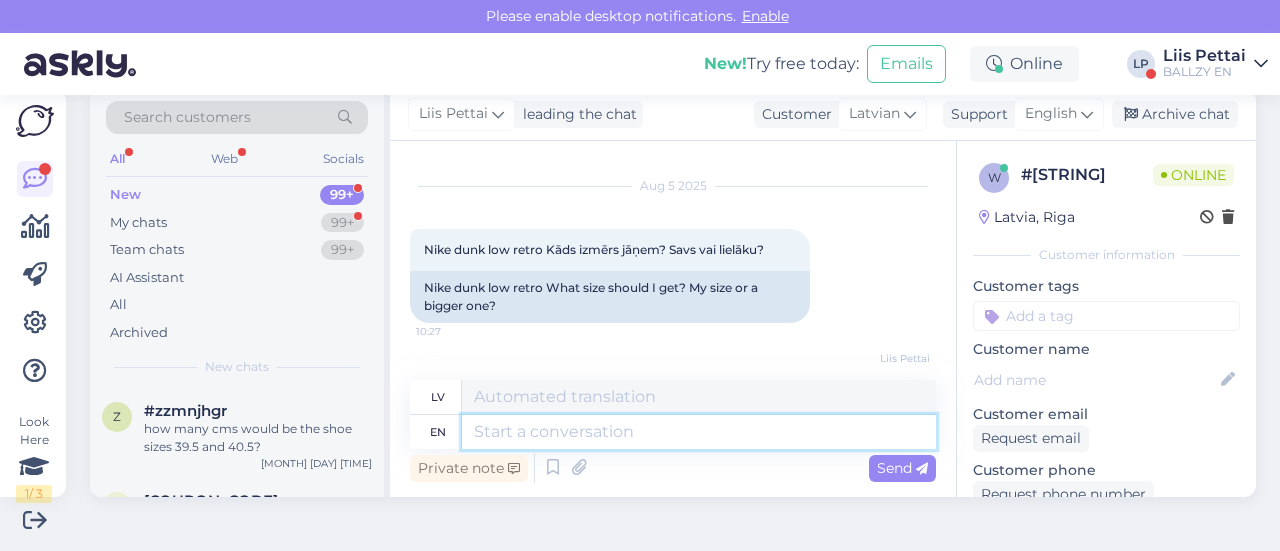 scroll, scrollTop: 338, scrollLeft: 0, axis: vertical 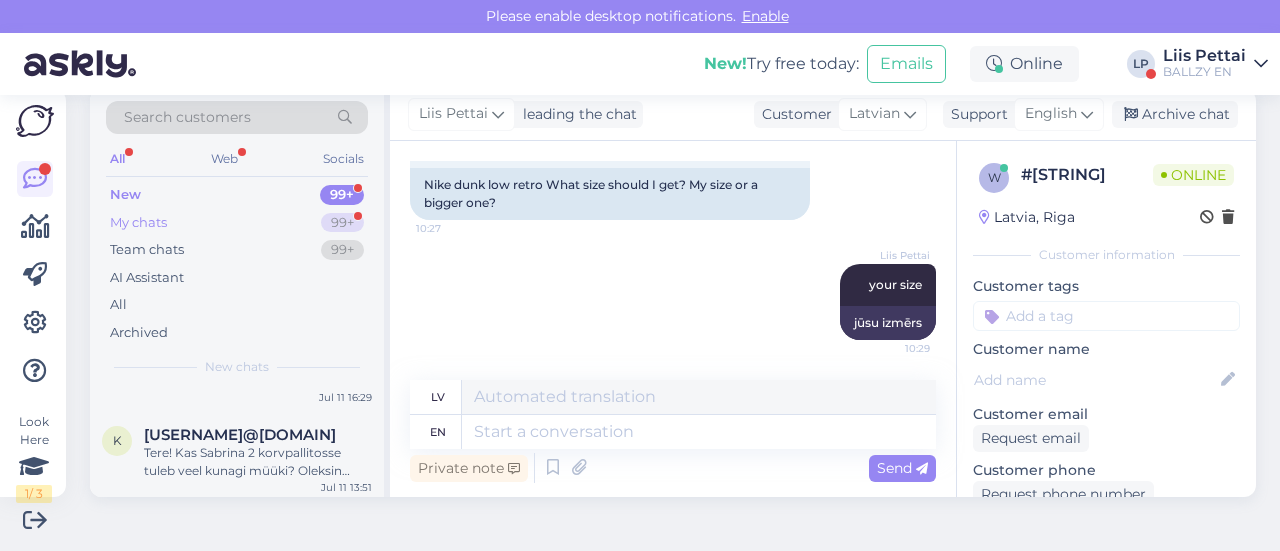 click on "My chats 99+" at bounding box center (237, 223) 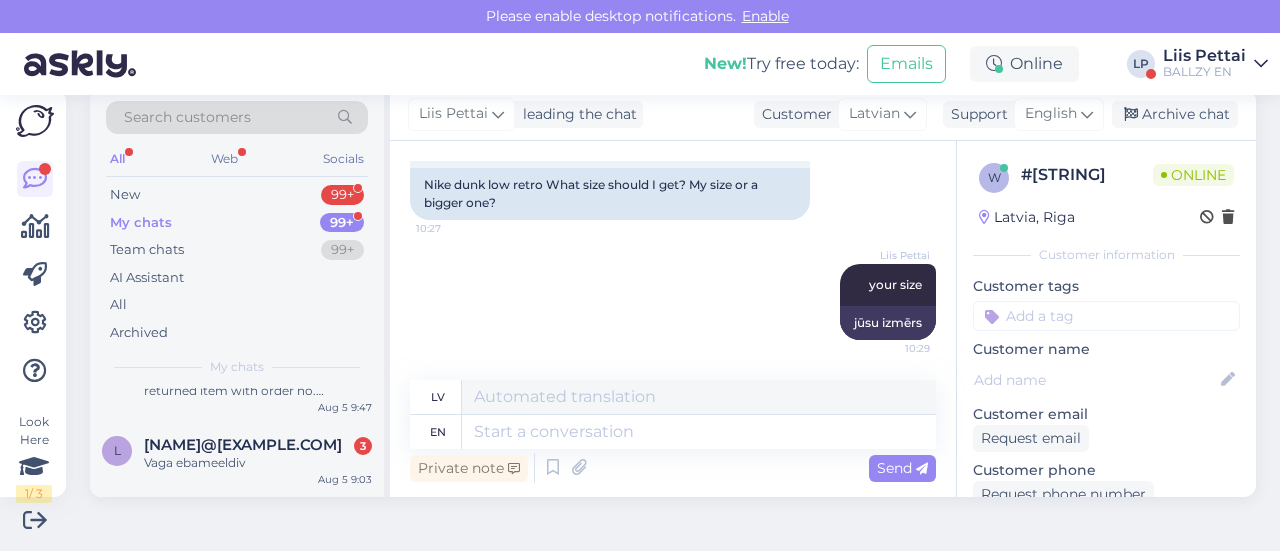 scroll, scrollTop: 100, scrollLeft: 0, axis: vertical 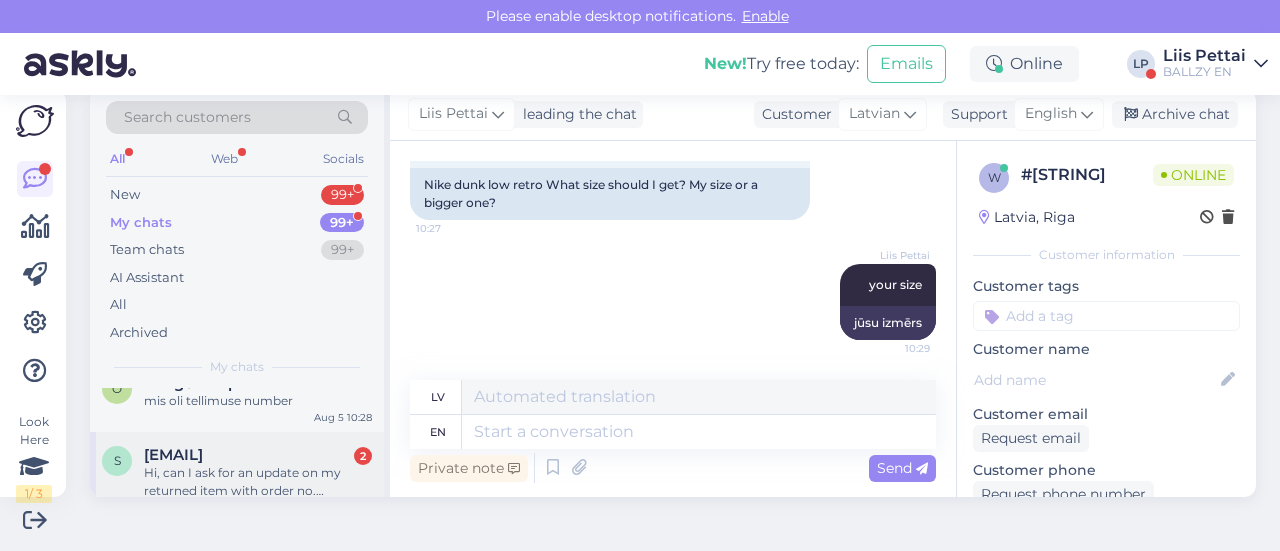 click on "Hi, can I ask for an update on my returned item with order no. [NUMBER]? On the Posti app the last update was on [DAY].[MONTH] and it says the item is in sorting. How many days would it take for a return / refund as well? Thank you!" at bounding box center [258, 482] 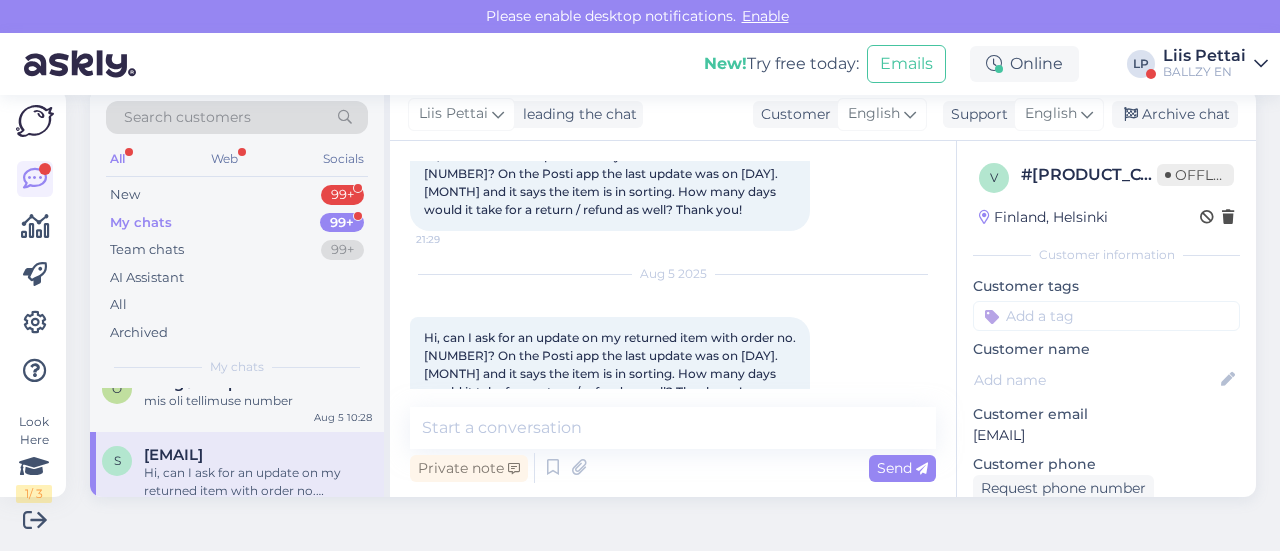 scroll, scrollTop: 659, scrollLeft: 0, axis: vertical 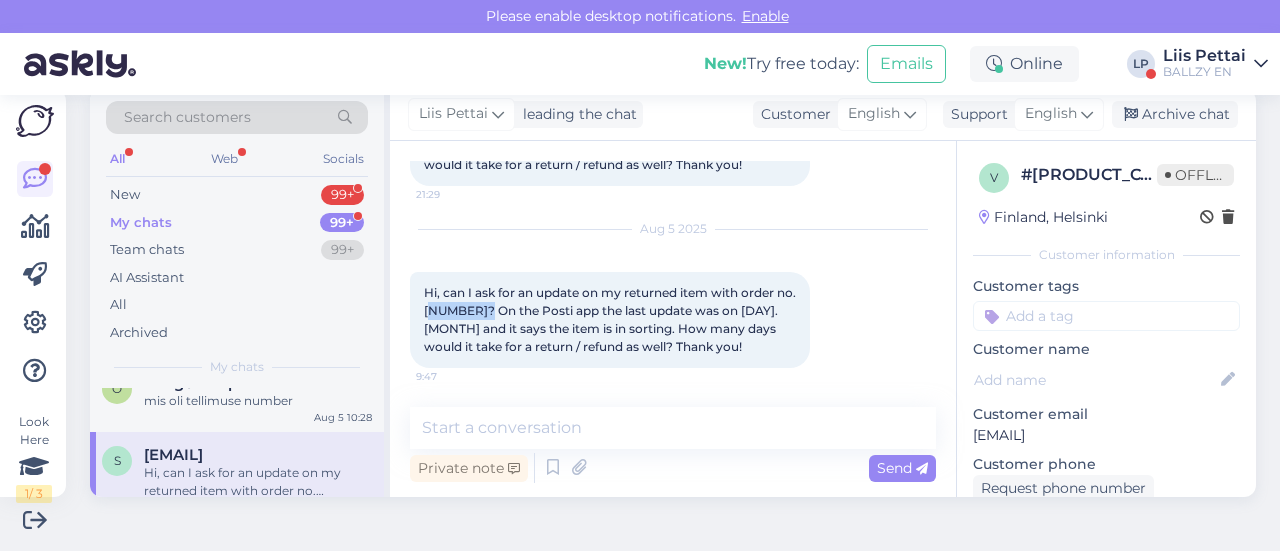 drag, startPoint x: 454, startPoint y: 316, endPoint x: 510, endPoint y: 304, distance: 57.271286 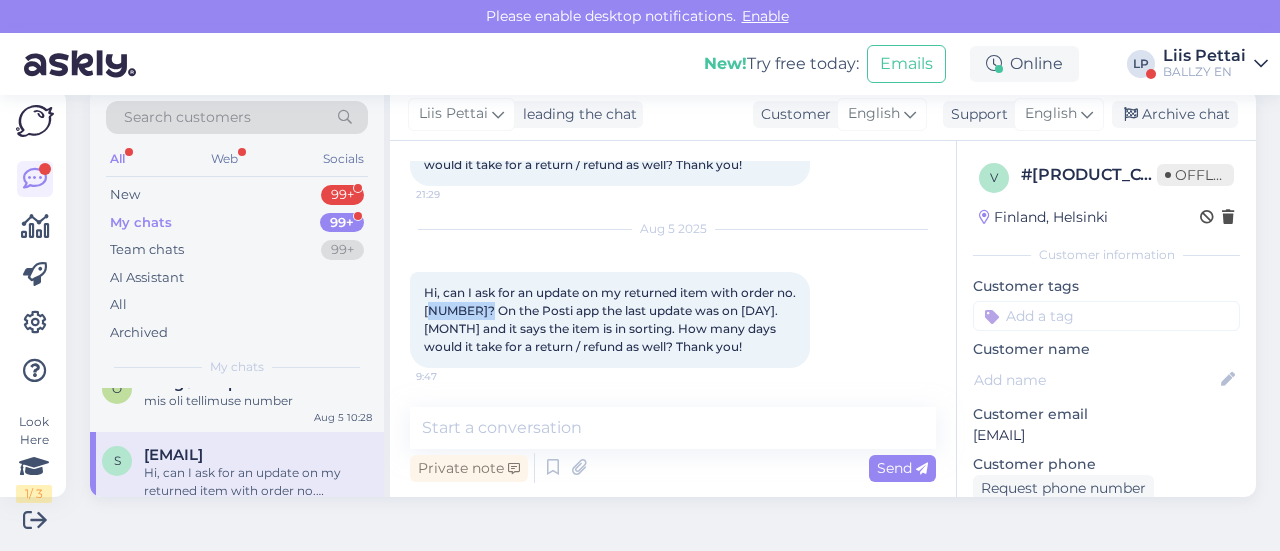 click on "Hi, can I ask for an update on my returned item with order no. [NUMBER]? On the Posti app the last update was on [DAY].[MONTH] and it says the item is in sorting. How many days would it take for a return / refund as well? Thank you!" at bounding box center (611, 319) 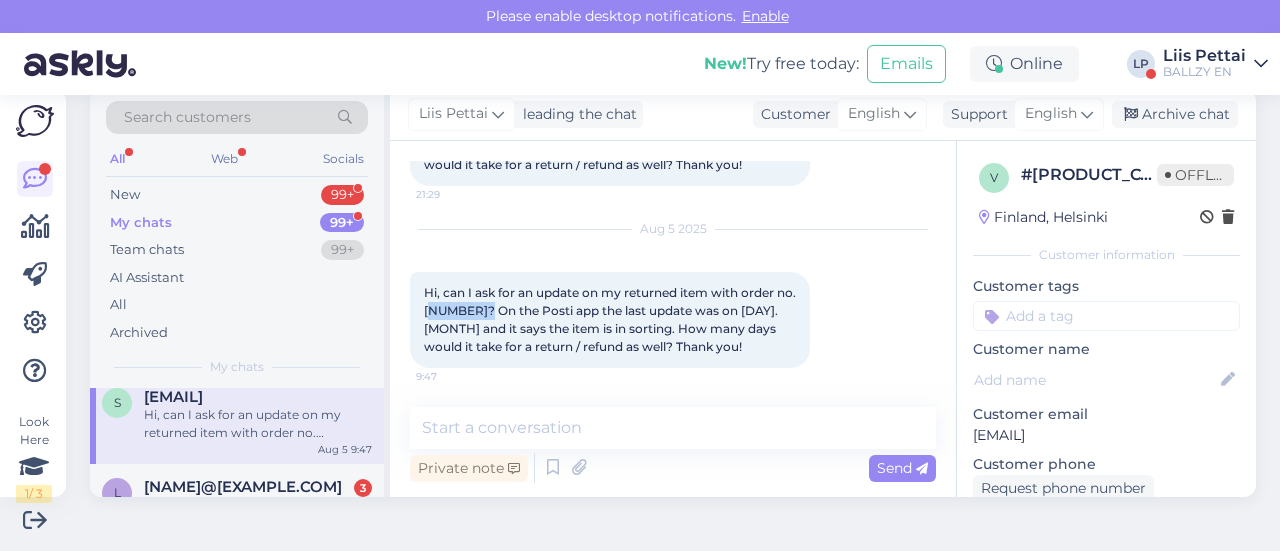 scroll, scrollTop: 200, scrollLeft: 0, axis: vertical 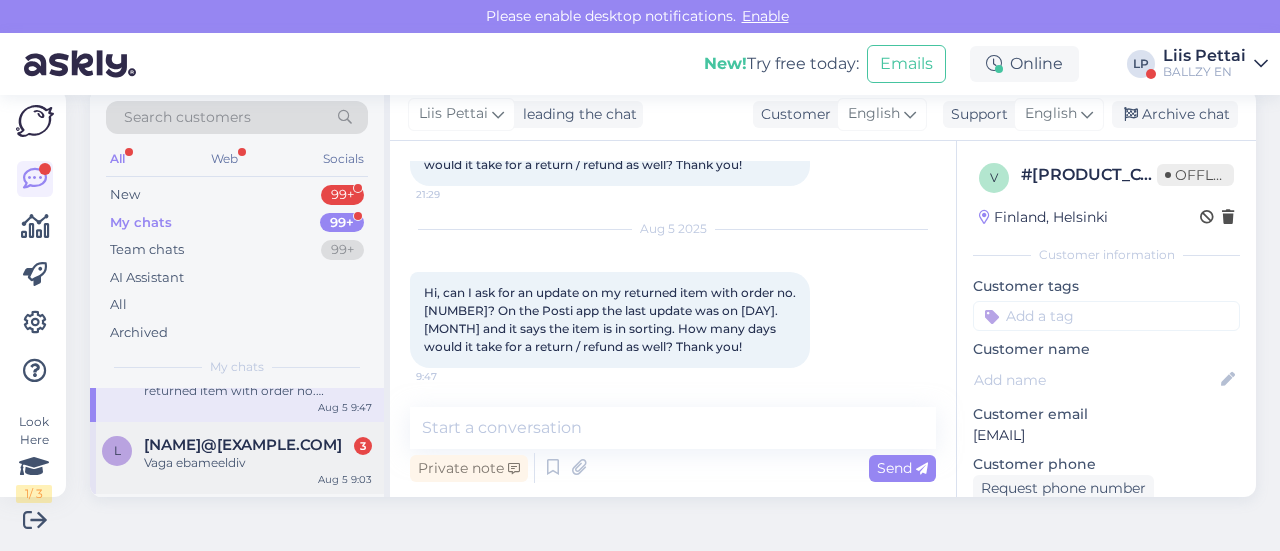 click on "Vaga ebameeldiv" at bounding box center (258, 463) 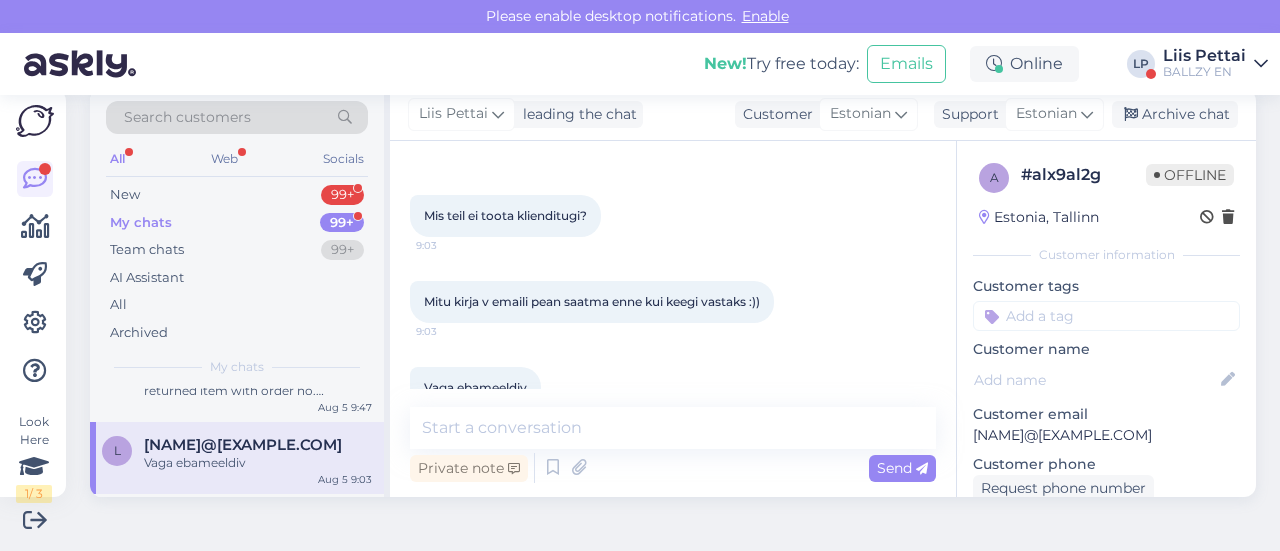 scroll, scrollTop: 438, scrollLeft: 0, axis: vertical 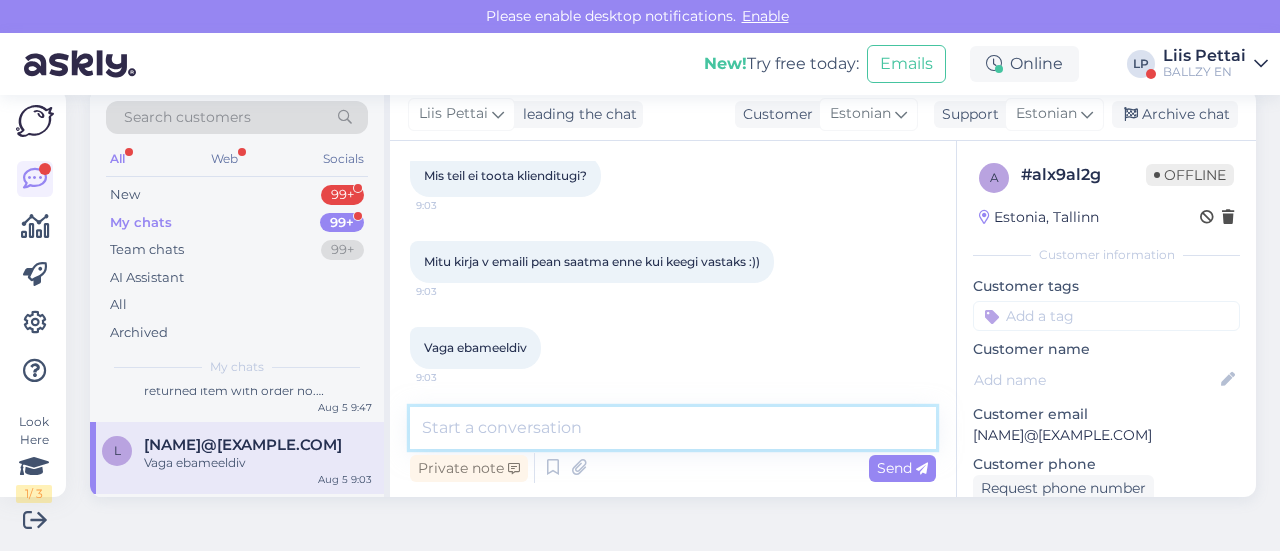 click at bounding box center (673, 428) 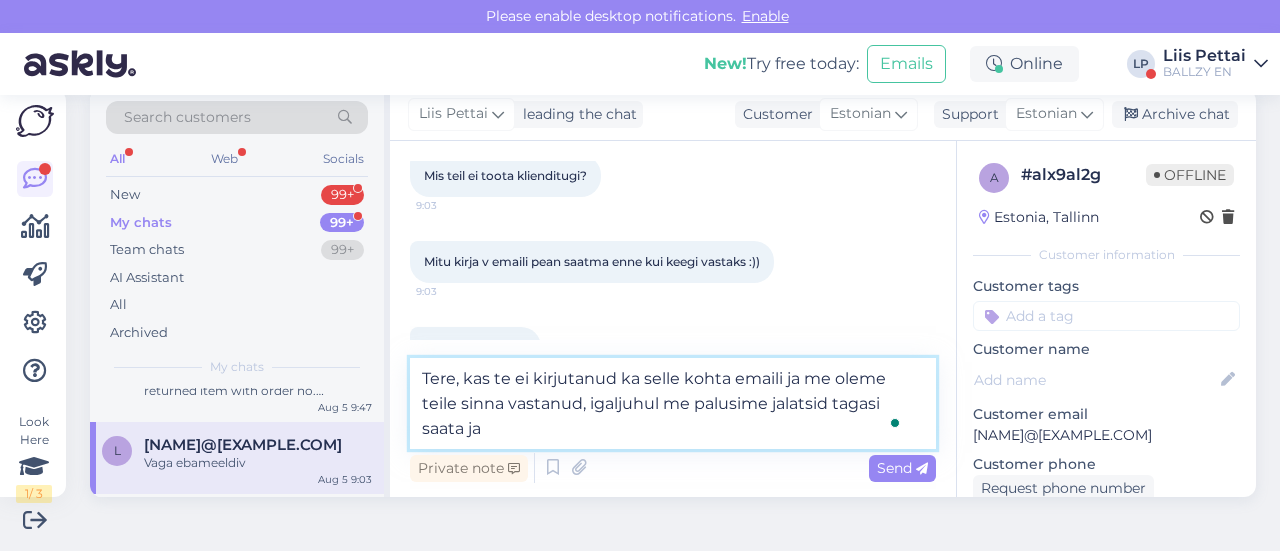 scroll, scrollTop: 0, scrollLeft: 0, axis: both 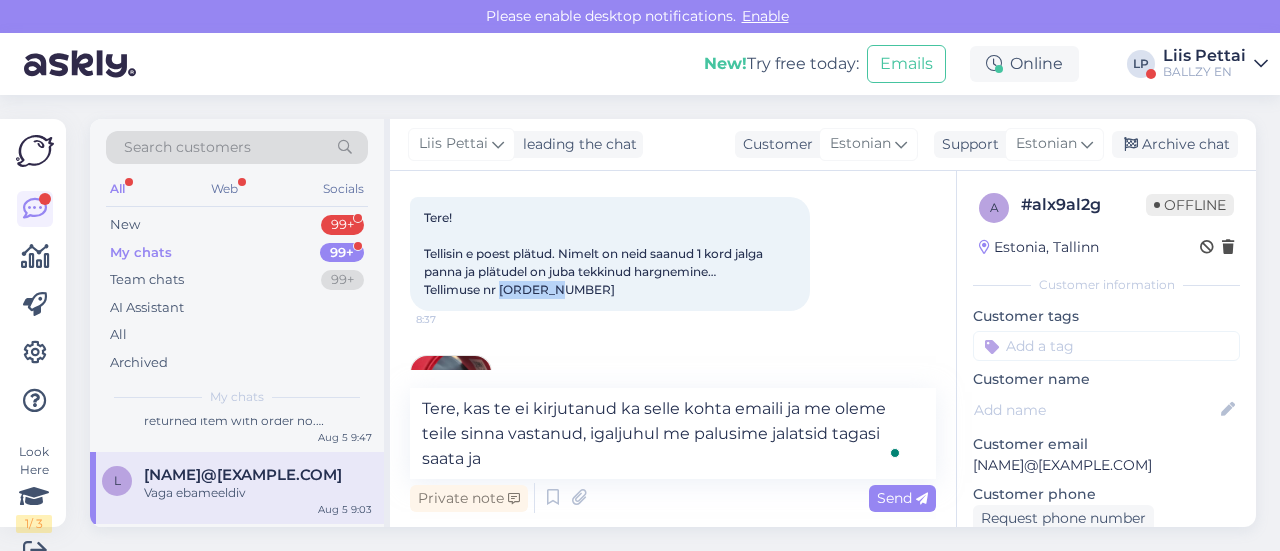drag, startPoint x: 500, startPoint y: 294, endPoint x: 564, endPoint y: 297, distance: 64.070274 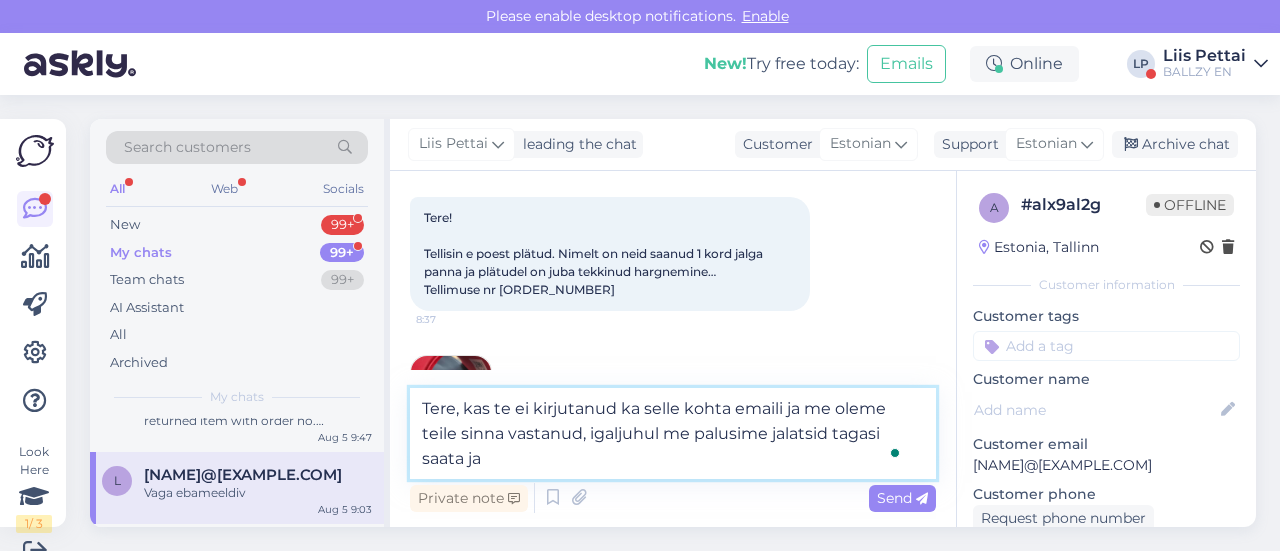 click on "Tere, kas te ei kirjutanud ka selle kohta emaili ja me oleme teile sinna vastanud, igaljuhul me palusime jalatsid tagasi saata ja" at bounding box center (673, 433) 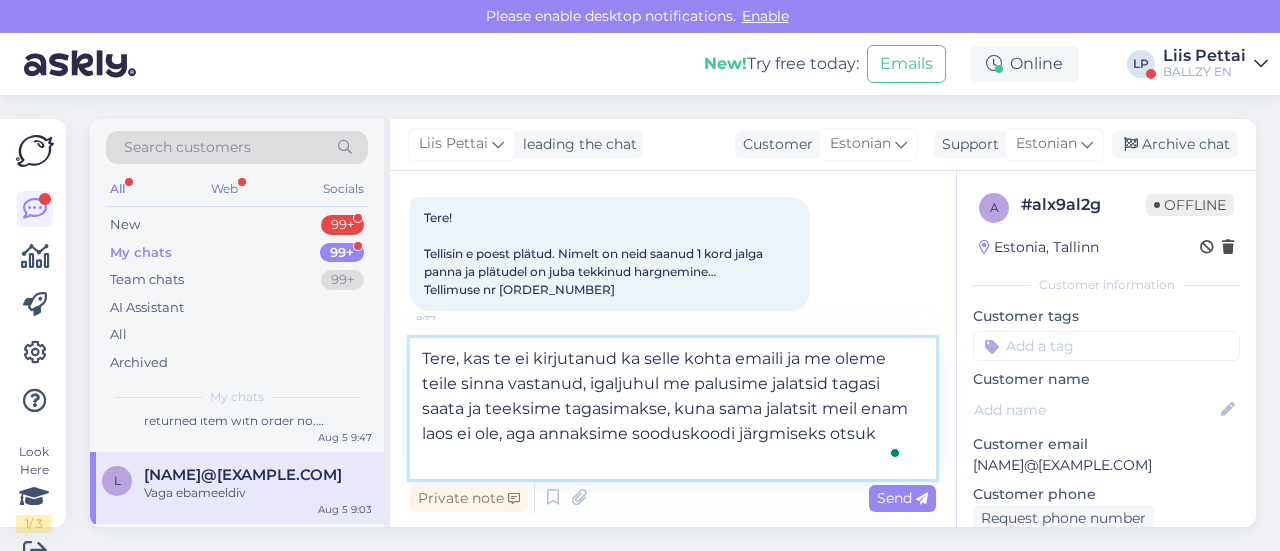 type on "Tere, kas te ei kirjutanud ka selle kohta emaili ja me oleme teile sinna vastanud, igaljuhul me palusime jalatsid tagasi saata ja teeksime tagasimakse, kuna sama jalatsit meil enam laos ei ole, aga annaksime sooduskoodi järgmiseks ots" 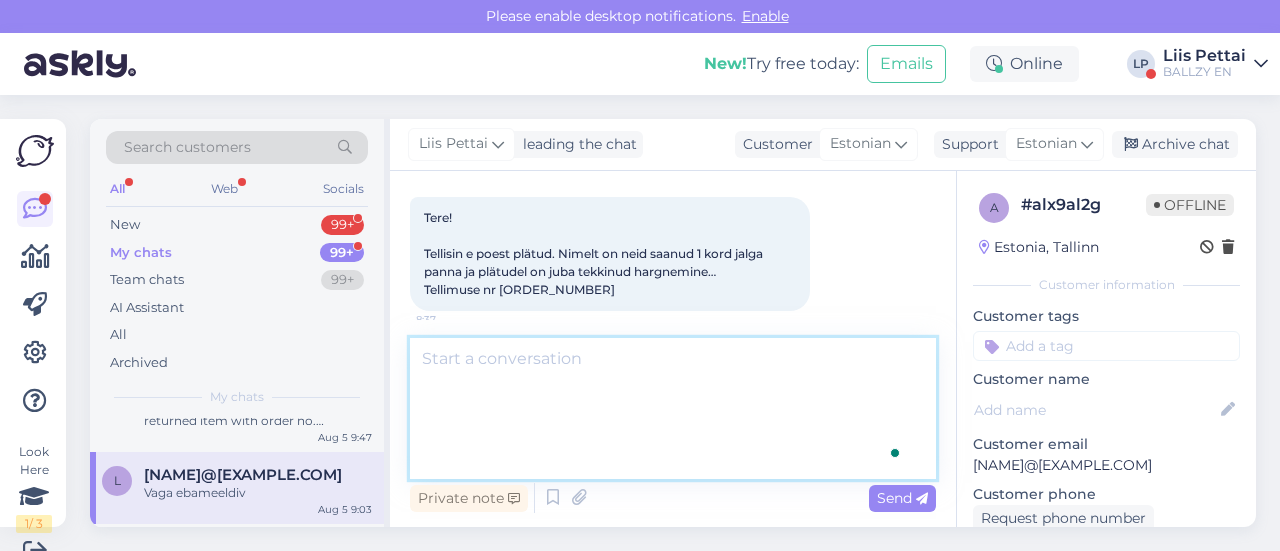 scroll, scrollTop: 578, scrollLeft: 0, axis: vertical 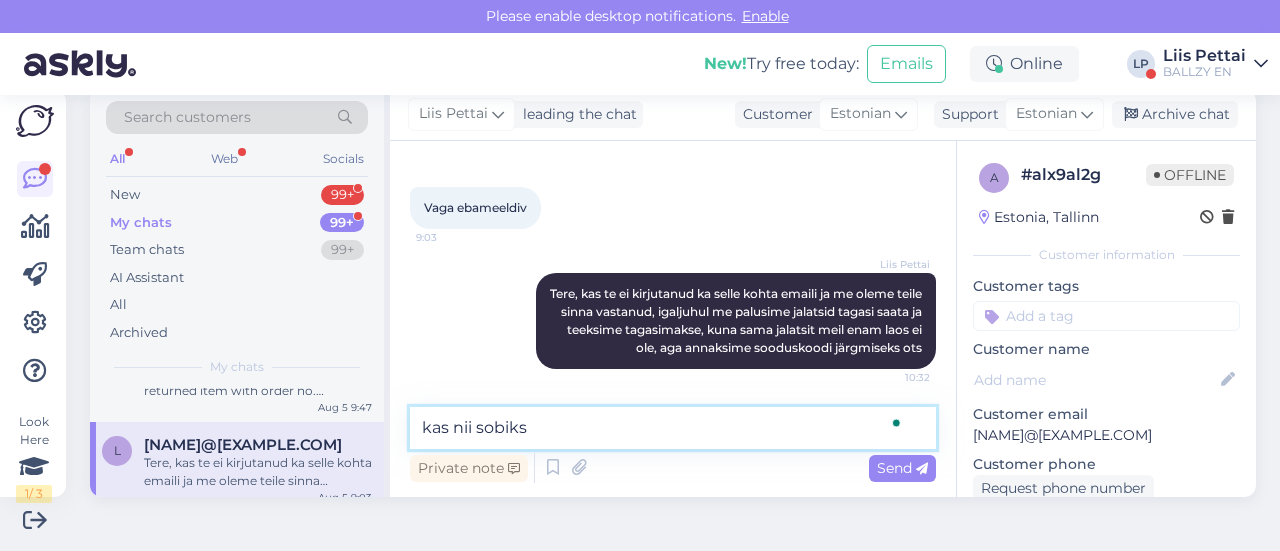 type on "kas nii sobiks?" 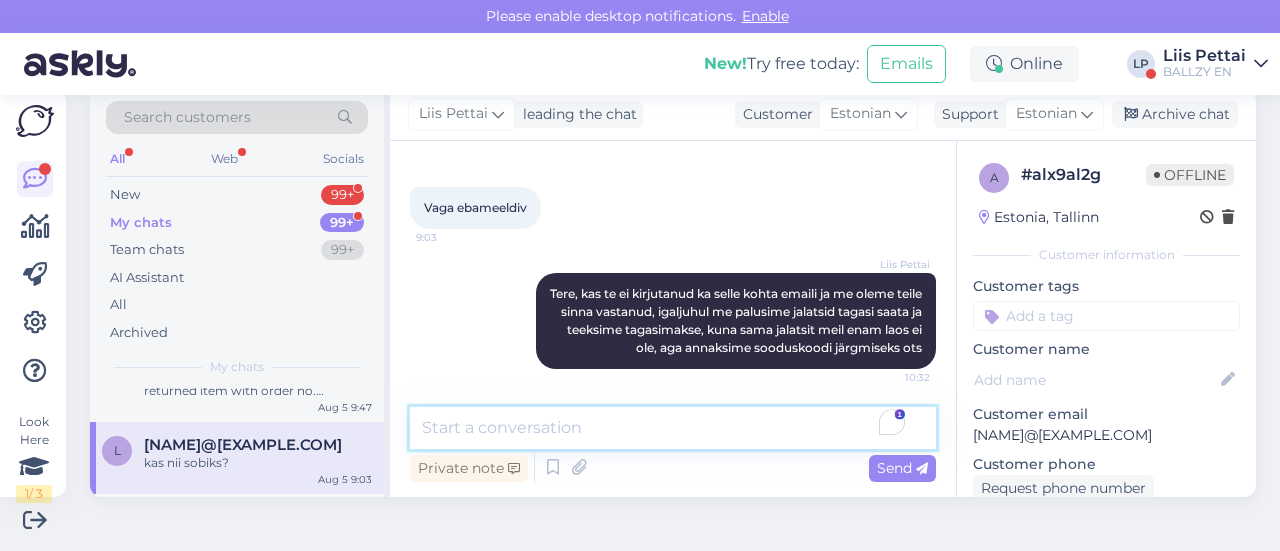 scroll, scrollTop: 664, scrollLeft: 0, axis: vertical 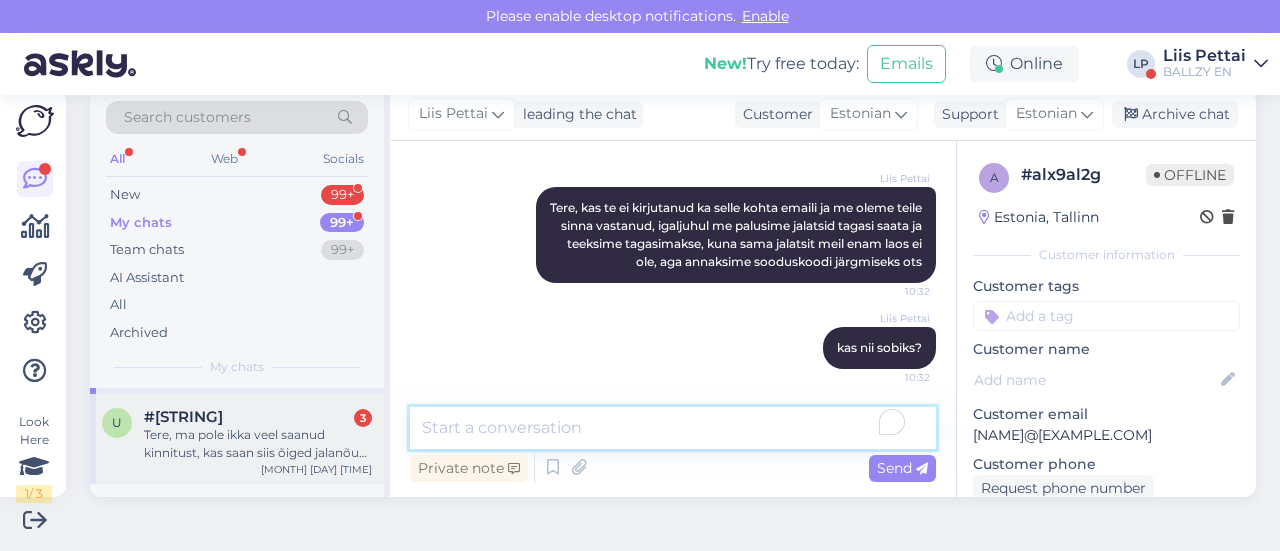 type 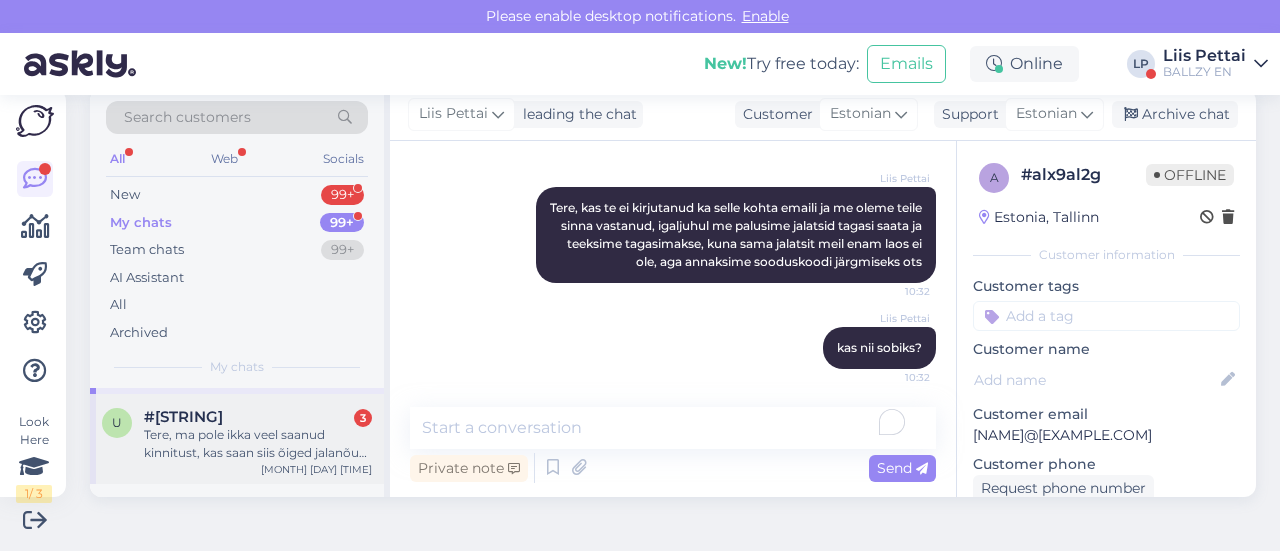drag, startPoint x: 203, startPoint y: 447, endPoint x: 218, endPoint y: 448, distance: 15.033297 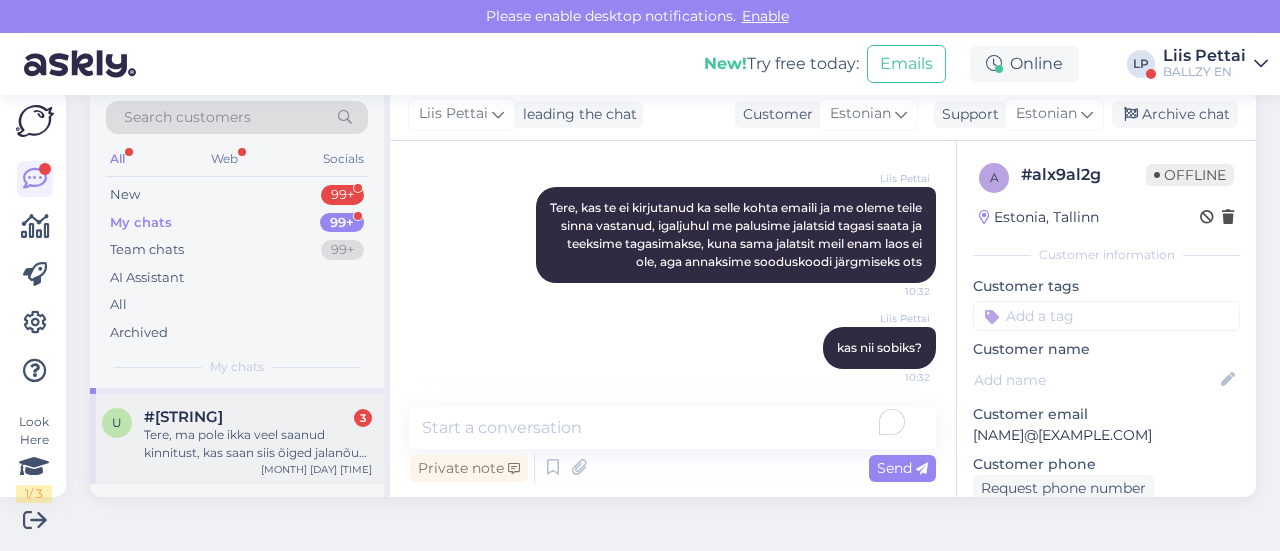 click on "Tere, ma pole ikka veel saanud kinnitust, kas saan siis õiged jalanõud kätte?" at bounding box center [258, 444] 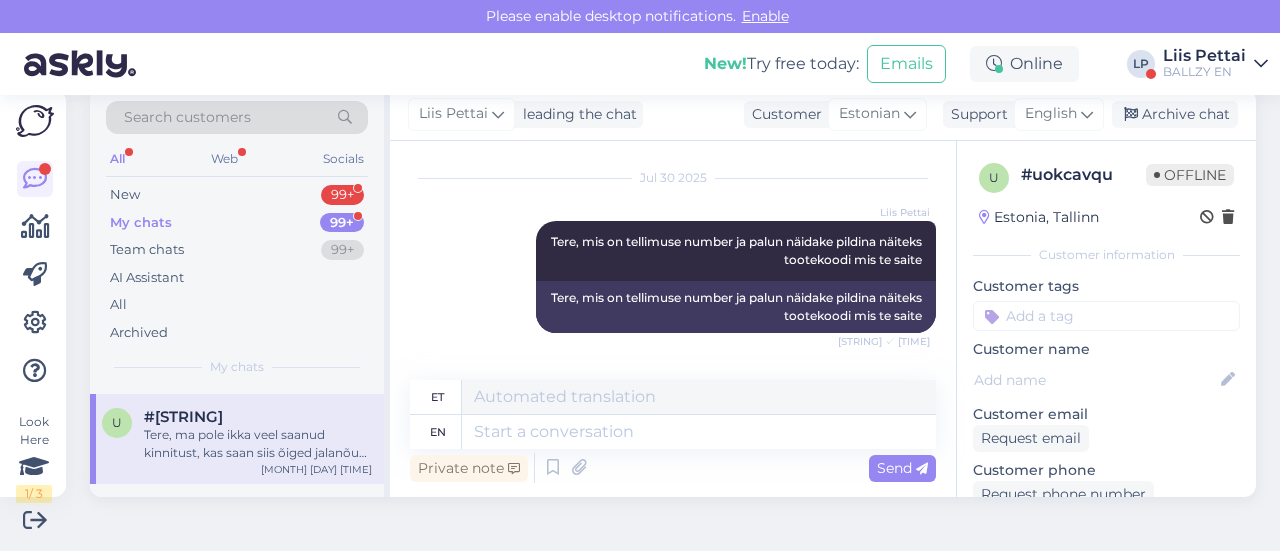 scroll, scrollTop: 584, scrollLeft: 0, axis: vertical 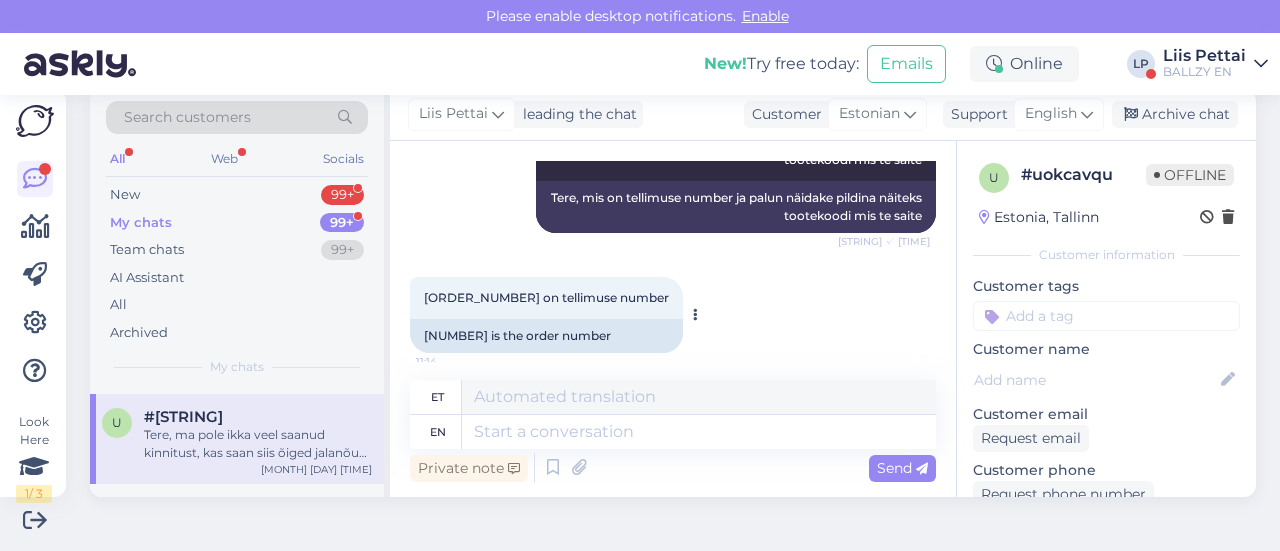 click on "[ORDER_NUMBER] on tellimuse number" at bounding box center (546, 297) 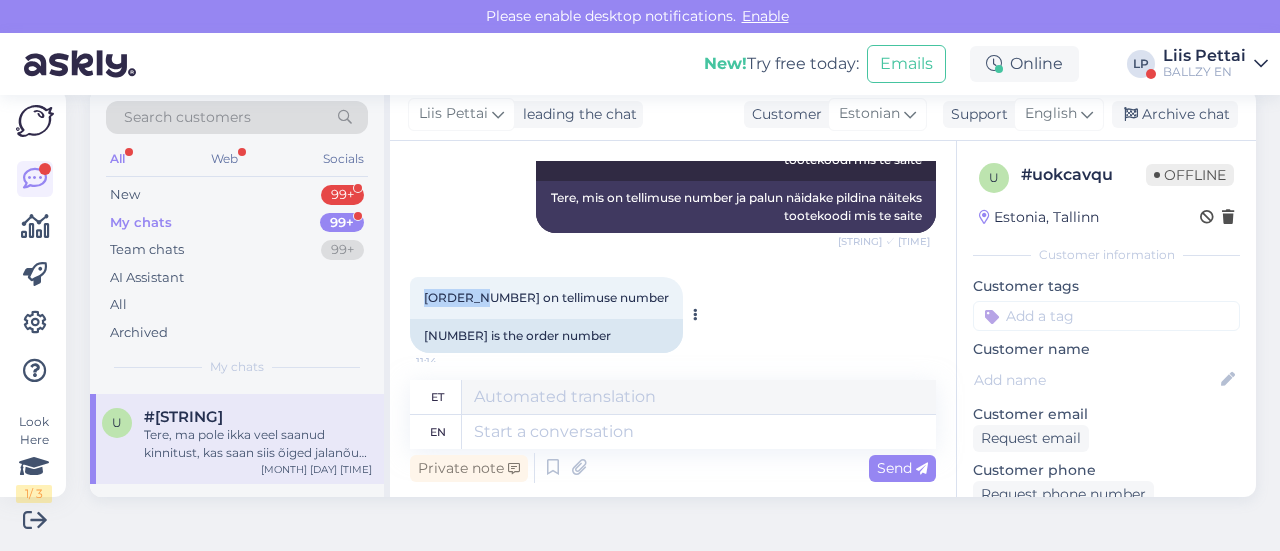 drag, startPoint x: 422, startPoint y: 297, endPoint x: 480, endPoint y: 297, distance: 58 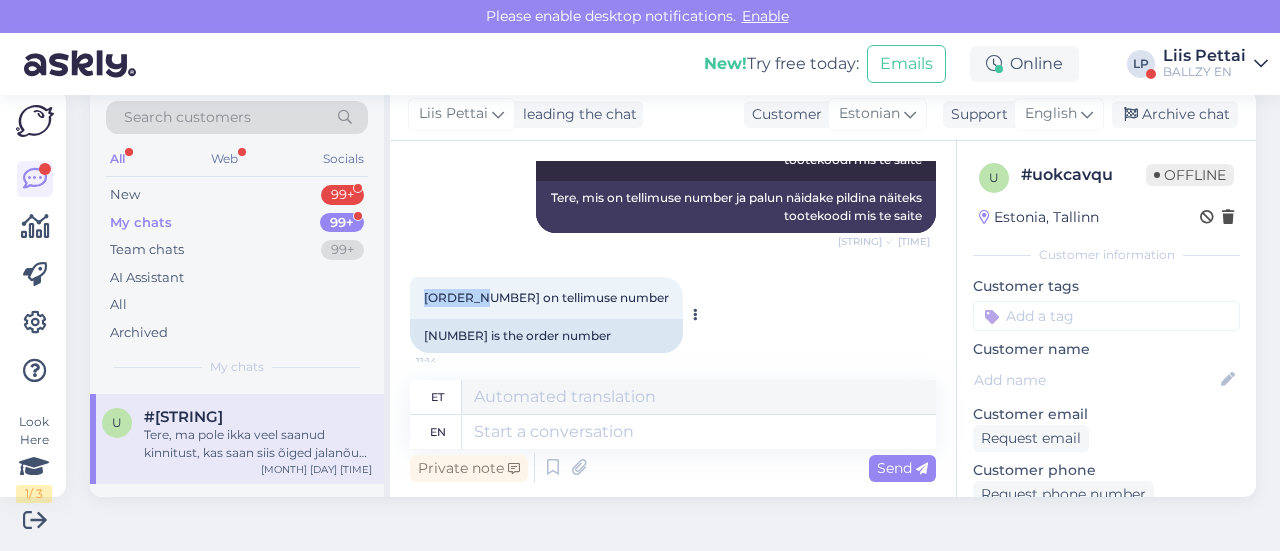 click on "[ORDER_ID] on tellimuse number 11:14" at bounding box center (546, 298) 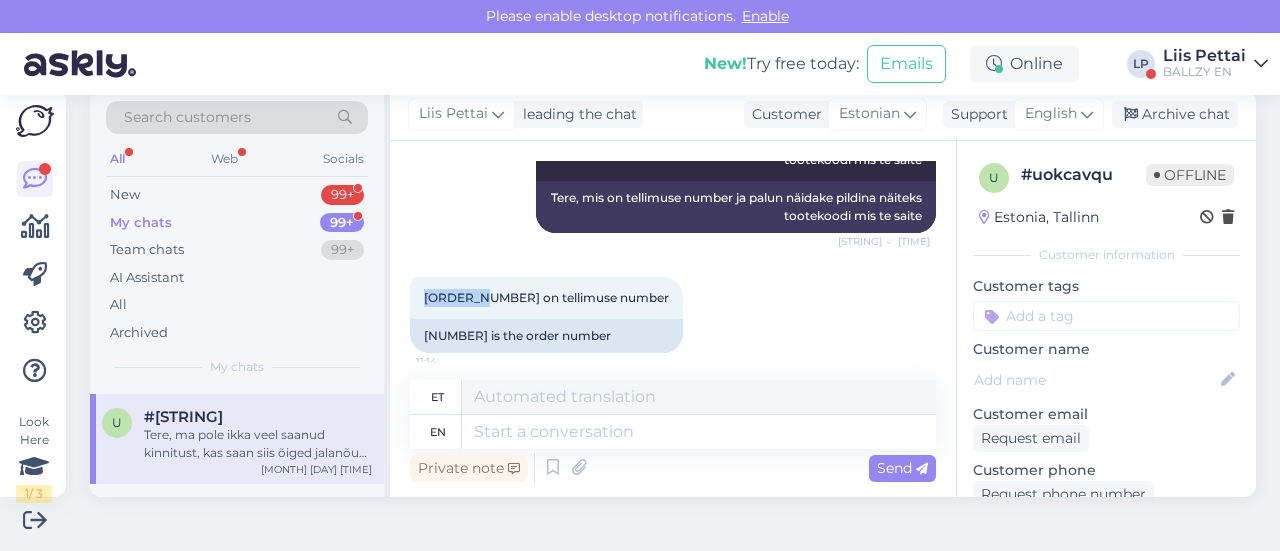 copy on "[NUMBER]" 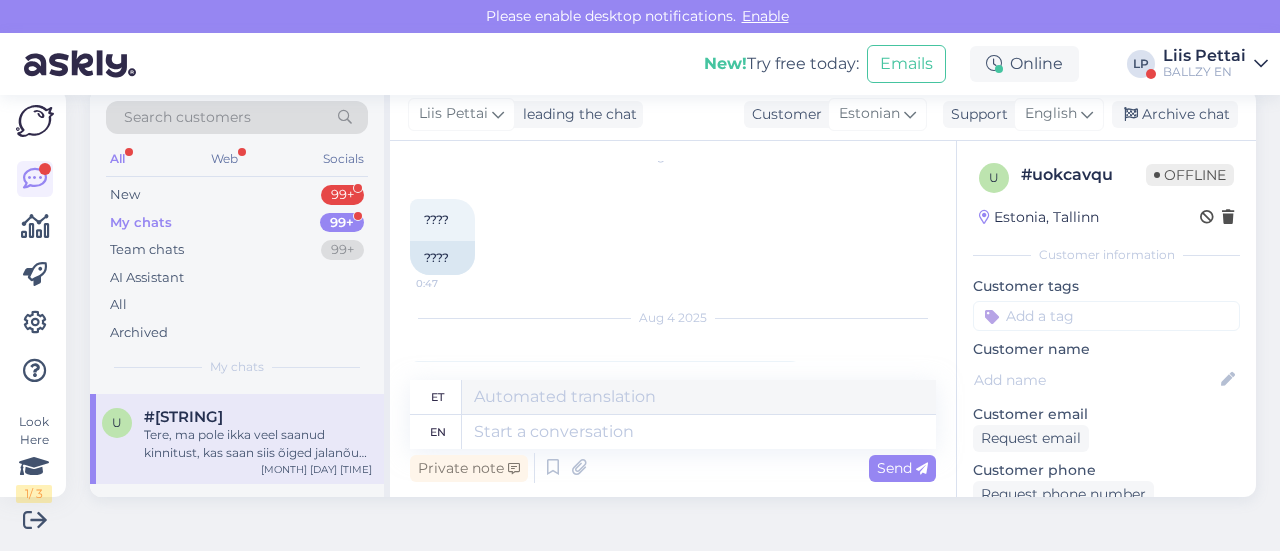 scroll, scrollTop: 1483, scrollLeft: 0, axis: vertical 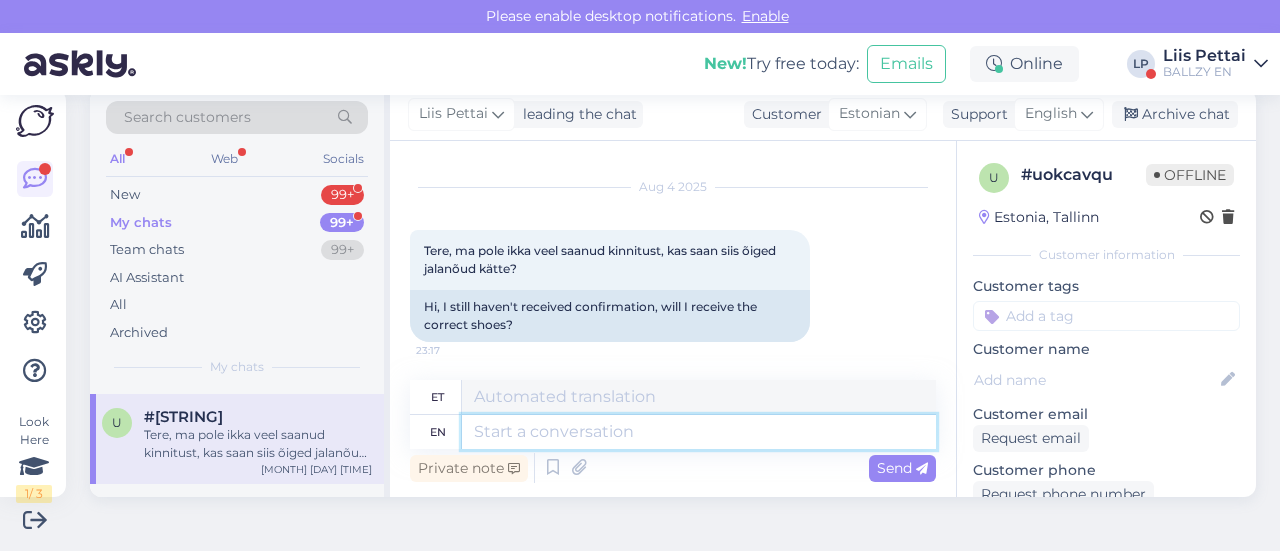 click at bounding box center (699, 432) 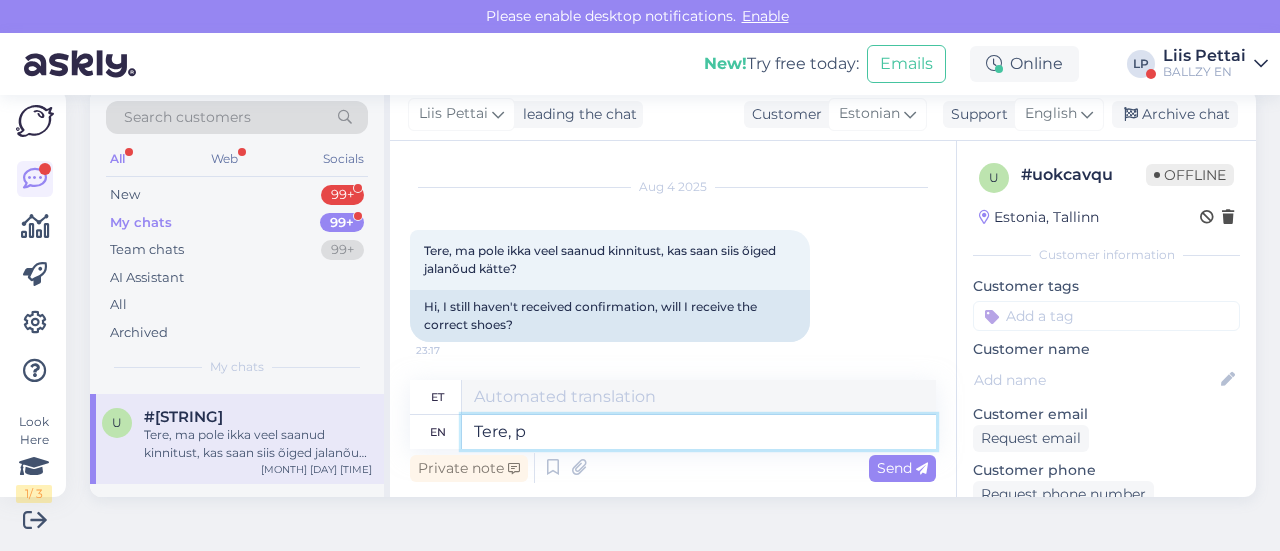 type on "Tere, pa" 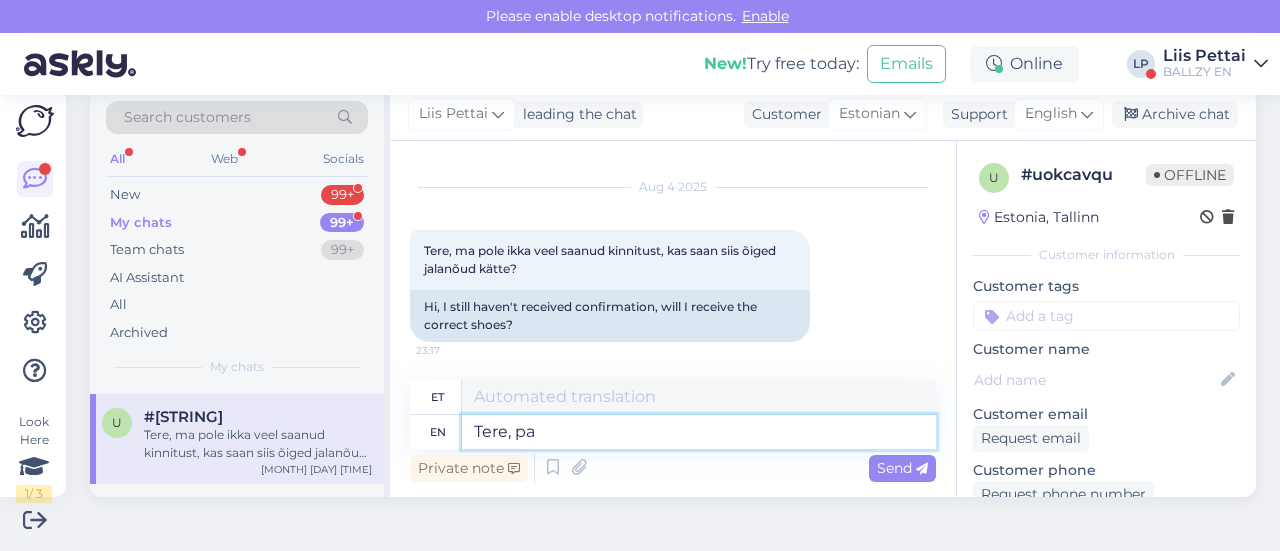 type on "Tere," 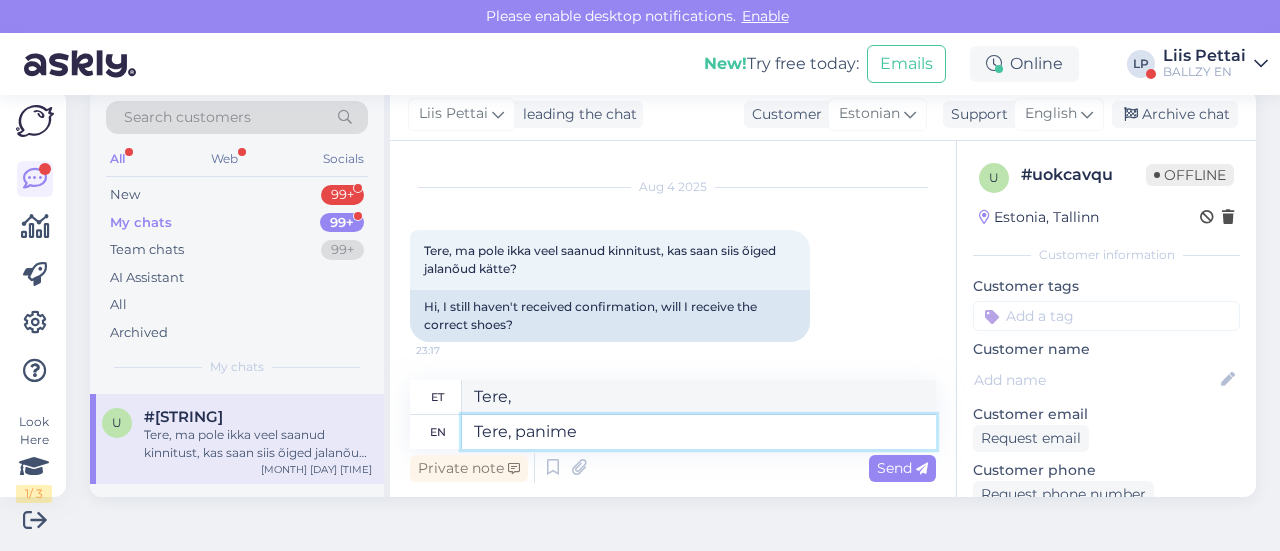 type on "Tere, panime o" 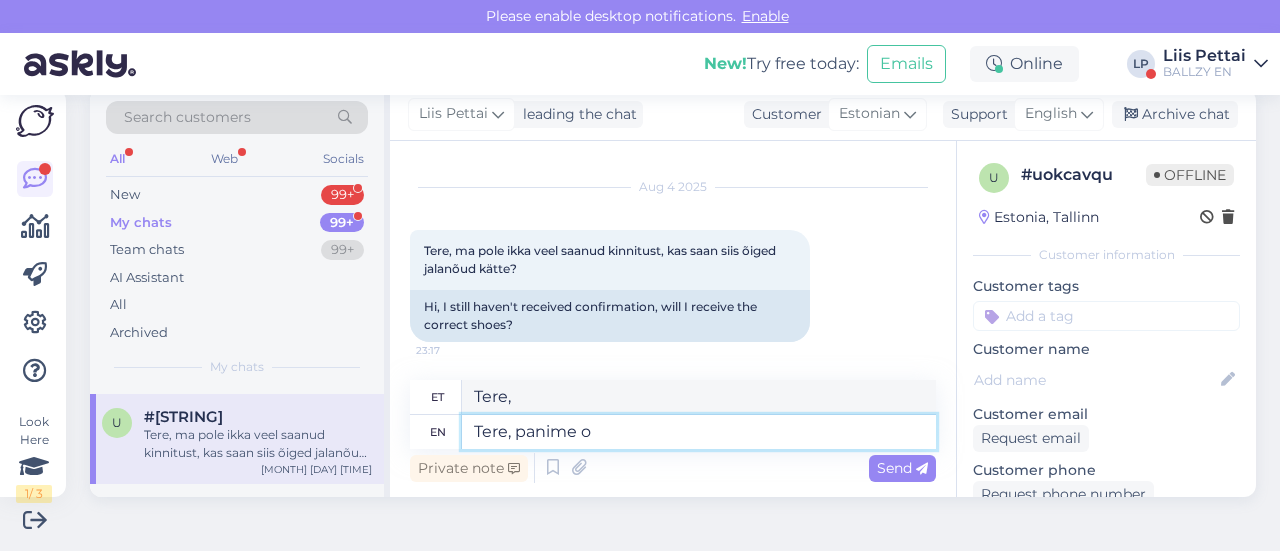 type on "Tere, panime" 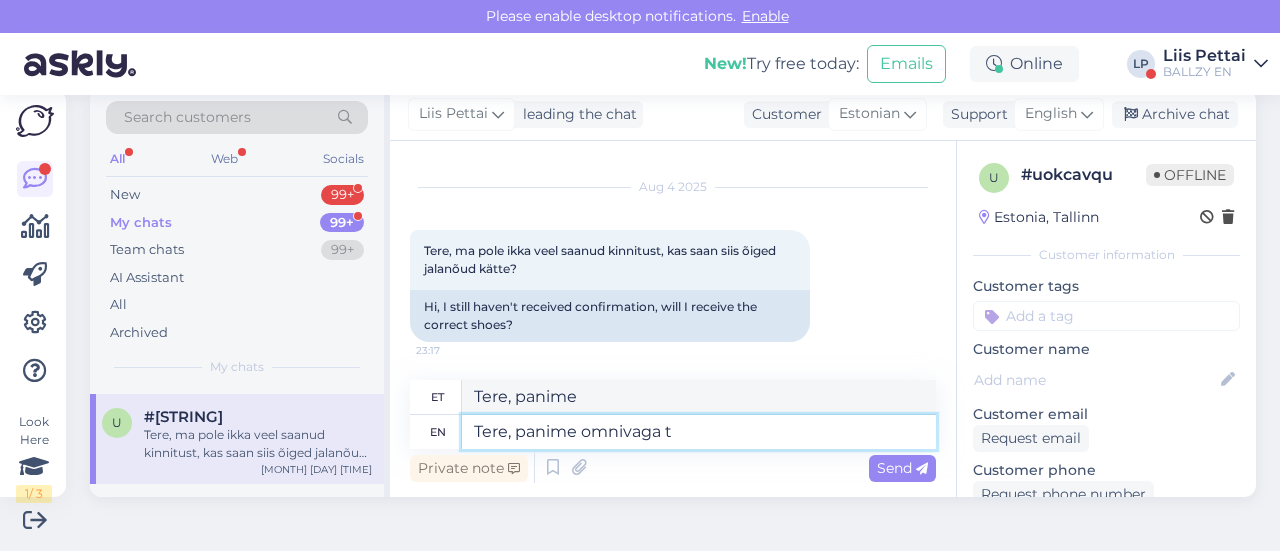 type on "Tere, panime omnivaga te" 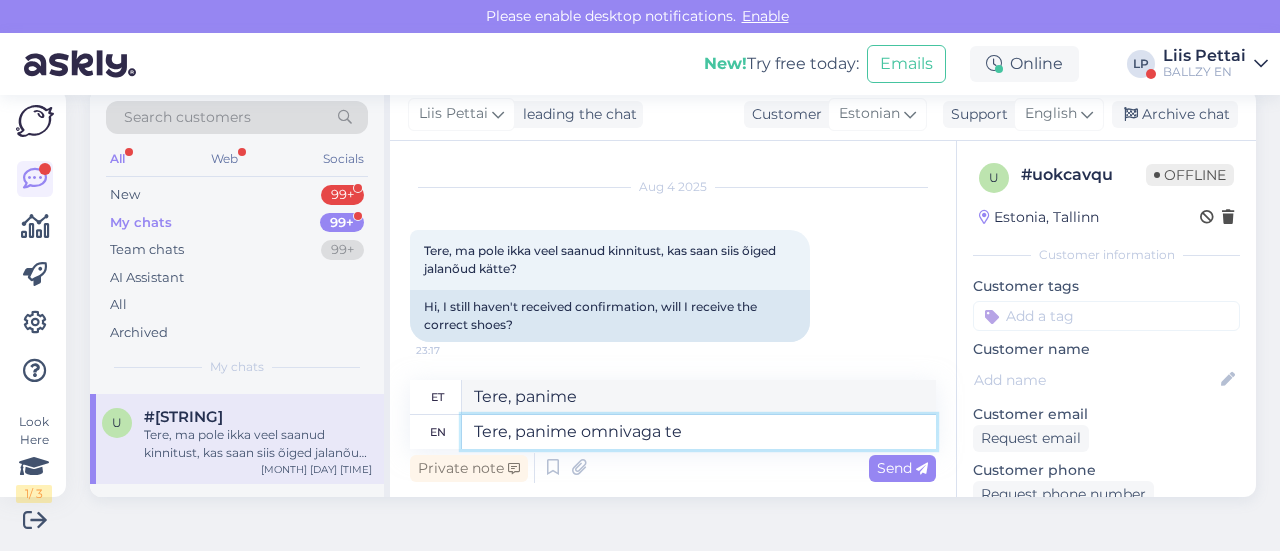 type on "Tere, panime omnivaga" 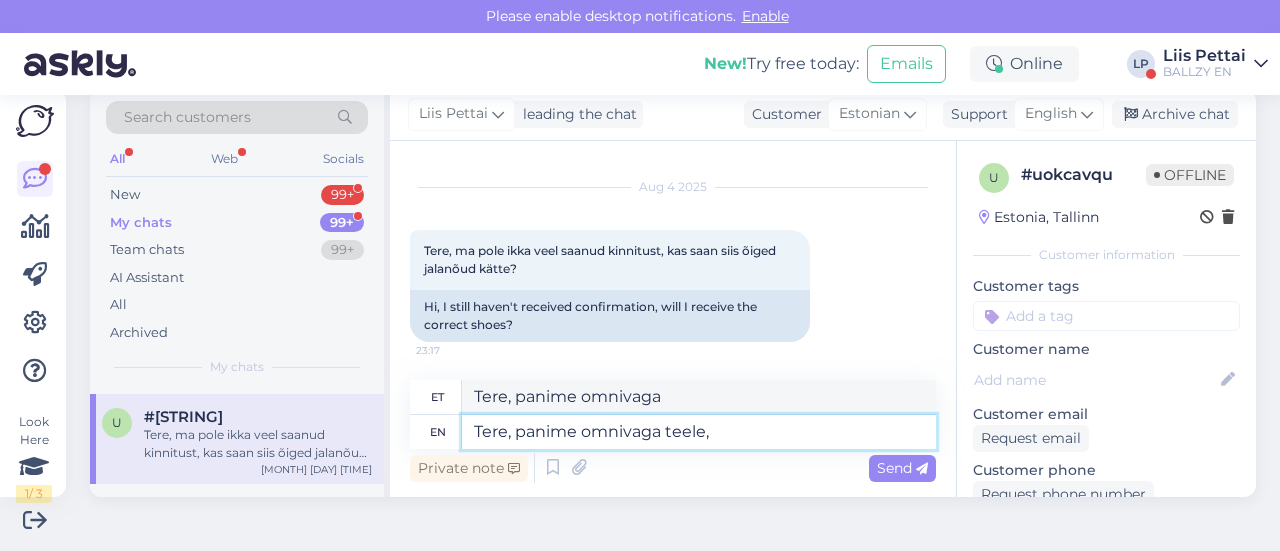 type on "Tere, panime omnivaga teele, u" 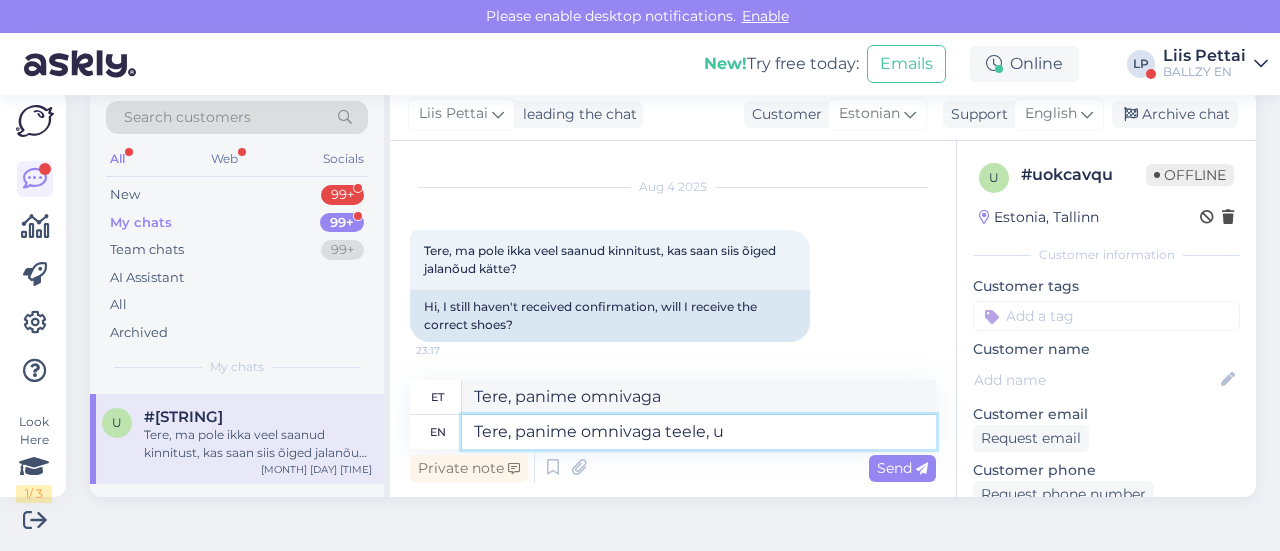 type on "Tere, panime omnivaga teele," 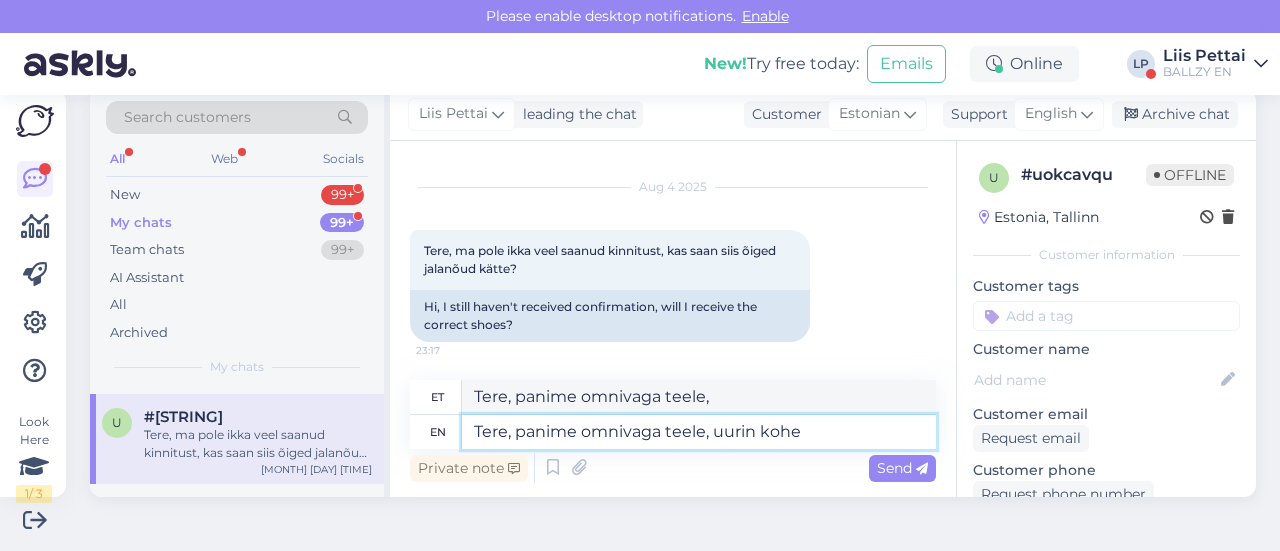type on "Tere, panime omnivaga teele, uurin koh" 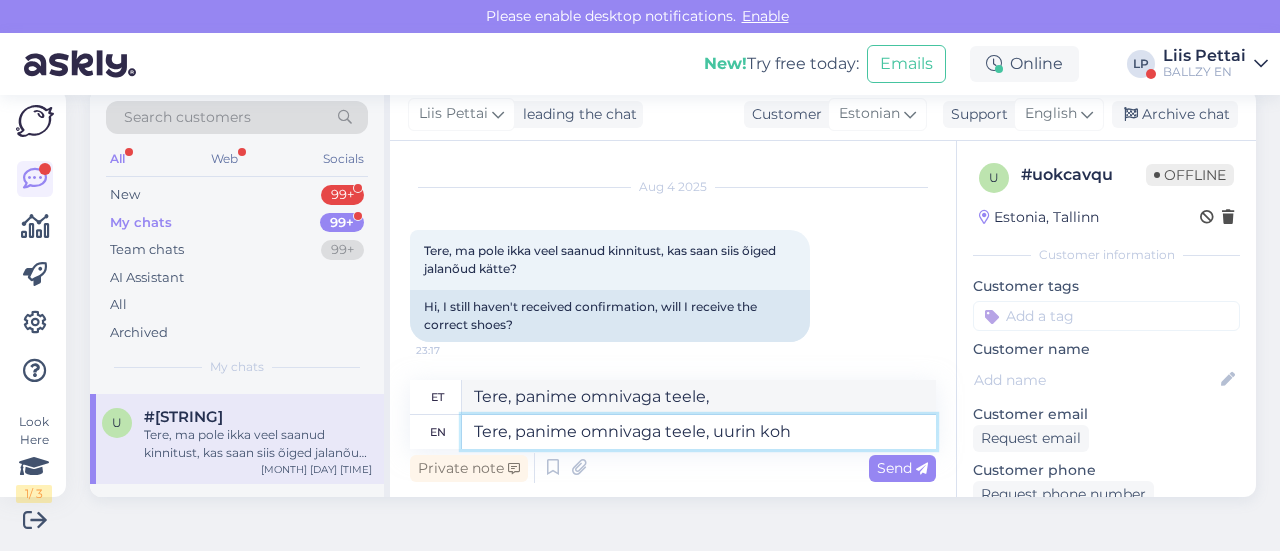 type on "Tere, panime omnivaga teele, uurin" 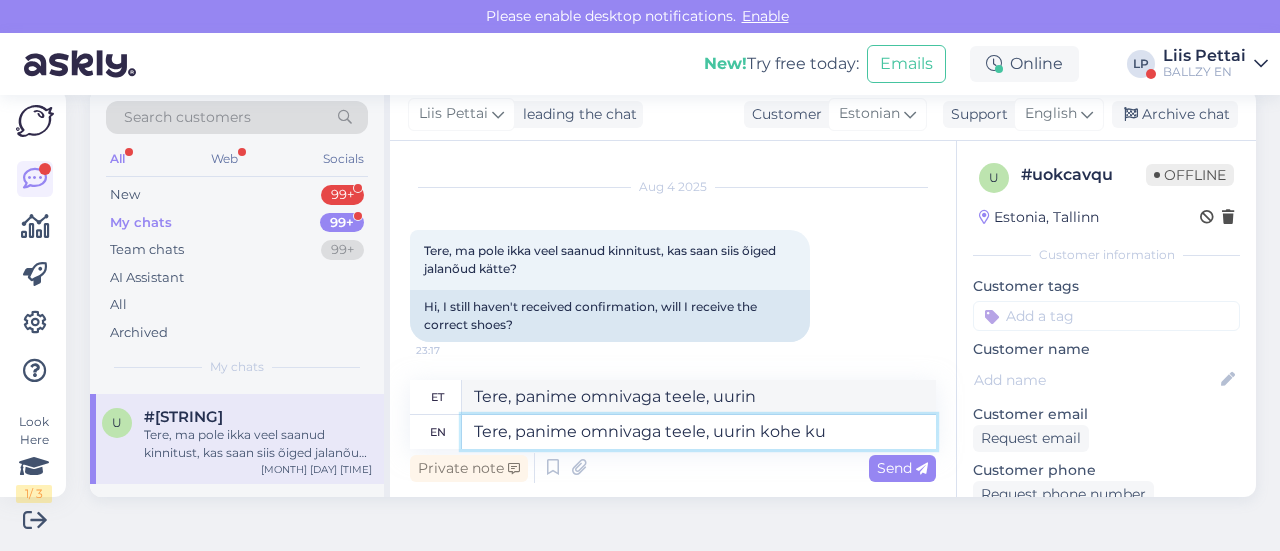 type on "Tere, panime omnivaga teele, uurin kohe" 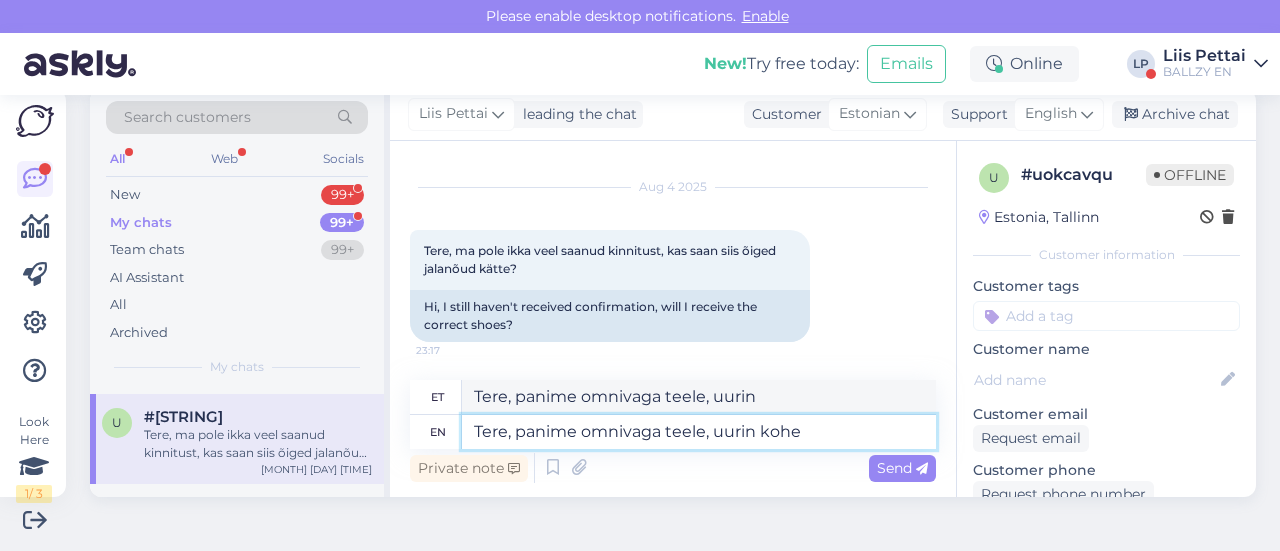 type on "Tere, panime omnivaga teele, uurin kohe" 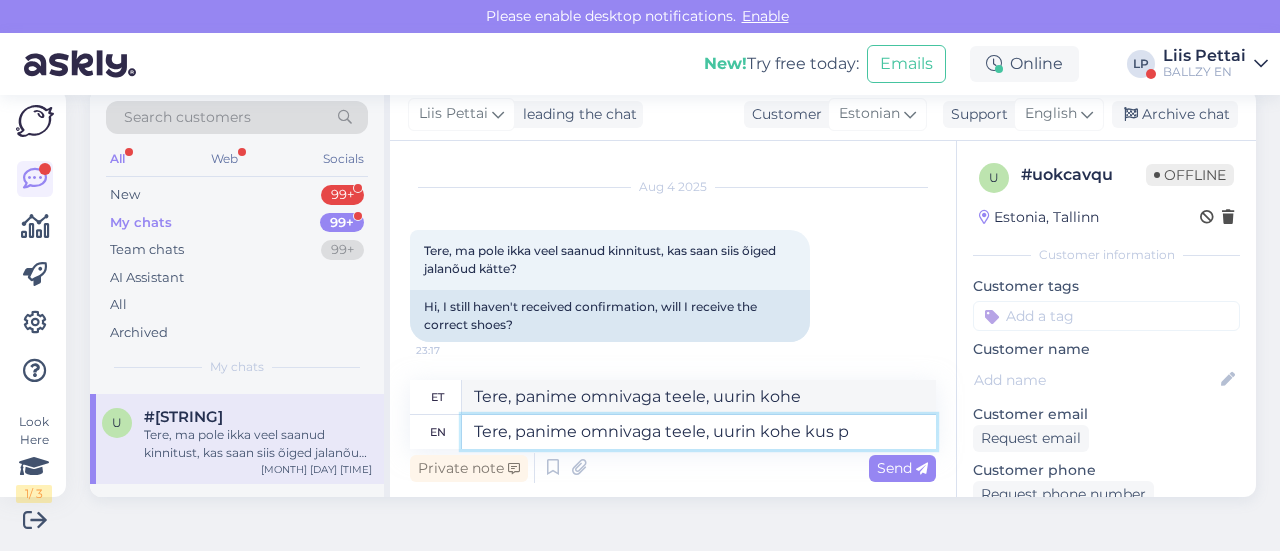 type on "Tere, panime omnivaga teele, uurin kohe kus pa" 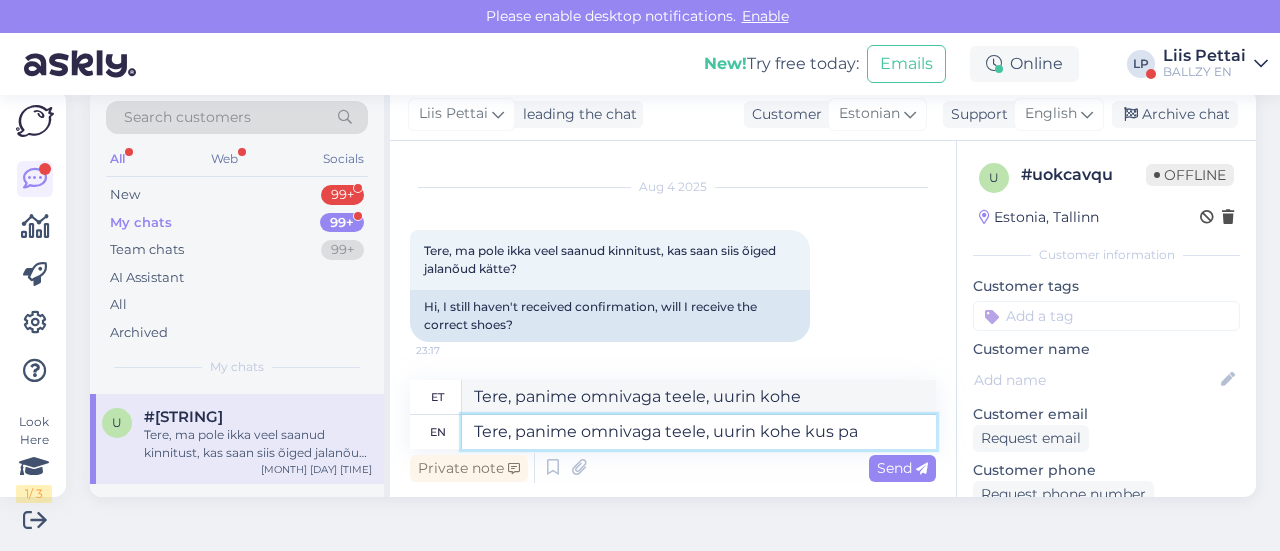 type on "Tere, panime omnivaga teele, uurin kohe" 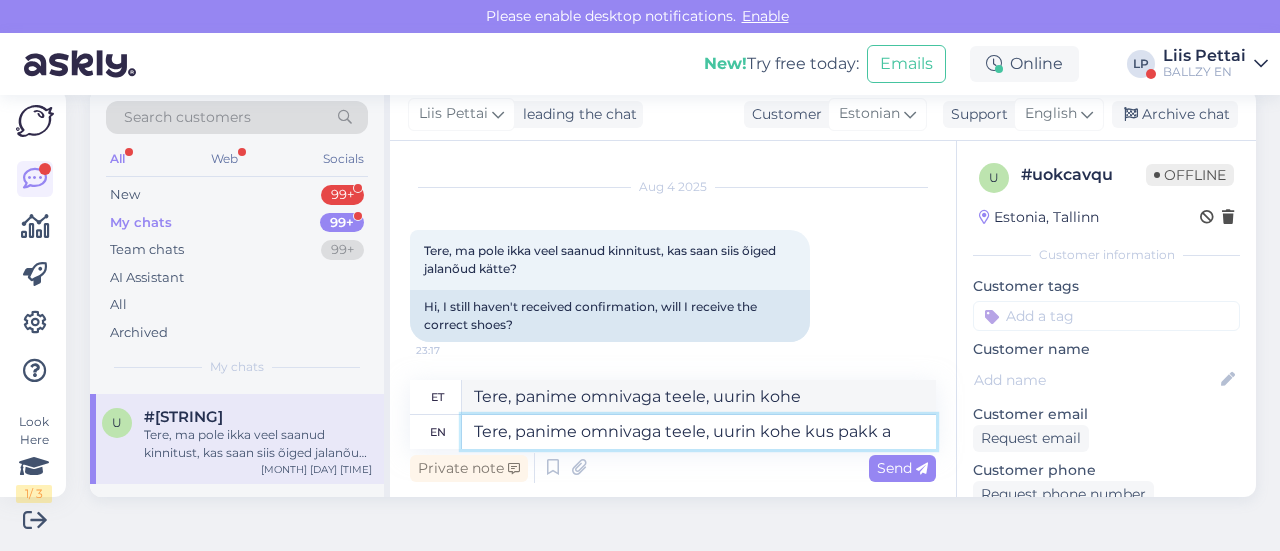 type on "Tere, panime omnivaga teele, uurin kohe kus pakk as" 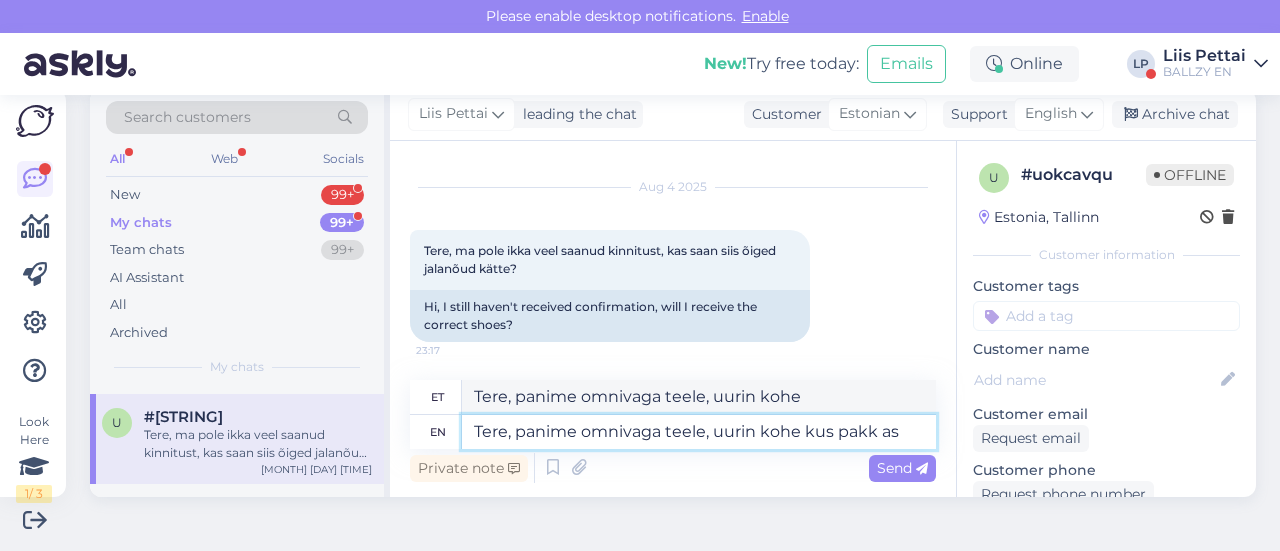 type on "Tere, panime omnivaga teele, uurin kohe kus pakk" 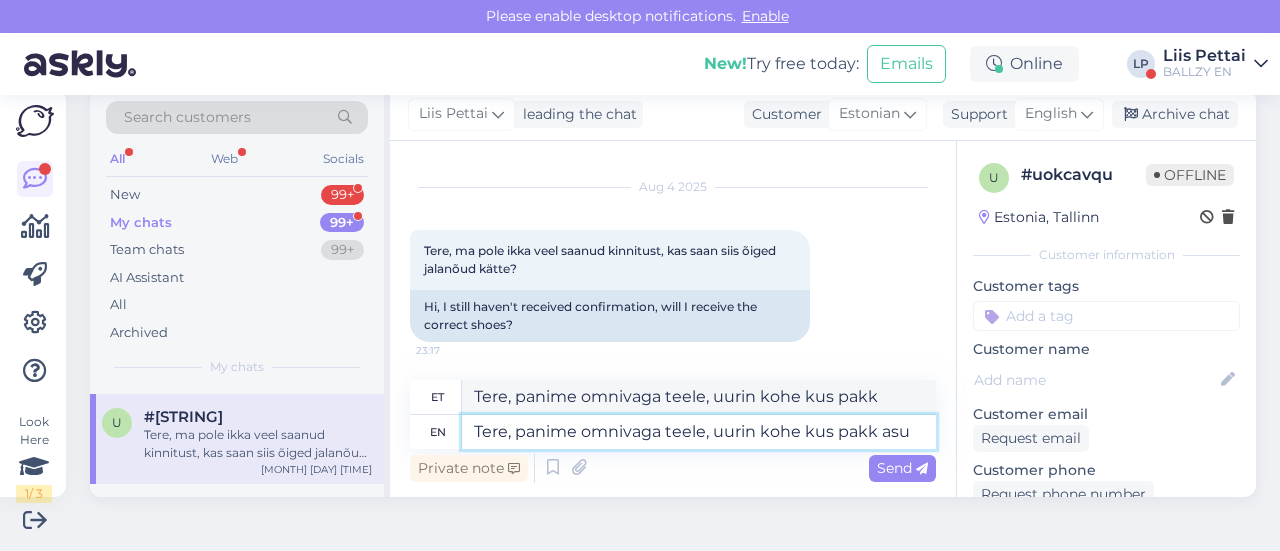 type on "Tere, panime omnivaga teele, uurin kohe kus pakk asub" 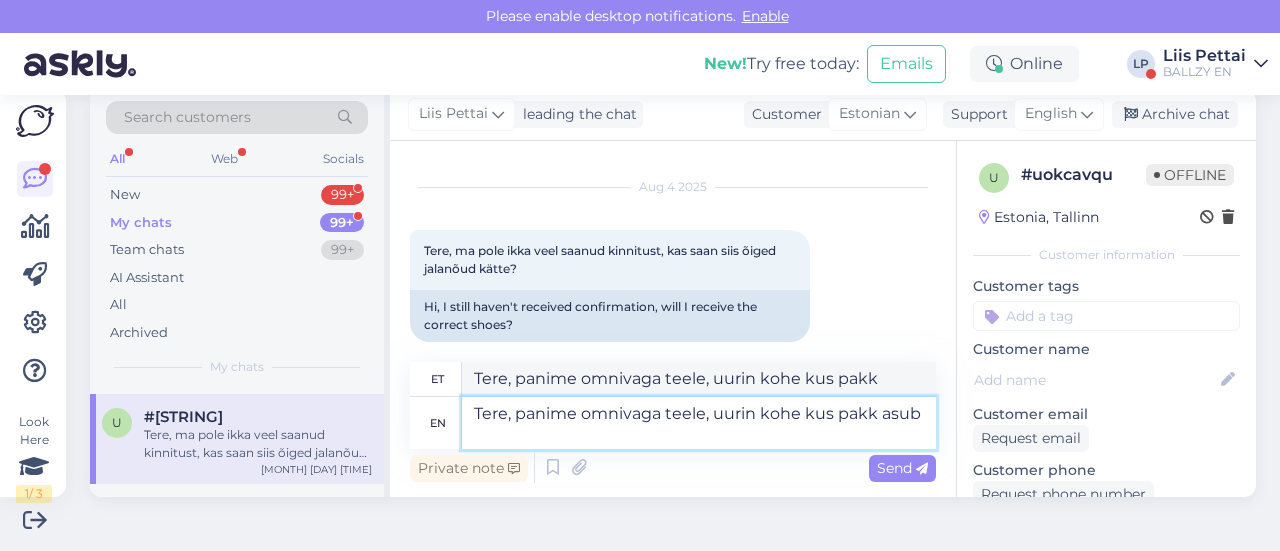 type on "Tere, panime omnivaga teele, uurin kohe kus pakk asub" 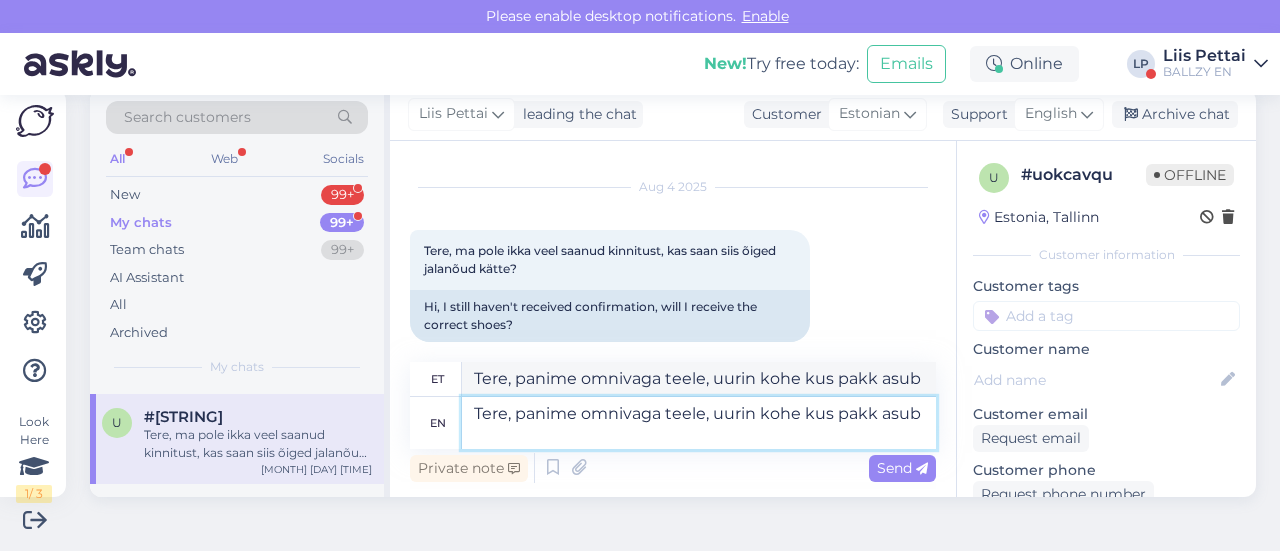 type 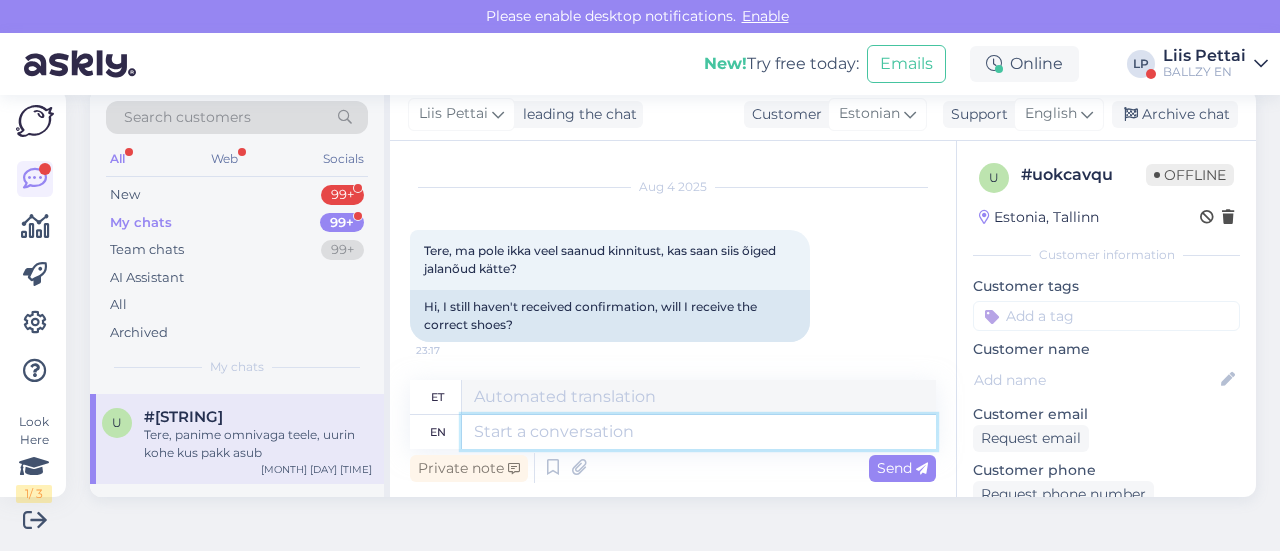 scroll, scrollTop: 1645, scrollLeft: 0, axis: vertical 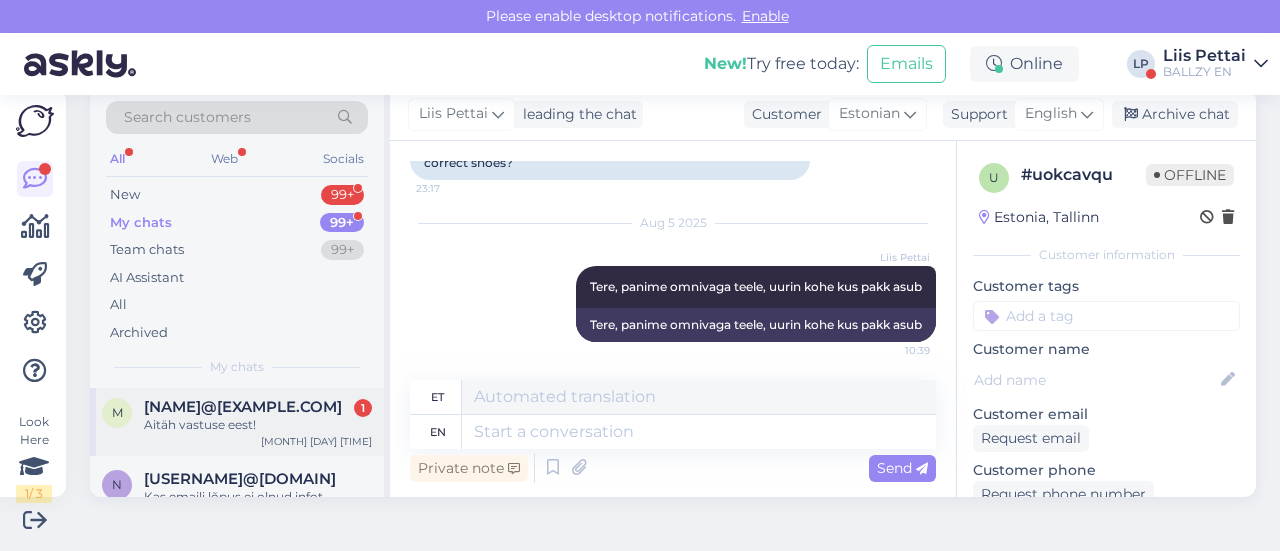 click on "Aitäh vastuse eest!" at bounding box center [258, 425] 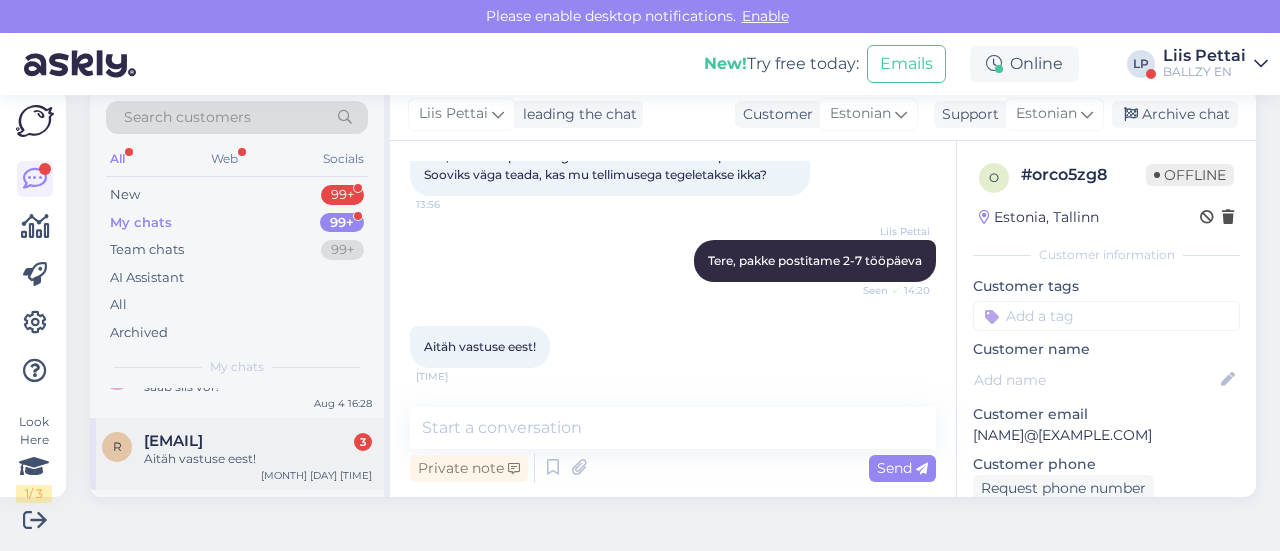 scroll, scrollTop: 500, scrollLeft: 0, axis: vertical 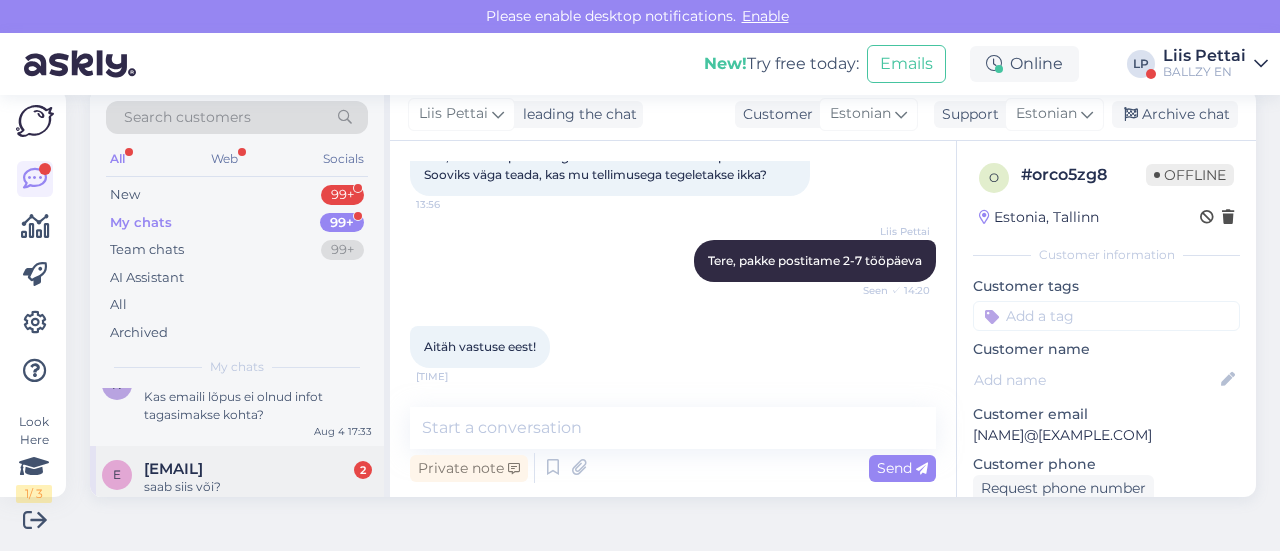 click on "[EMAIL]" at bounding box center [173, 469] 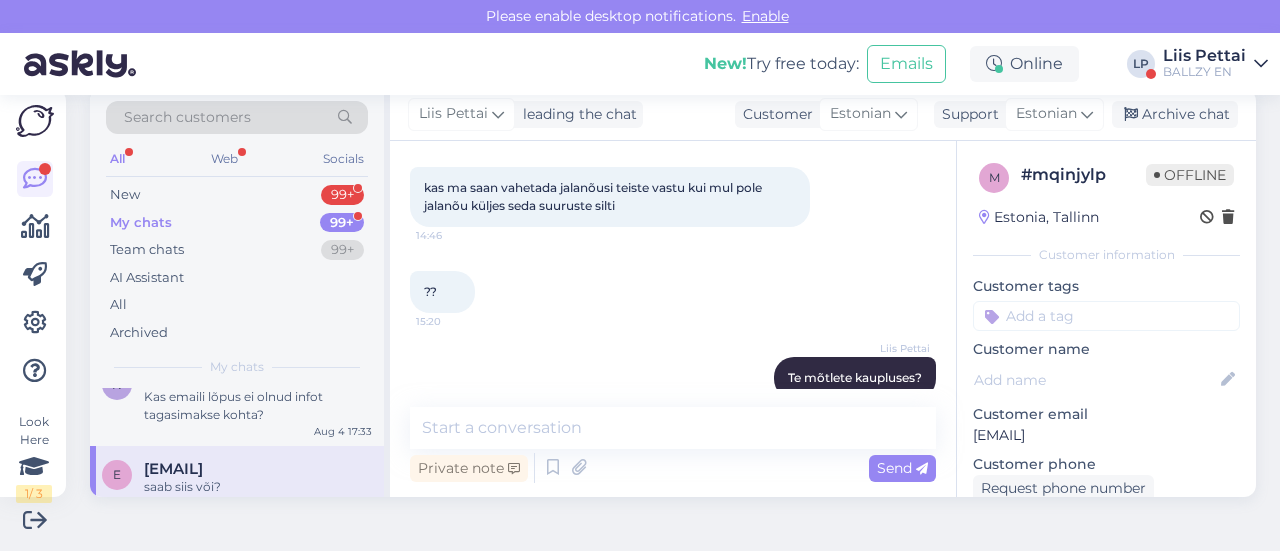 scroll, scrollTop: 303, scrollLeft: 0, axis: vertical 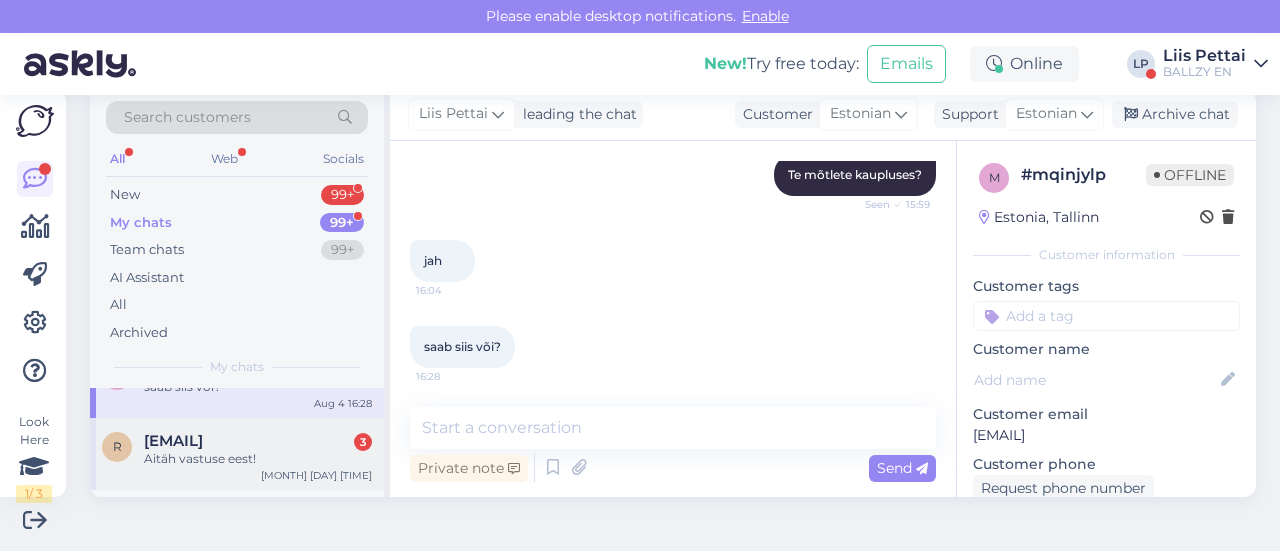 click on "Aitäh vastuse eest!" at bounding box center (258, 459) 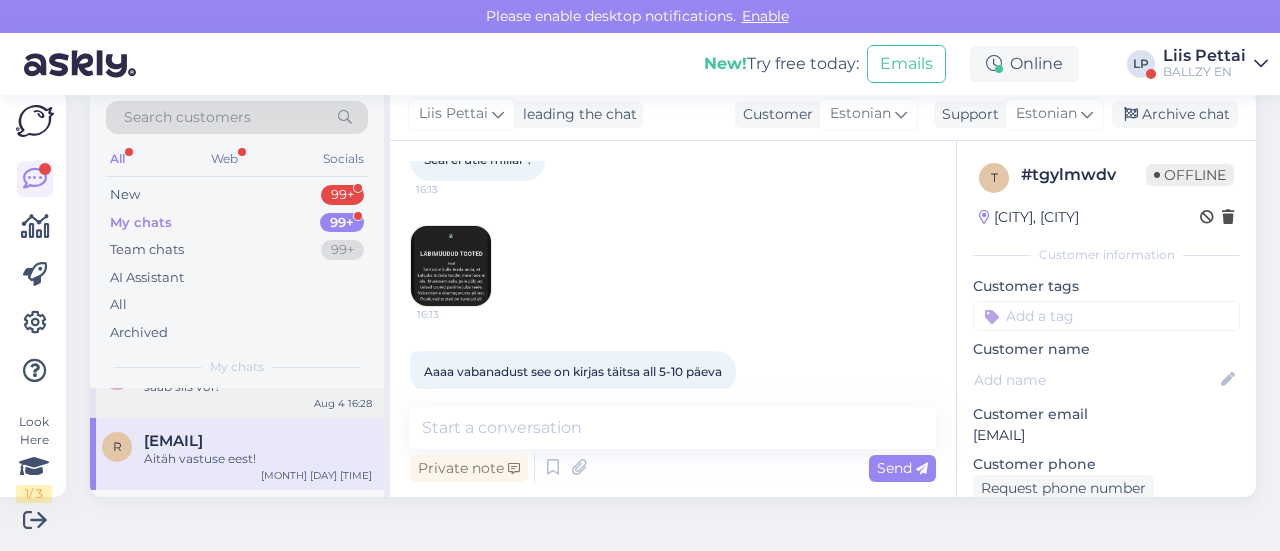 scroll, scrollTop: 550, scrollLeft: 0, axis: vertical 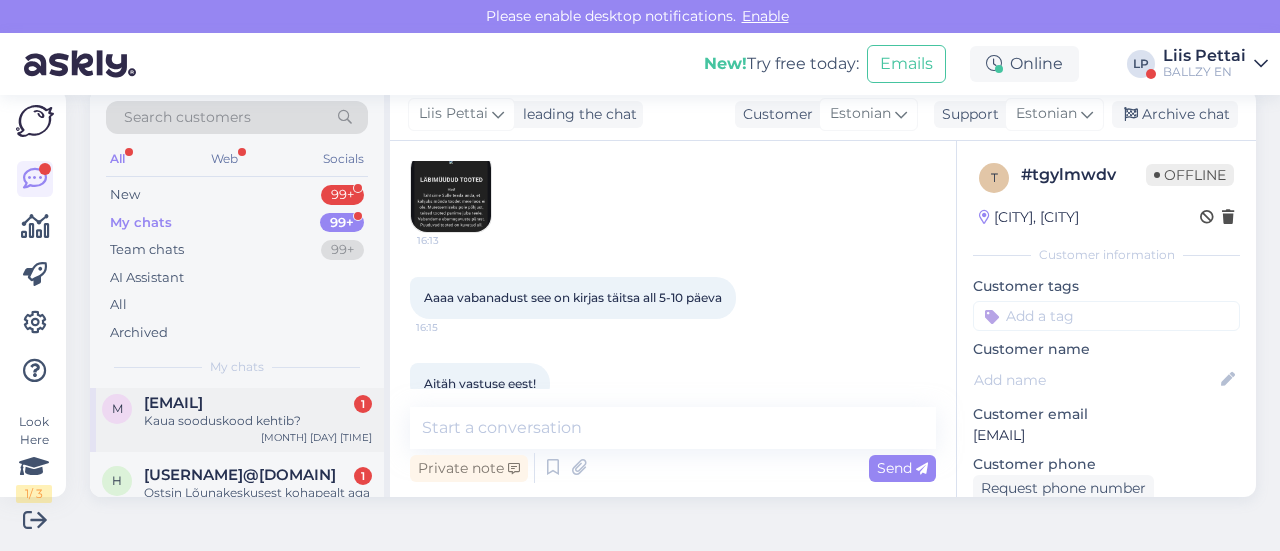 click on "Kaua sooduskood kehtib?" at bounding box center [258, 421] 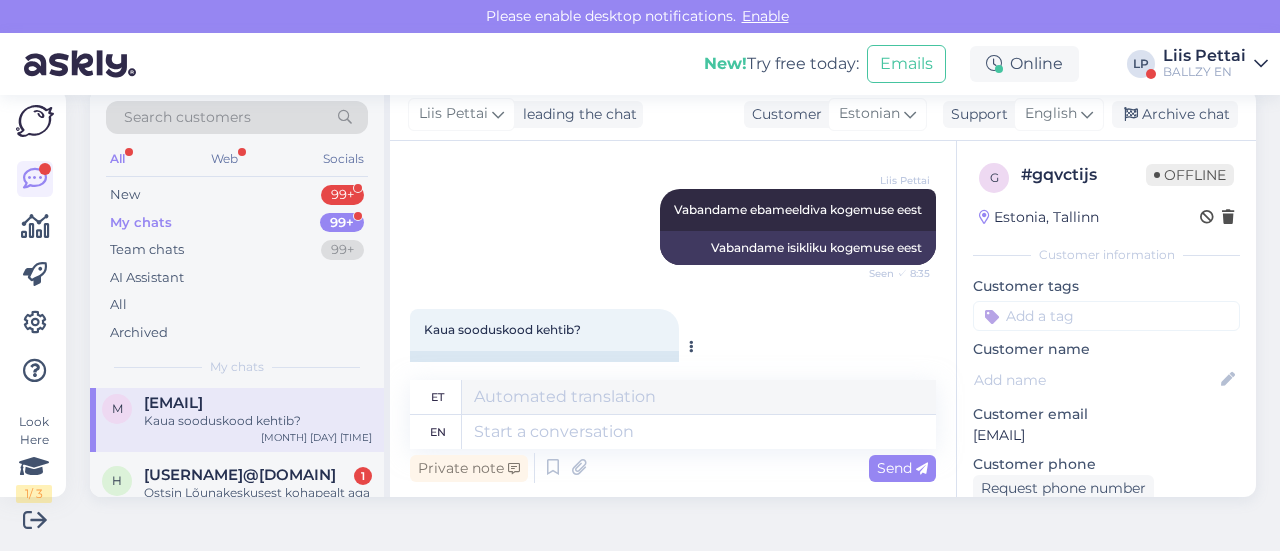 scroll, scrollTop: 1412, scrollLeft: 0, axis: vertical 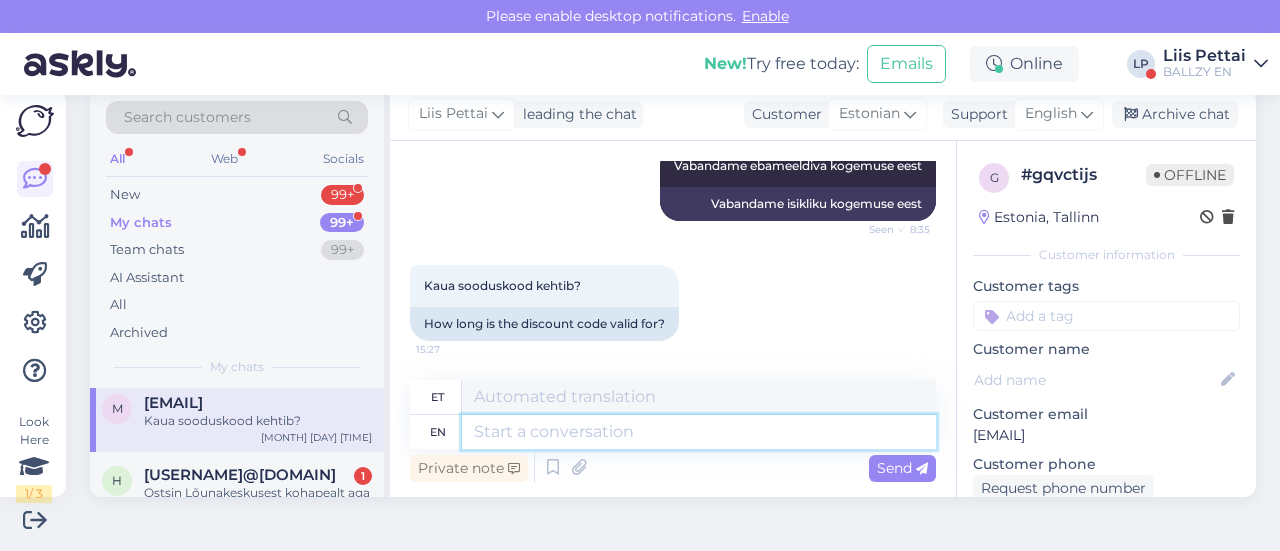 click at bounding box center [699, 432] 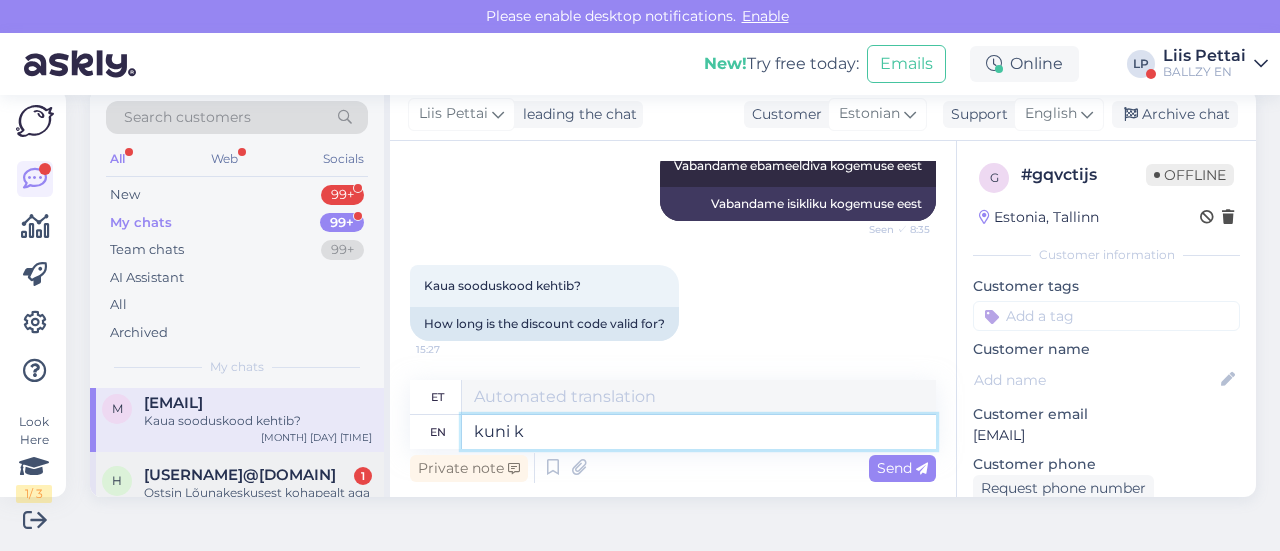type on "kuni ka" 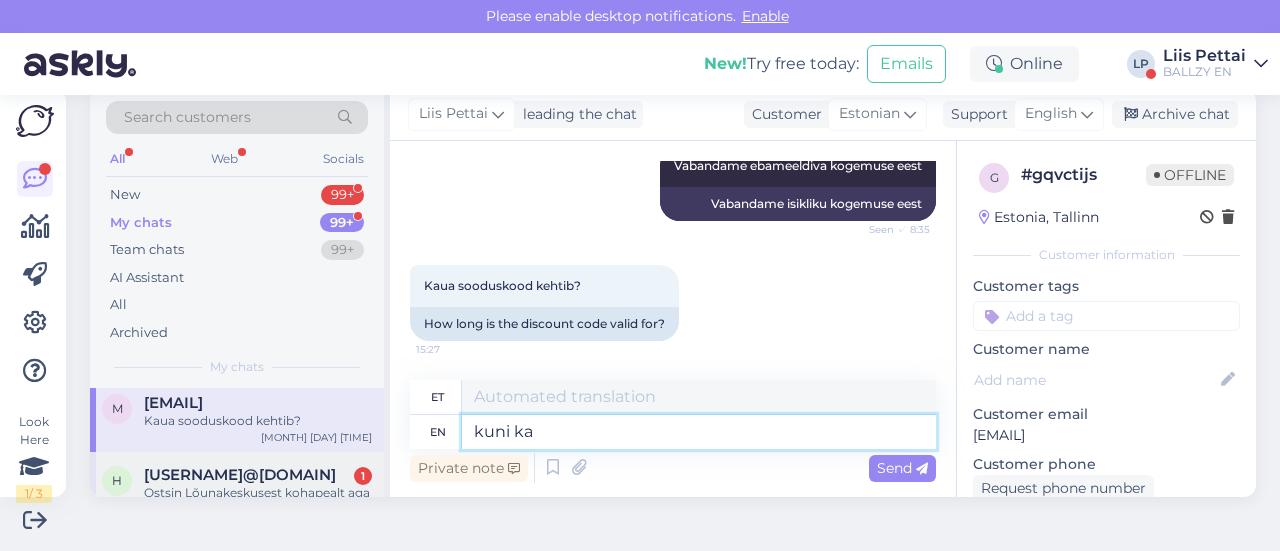 type on "kuni" 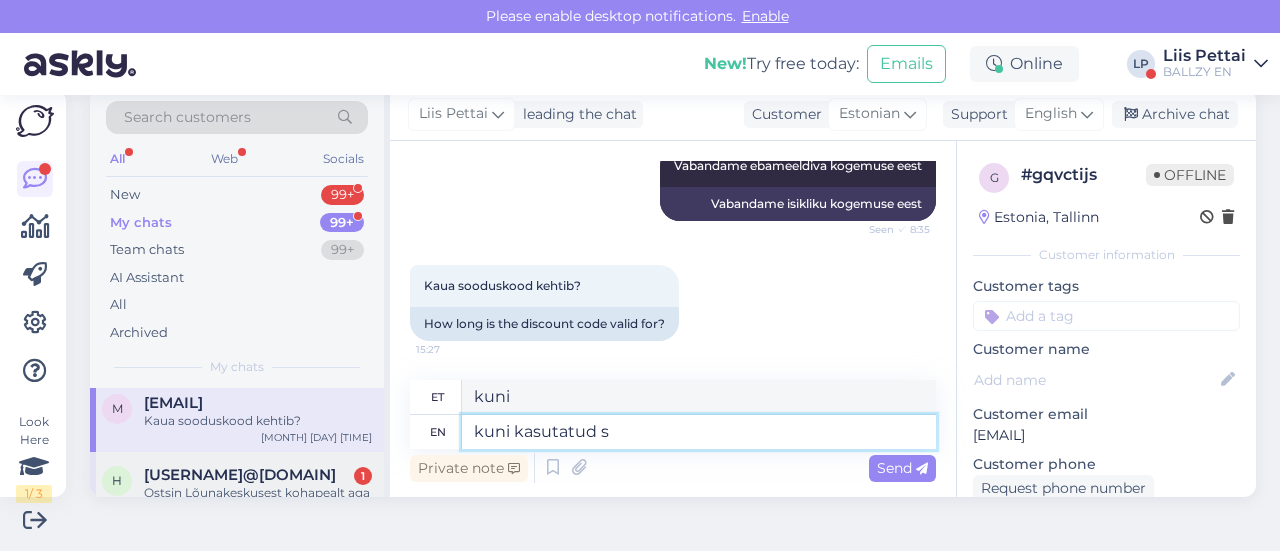 type on "kuni kasutatud sa" 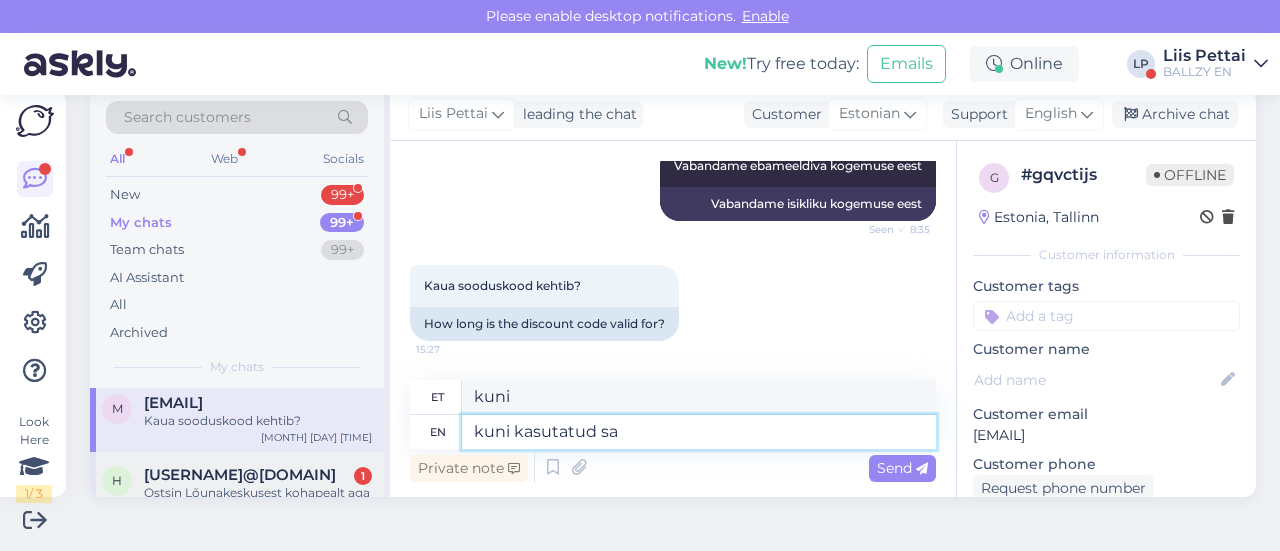 type on "kuni kasutatud" 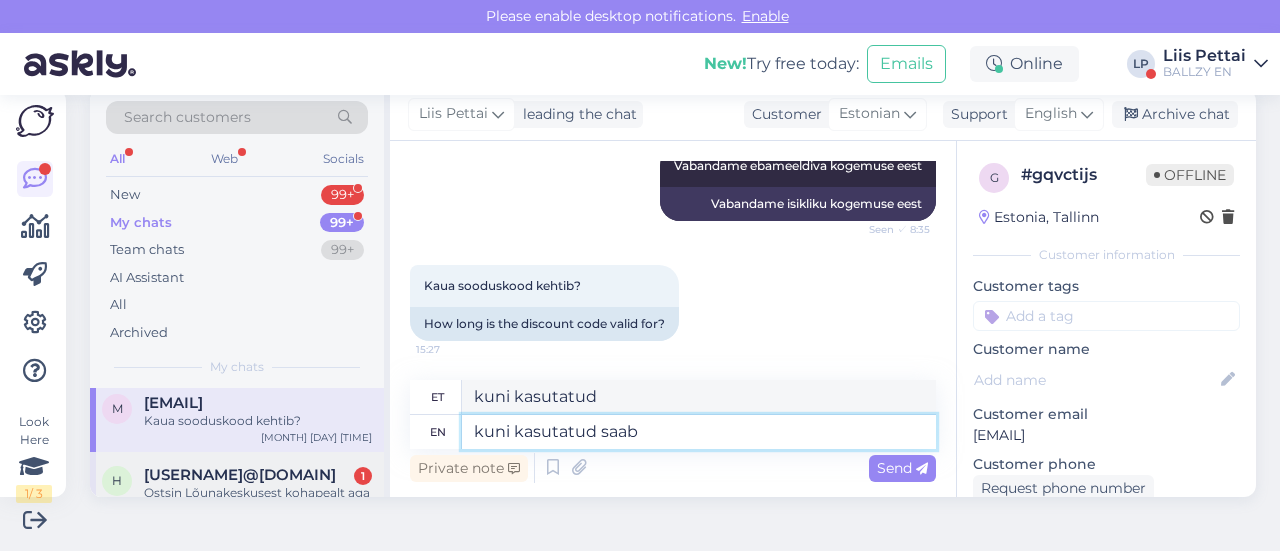 type on "kuni kasutatud saab" 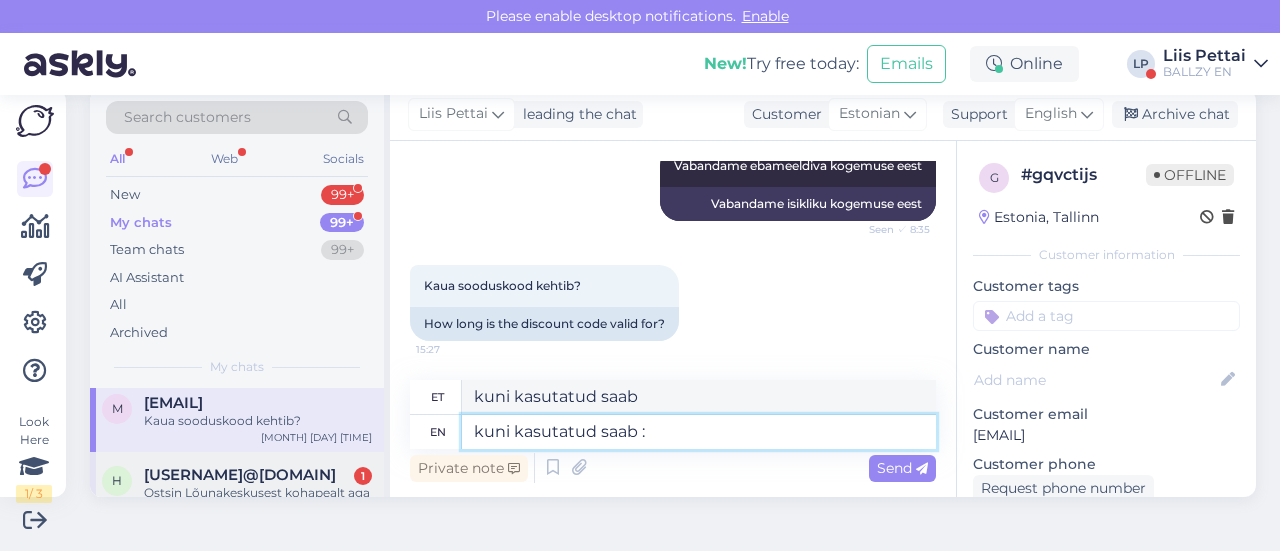 type on "kuni kasutatud saab :)" 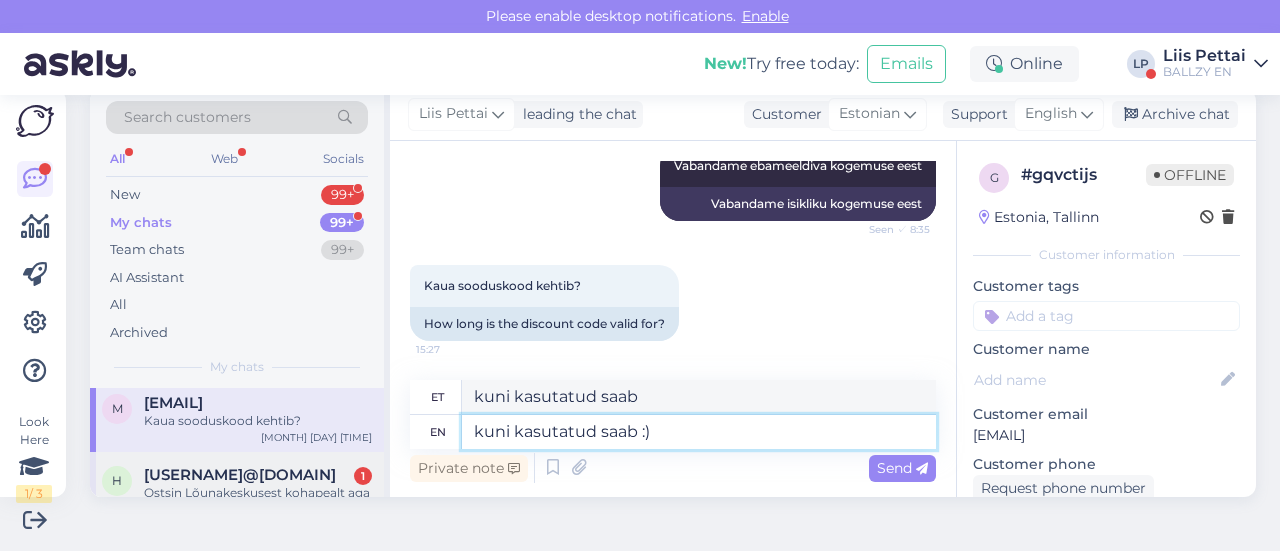 type on "kuna kasutasin seda saab :)" 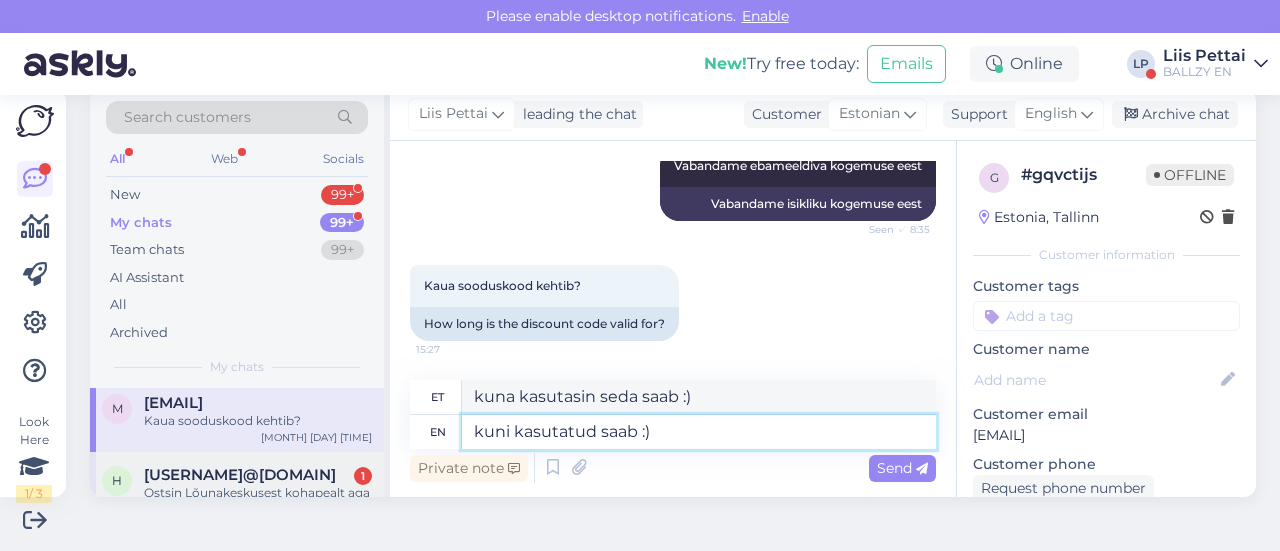 type 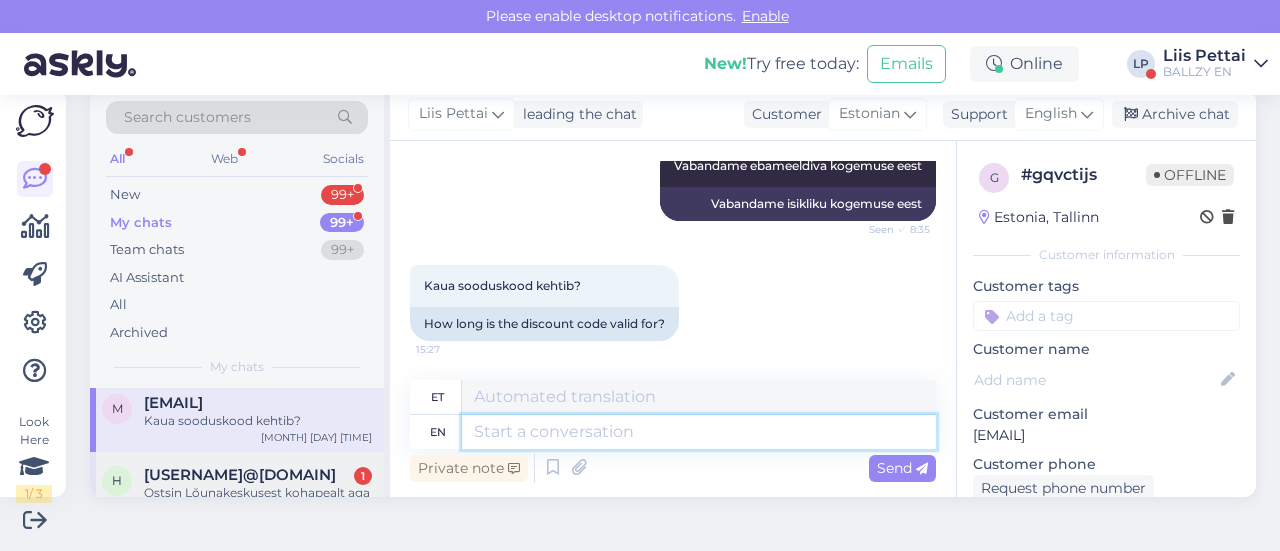 scroll, scrollTop: 1574, scrollLeft: 0, axis: vertical 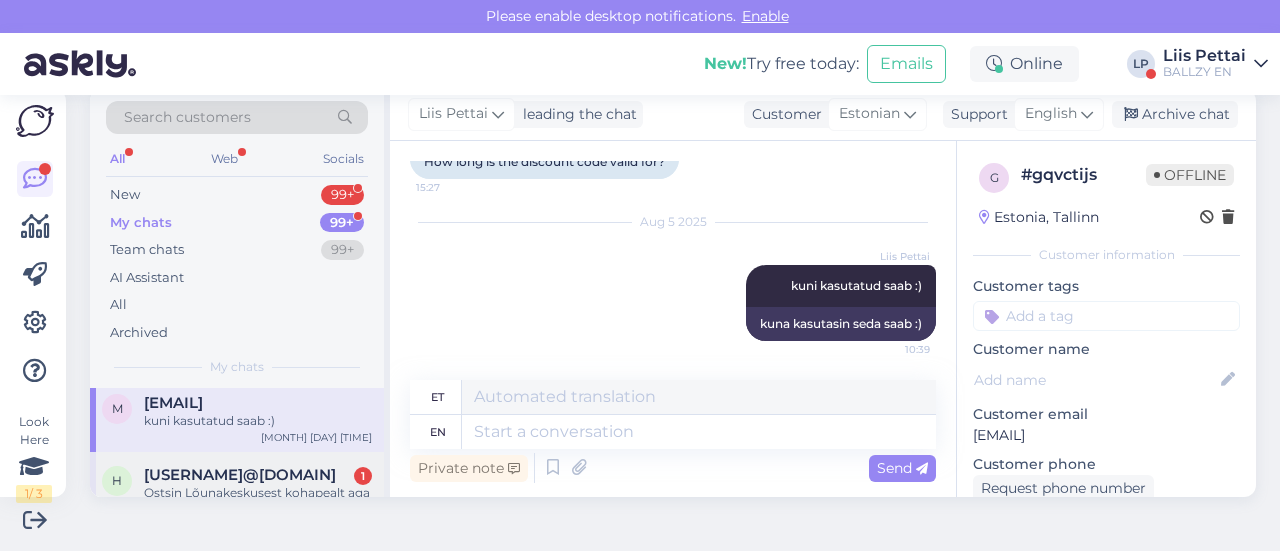 click on "Ostsin Lõunakeskusest kohapealt aga kas ma saaks tagastada ja saaks raha tagasi või vahetada suurust kui läheks poodi" at bounding box center (258, 502) 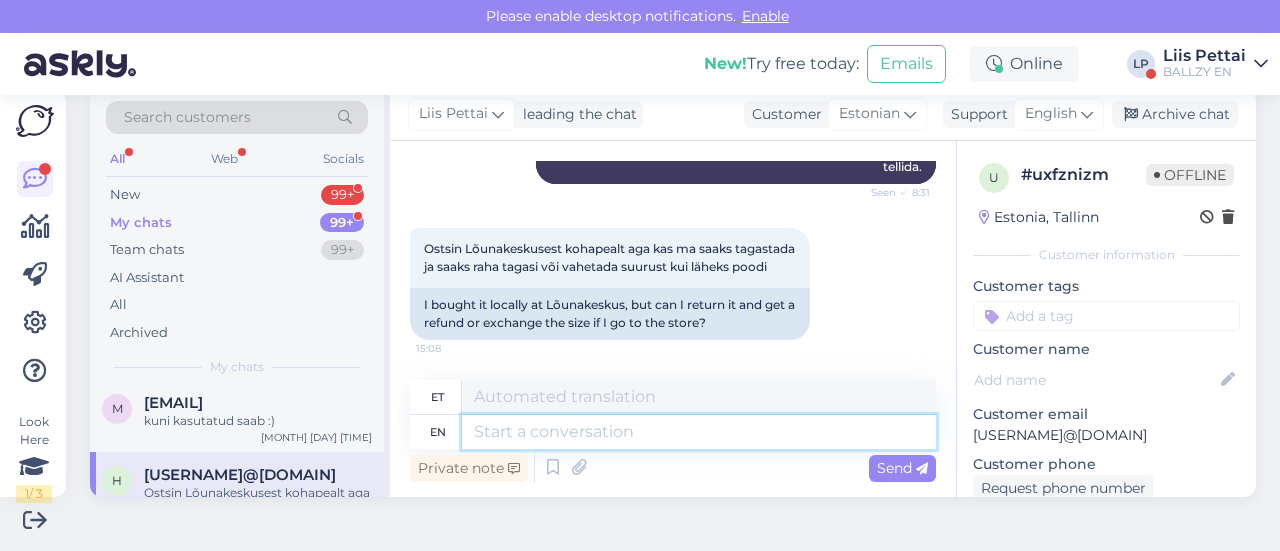 click at bounding box center [699, 432] 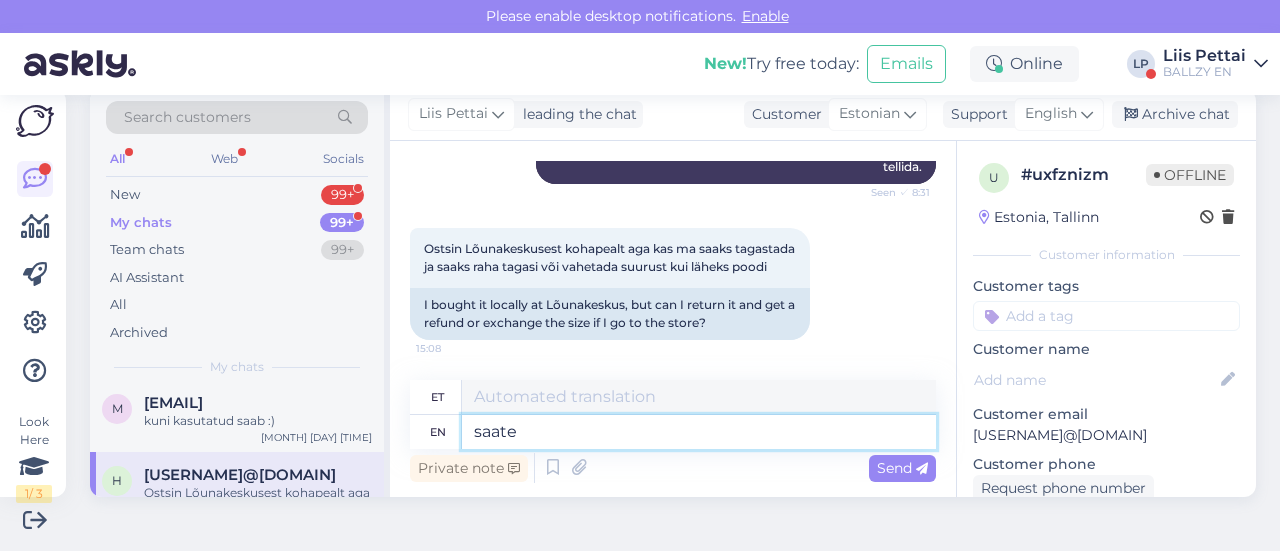 type on "saate v" 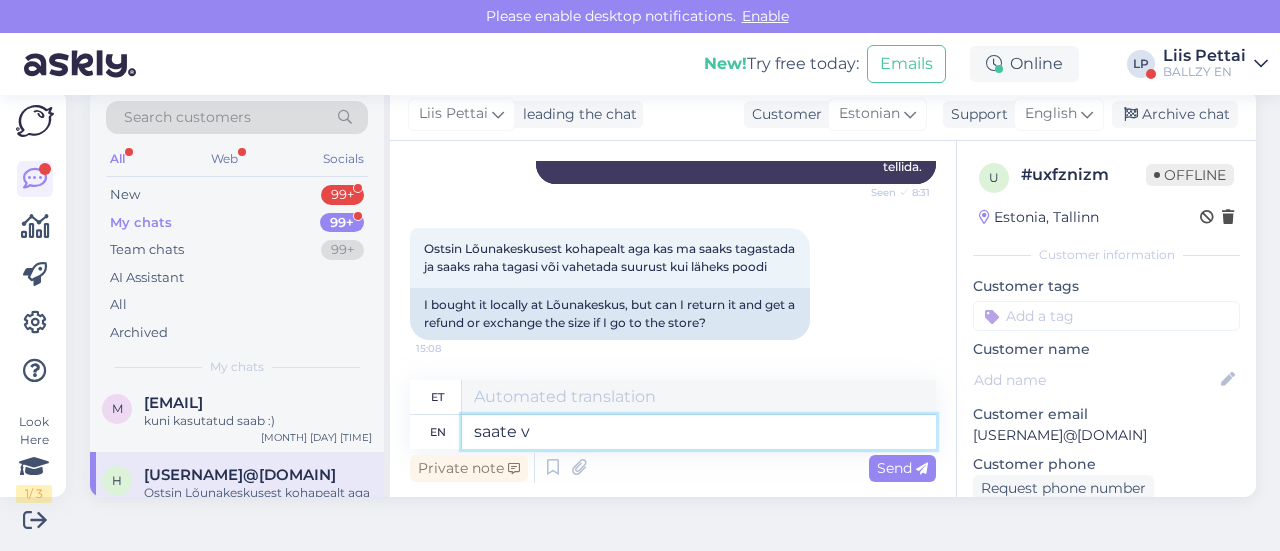 type on "saate" 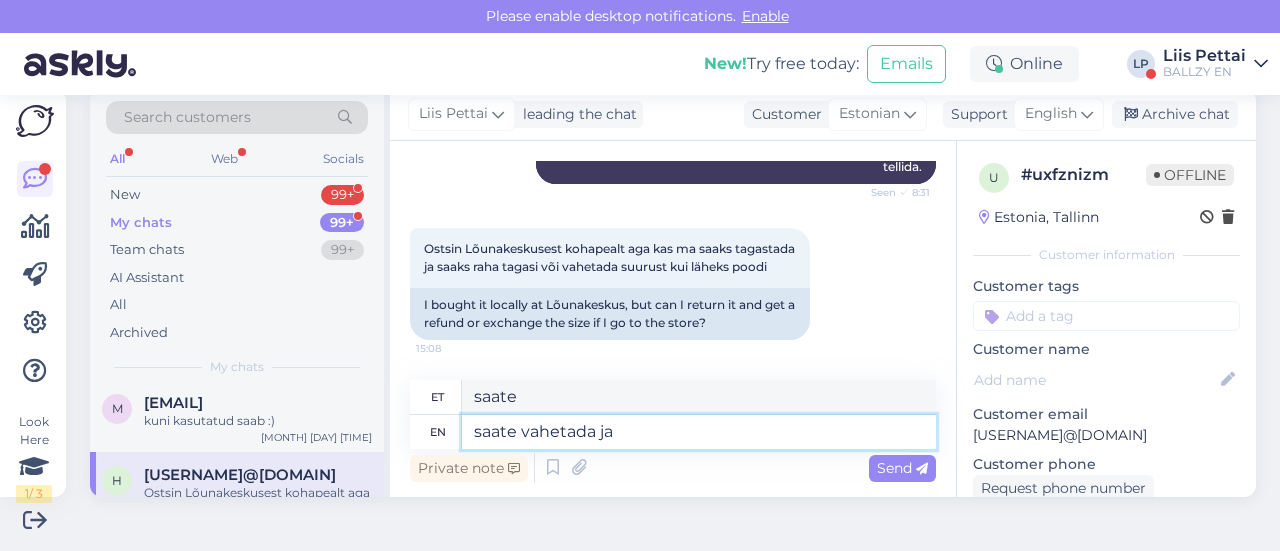 type on "saate vahetada ja" 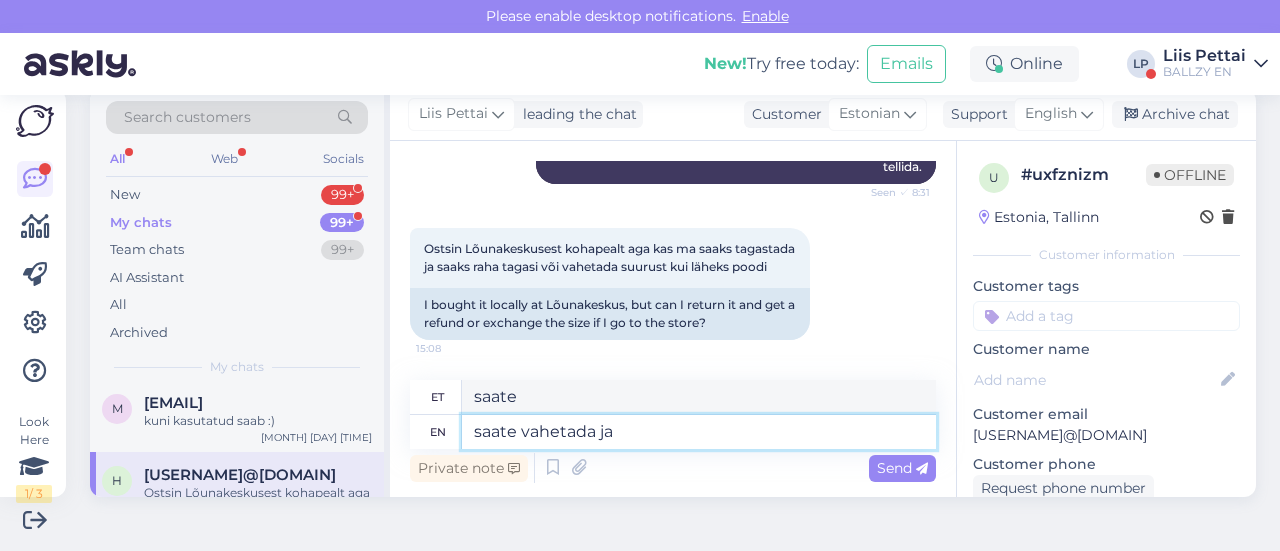 type on "saate vahetama" 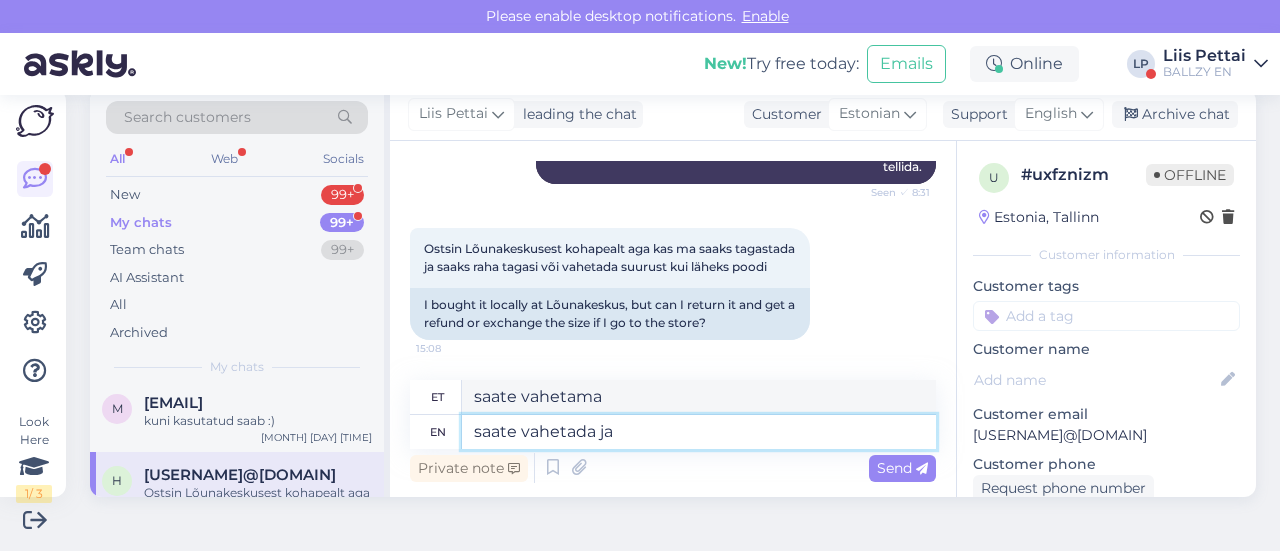 type on "saate vahetada ja k" 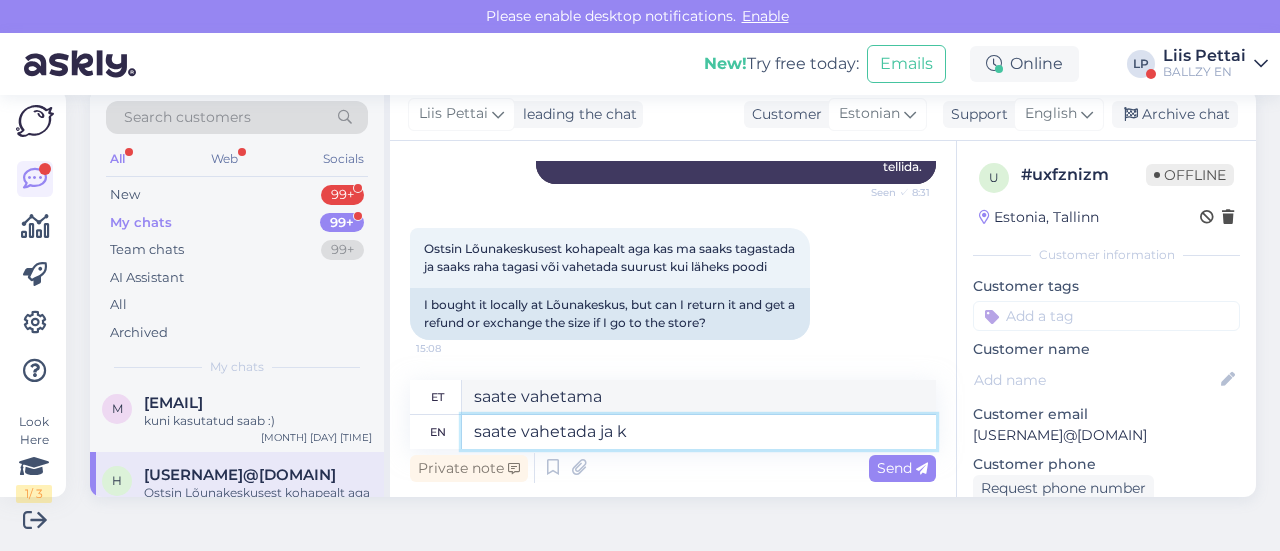 type on "saate vahetada ja" 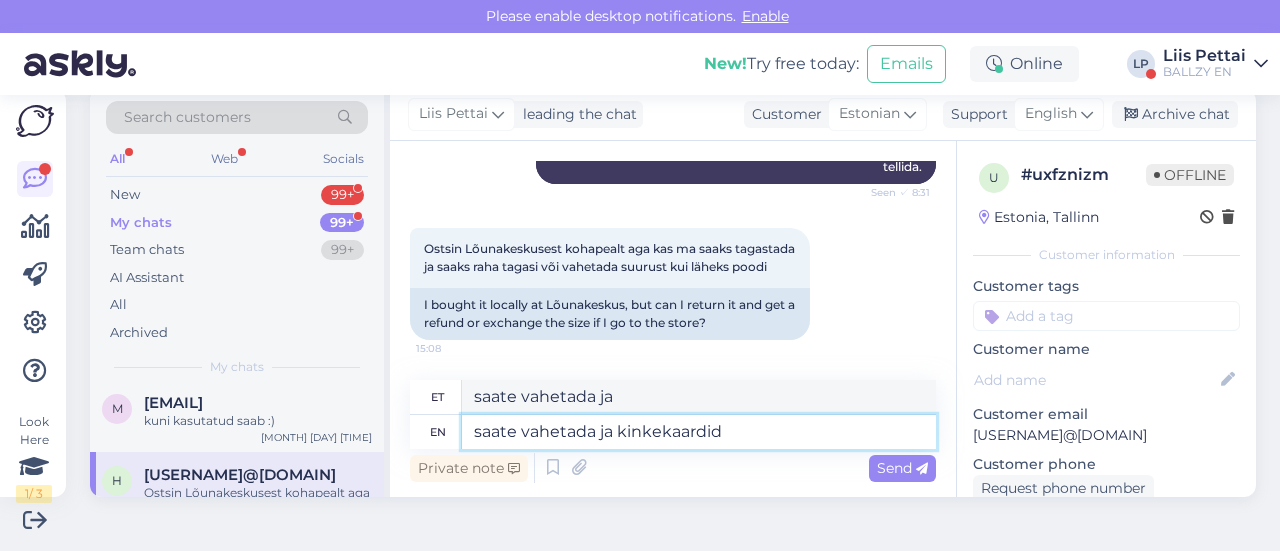 type on "saate vahetada ja kinkekaardid a" 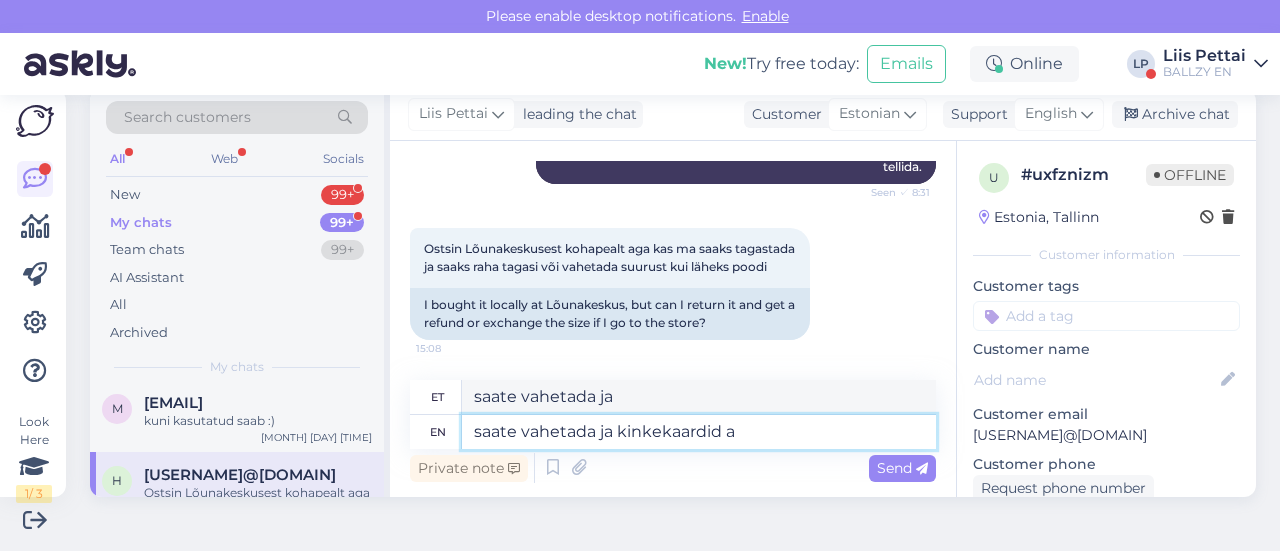 type on "saate vahetada ja kinkekaardid" 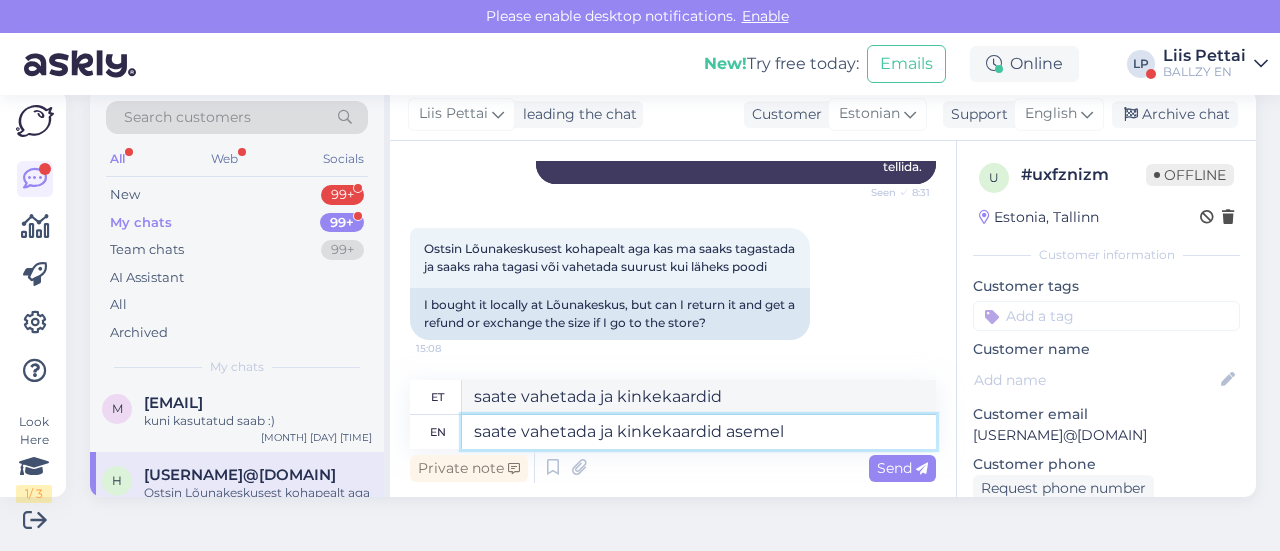 type on "saate vahetada ja kinkekaardid asemel k" 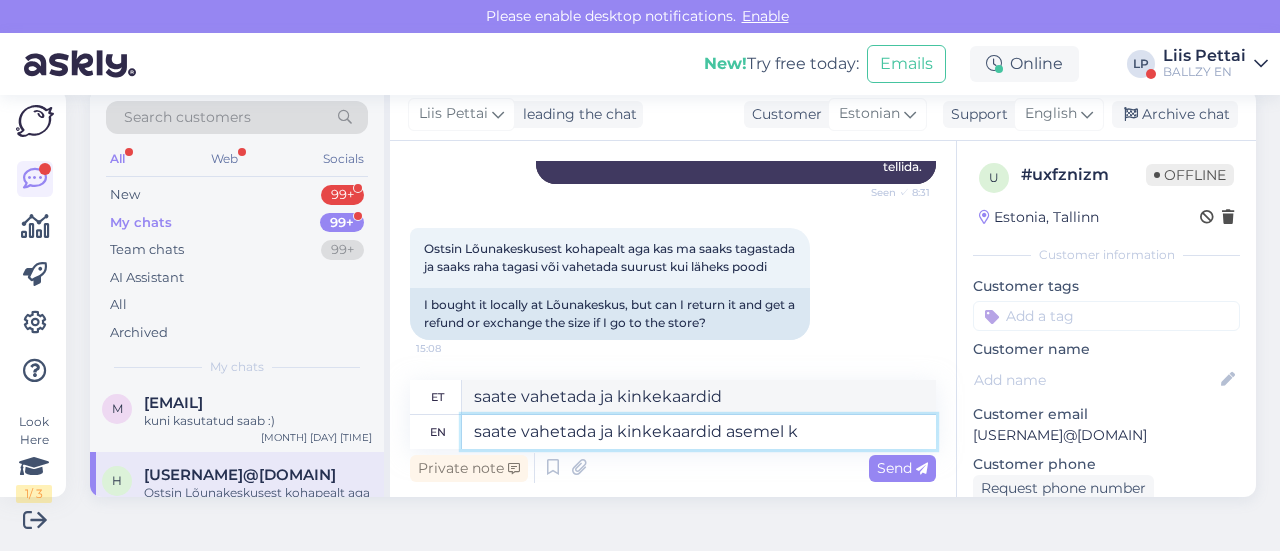type on "saate vahetada ja kinkekaardid asemel" 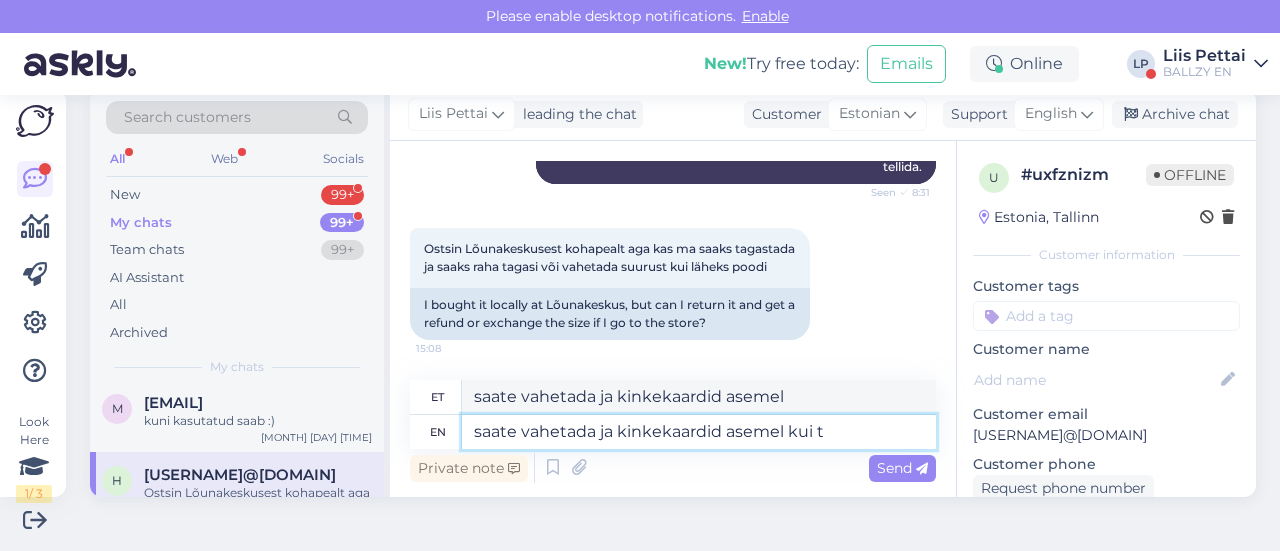 type on "saate vahetada ja kinkekaardid asemel kui ta" 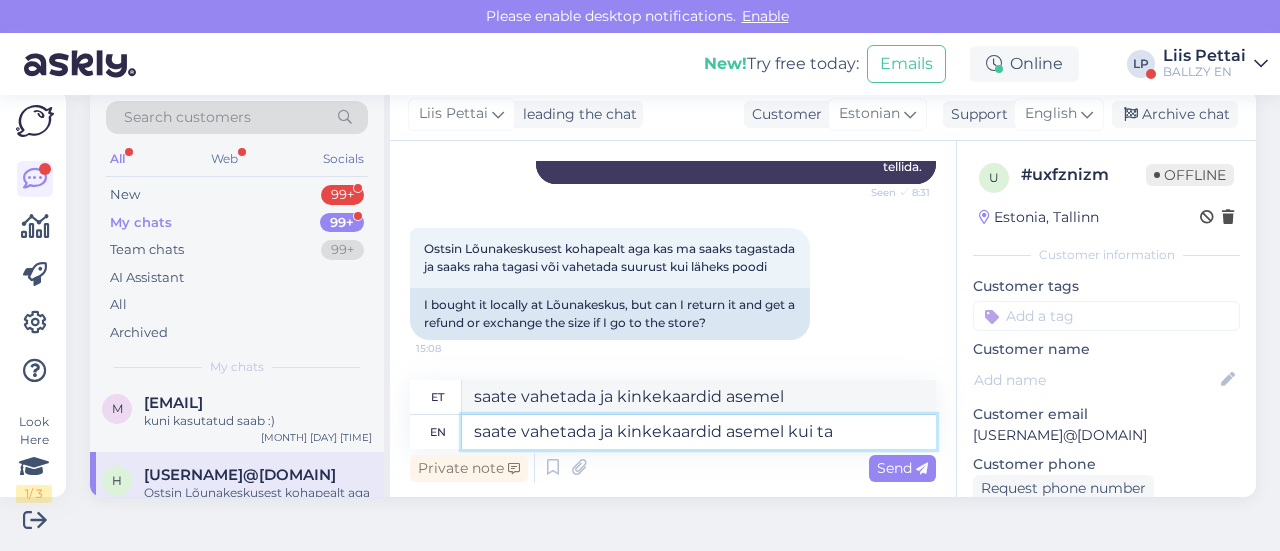 type on "saate vahetada ja kinkekaardid asemel kui" 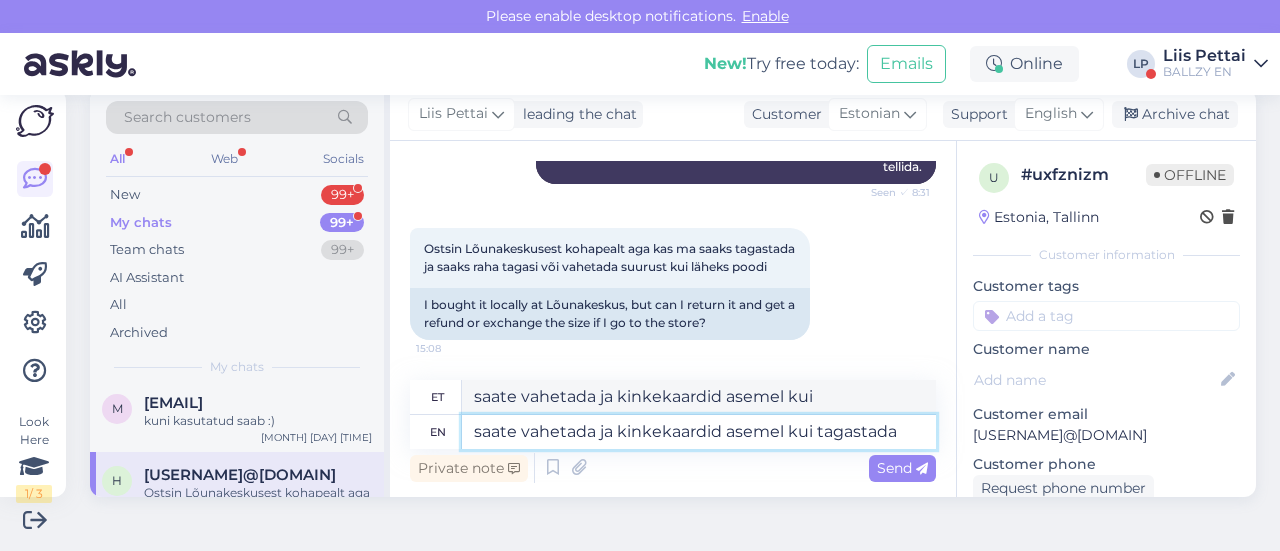 type on "saate vahetada ja kinkekaardid asemel kui tagastada s" 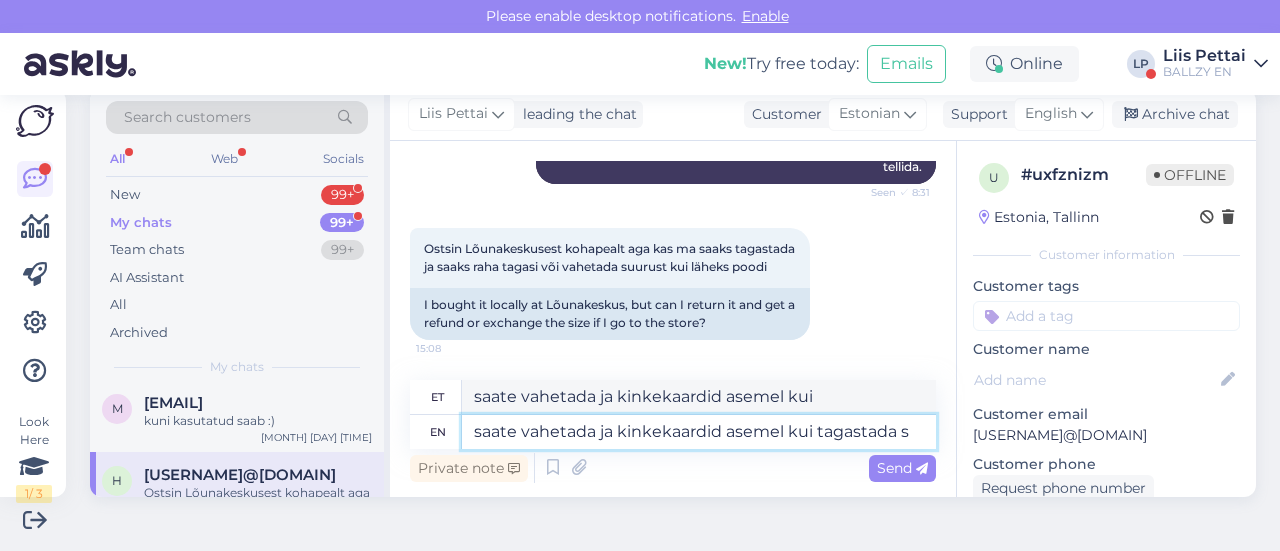 type on "saate vahetada ja kinkekaardid asemel kui tagastada" 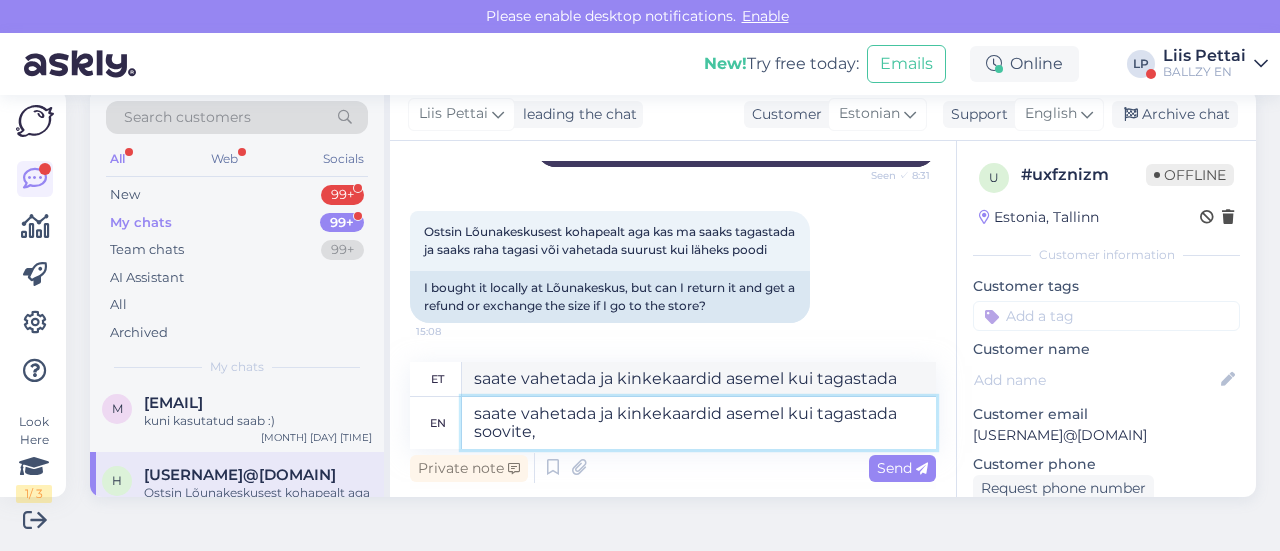 type on "saate vahetada ja kinkekaardid asemel kui tagastada soovite, k" 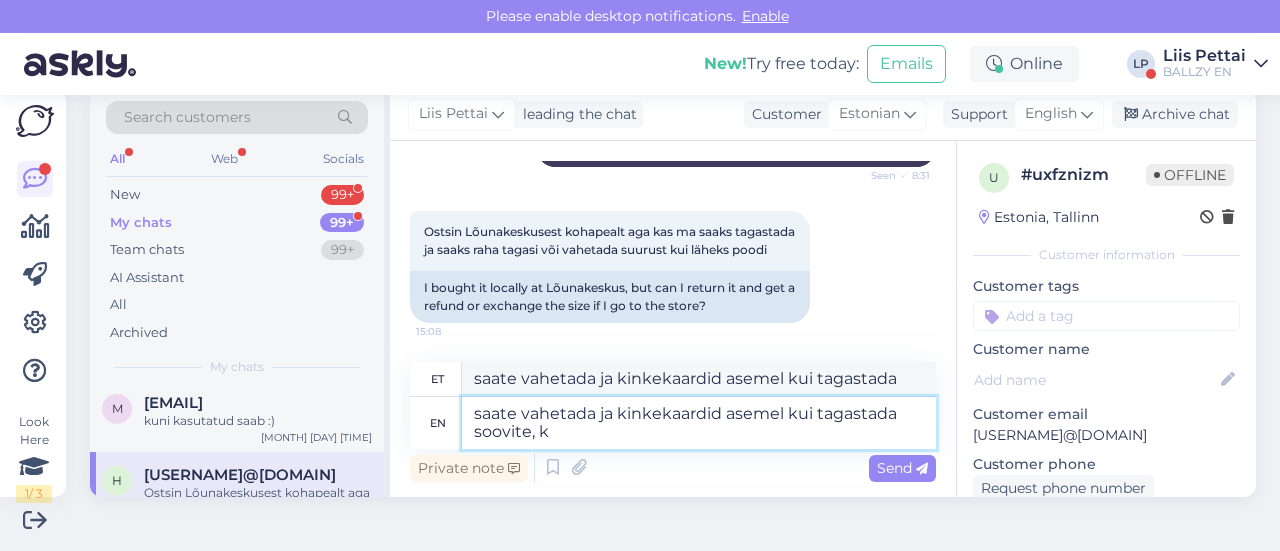 type on "saate vahetada ja kinkekaardid asemel kui tagastada soovite," 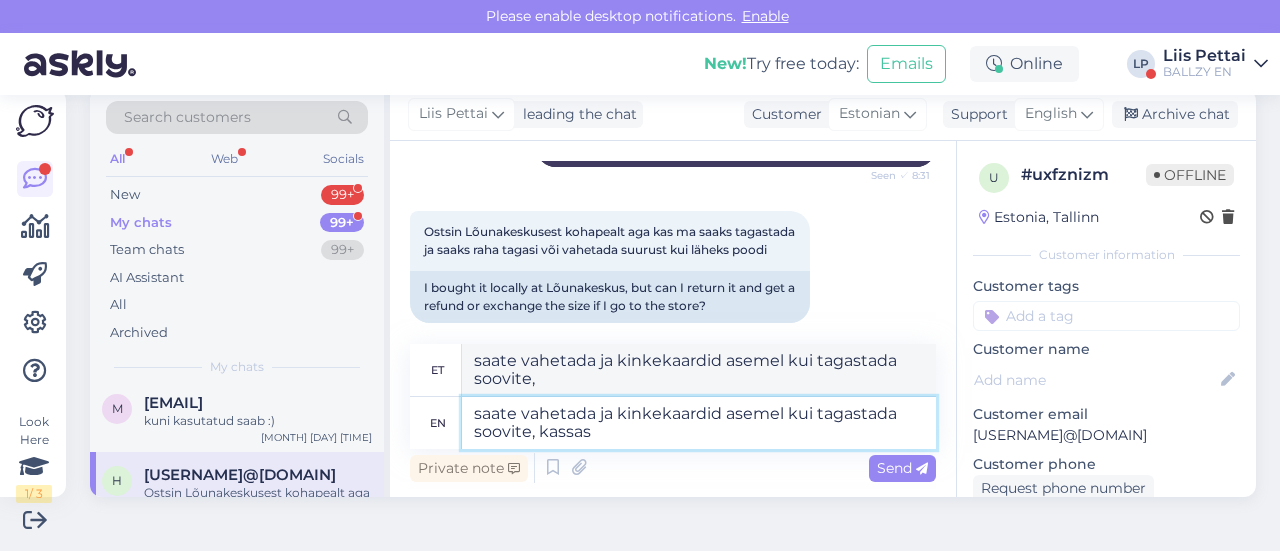 type on "saate vahetada ja kinkekaardid asemel kui tagastada soovite, kass r" 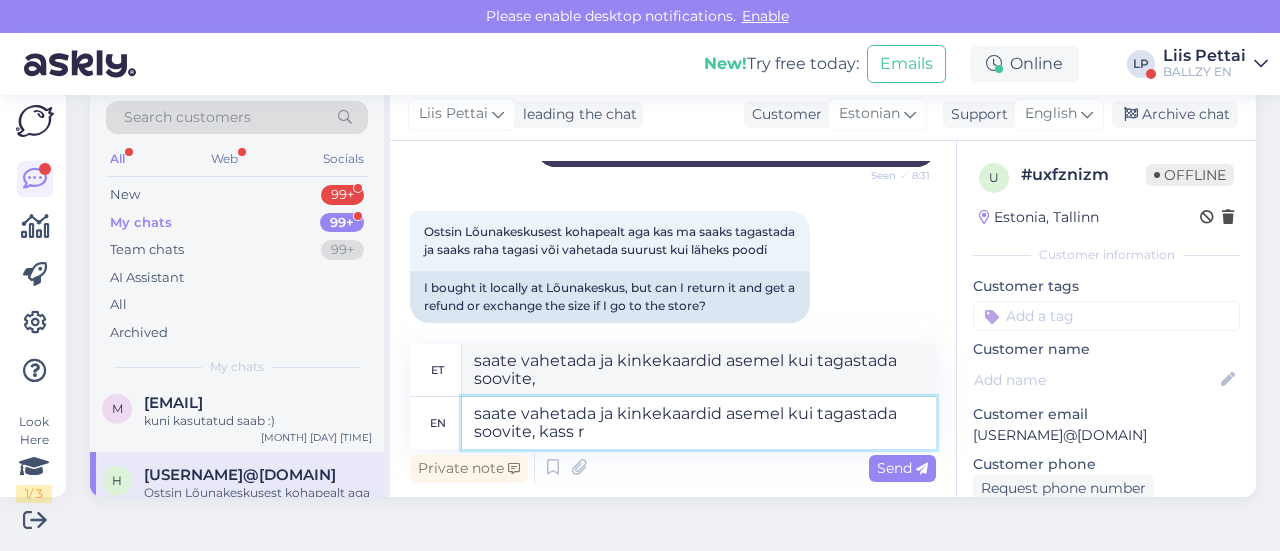 type on "saate vahetada ja kinkekaardid asemel kui tagastada soovite, kassas" 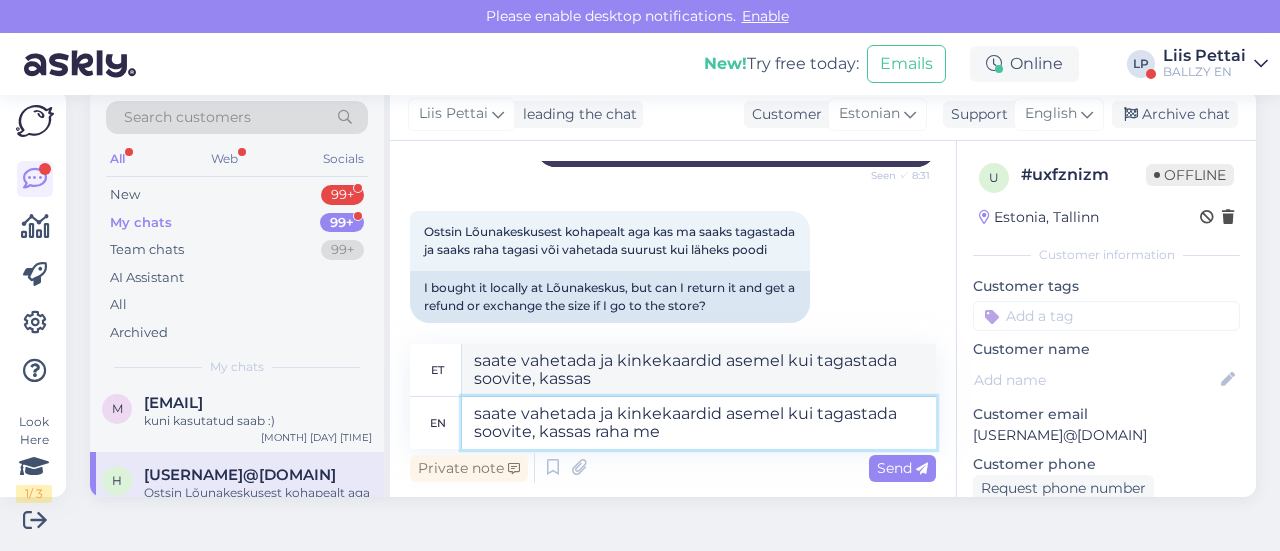 type on "saate vahetada ja kinkekaardid asemel kui tagastada soovite, kassas raha me" 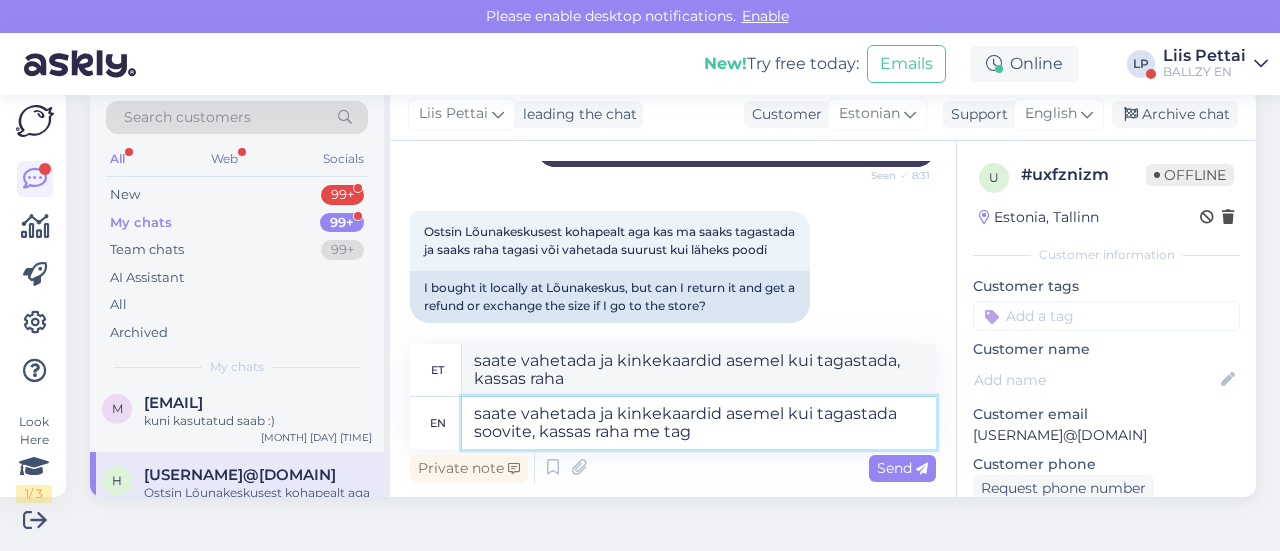 type on "saate vahetada ja kinkekaardid asemel kui tagastada soovite, kassas raha me taga" 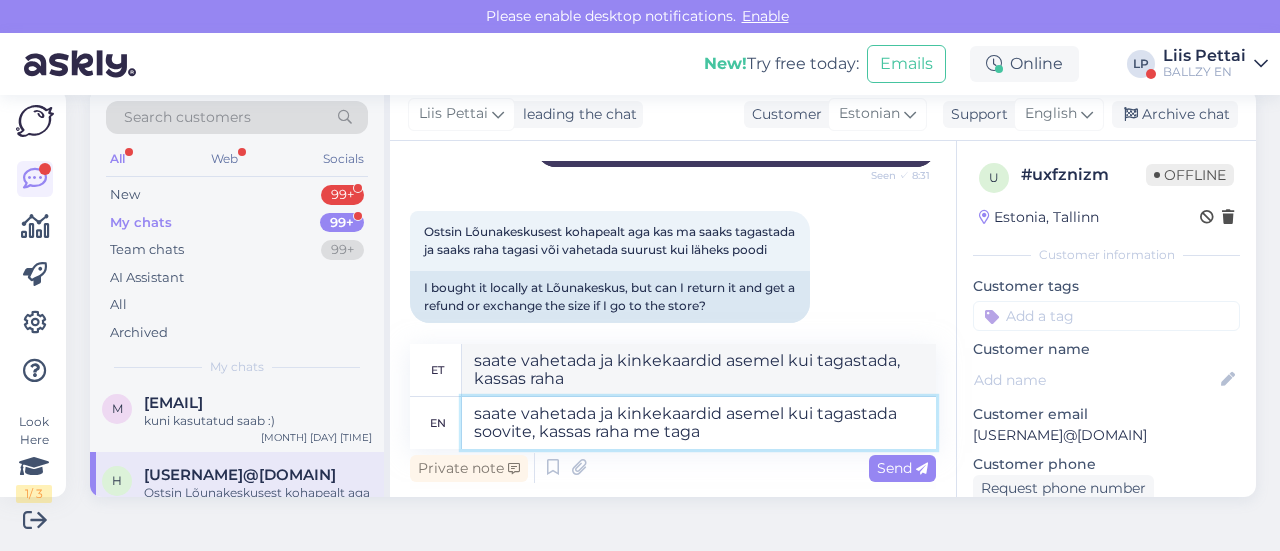 type on "saate vahetada ja kinkekaardid asemel kui tagastada, kassas raha me" 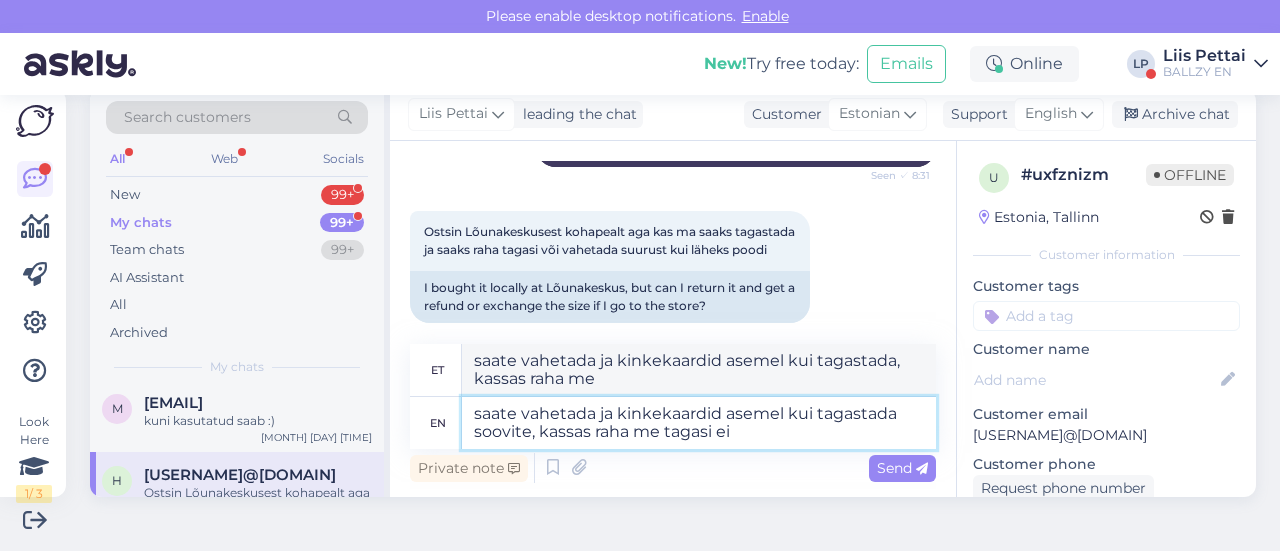 type on "saate vahetada ja kinkekaardid asemel kui tagastada soovite, kassas raha me tagasi ei" 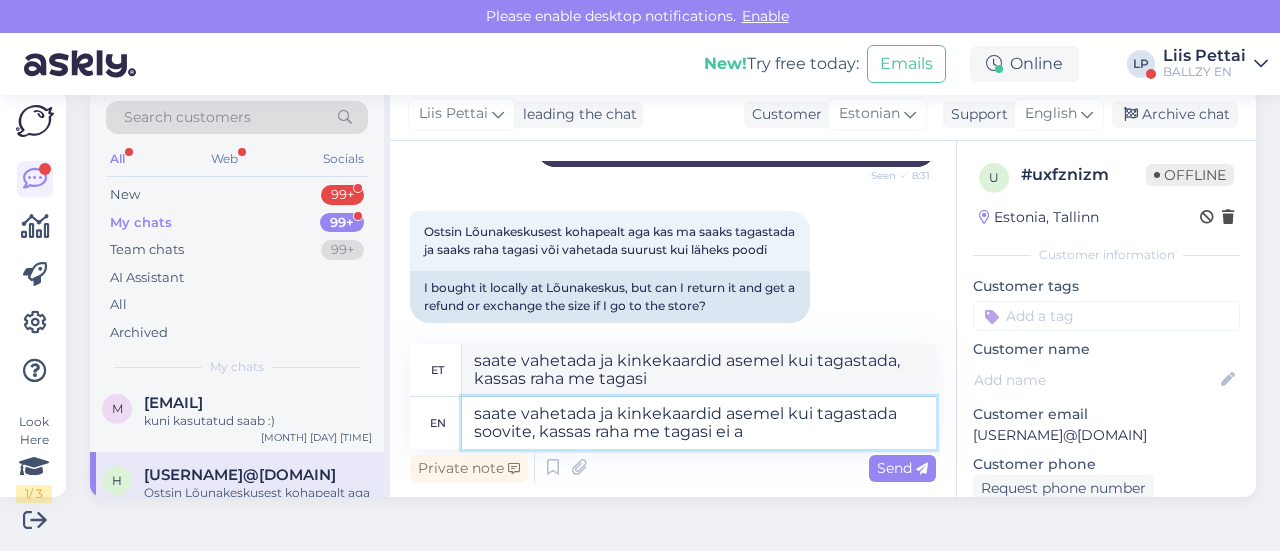type on "saate vahetada ja kinkekaardid asemel kui tagastada soovite, kassas raha me tagasi ei an" 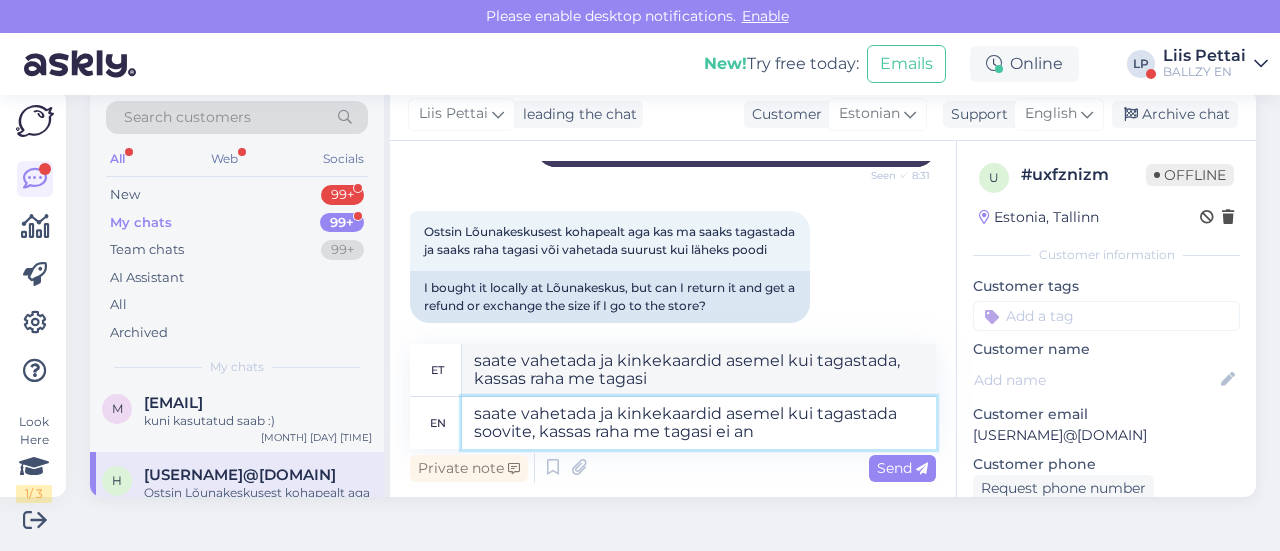 type on "saate vahetada ja kinkekaardid asemel kui tagastada, kassas raha me tagasi ei" 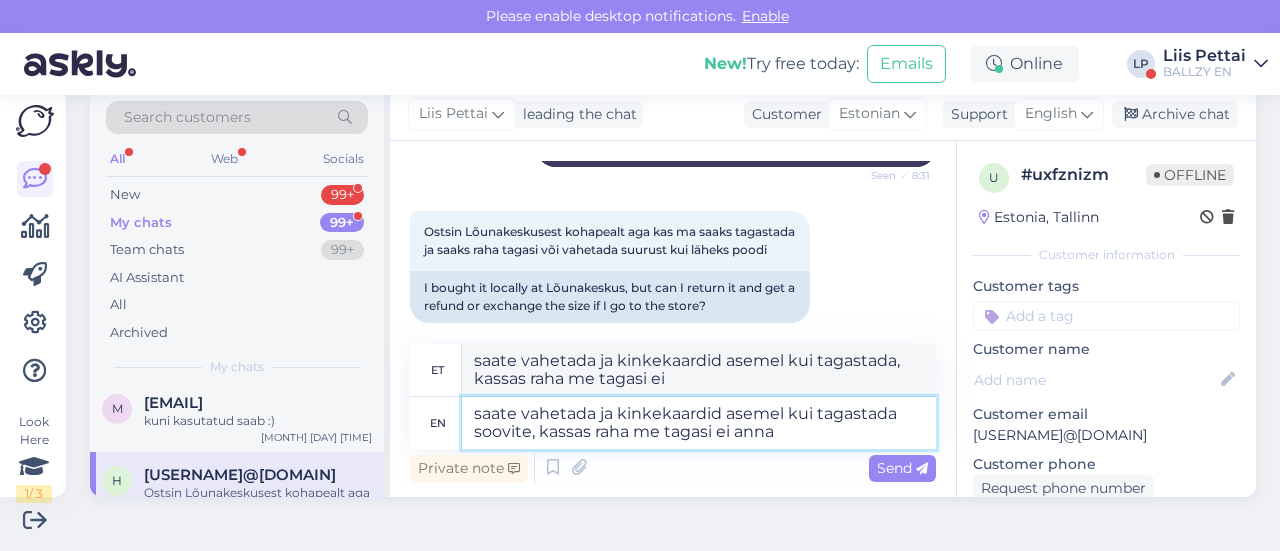 type on "saate vahetada ja kinkekaardid asemel kui tagastada soovite, kassas raha me tagasi ei anna k" 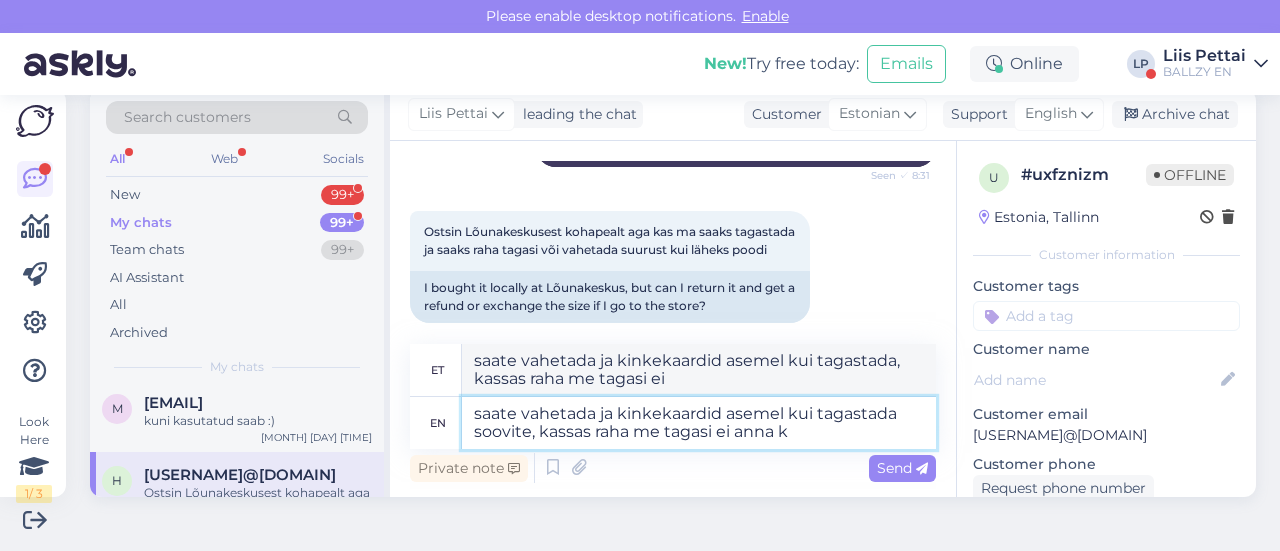 type on "saate vahetada ja kinkekaardid asemel kui tagastada, kassas raha me tagasi ei anna" 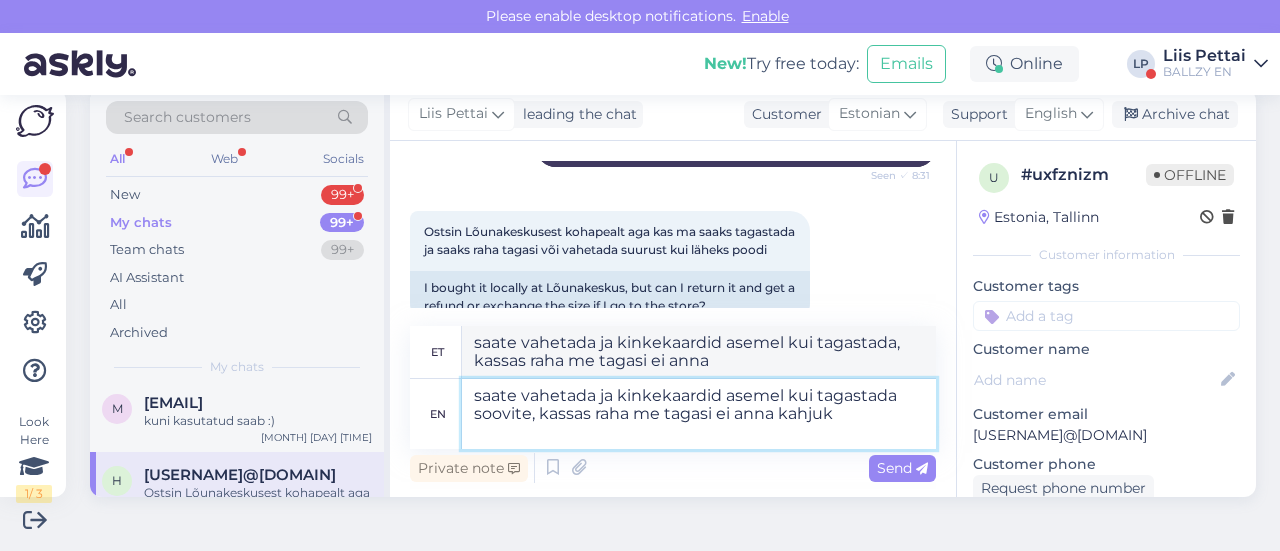 type on "saate vahetada ja kinkekaardid asemel kui tagastada soovite, kassas raha me tagasi ei anna kahjuks" 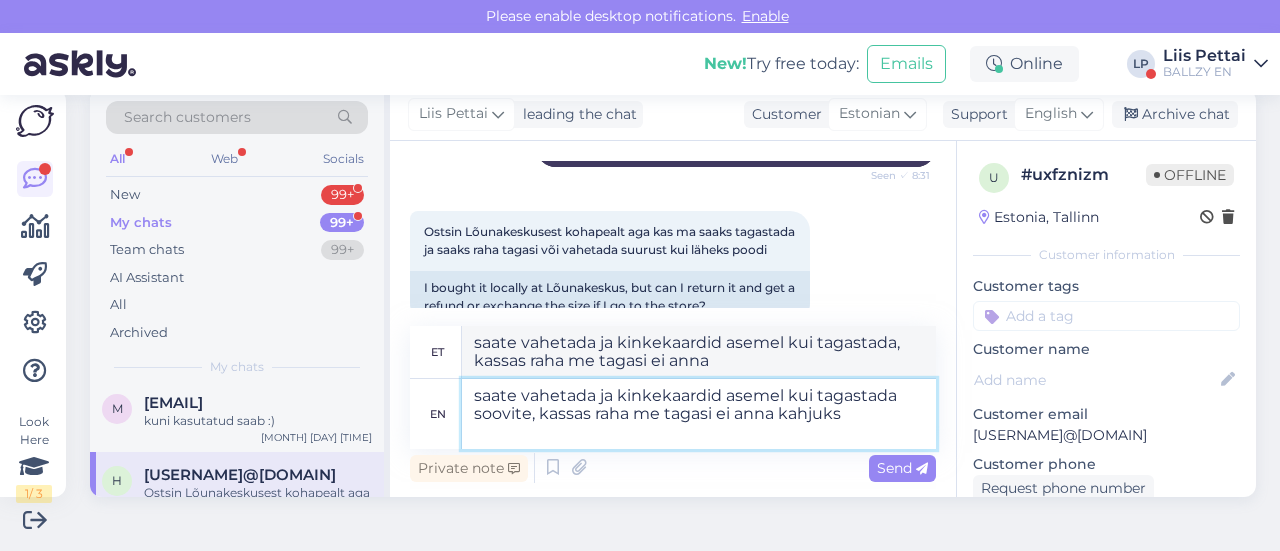 type on "saate vahetada ja kinkekaardid asemel kui tagastada, kassas raha me tagasi ei anna kahjuks" 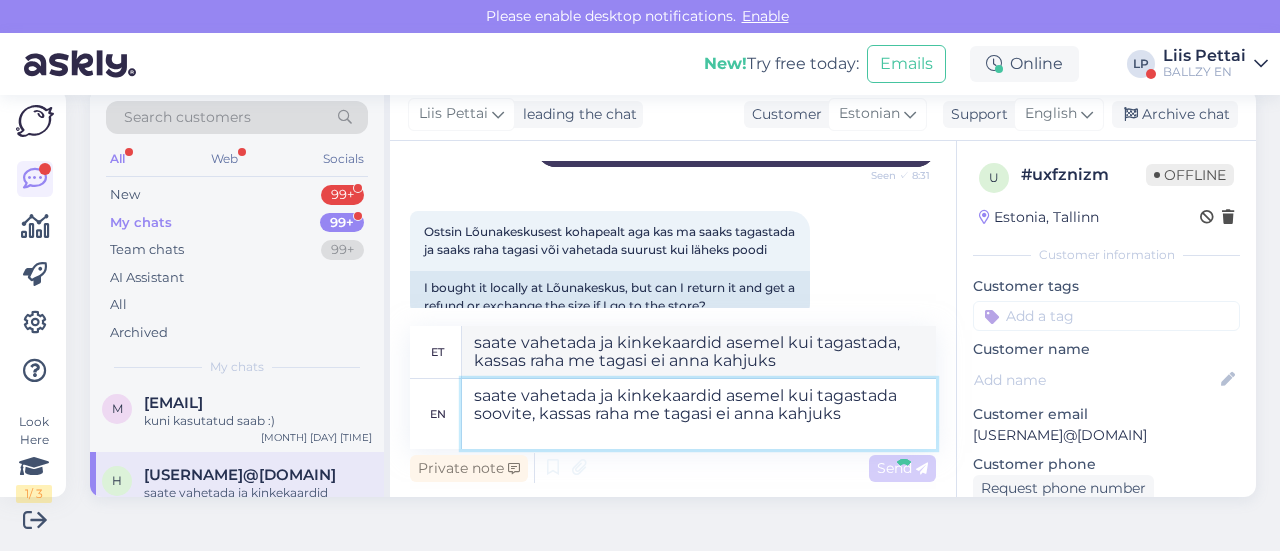 type 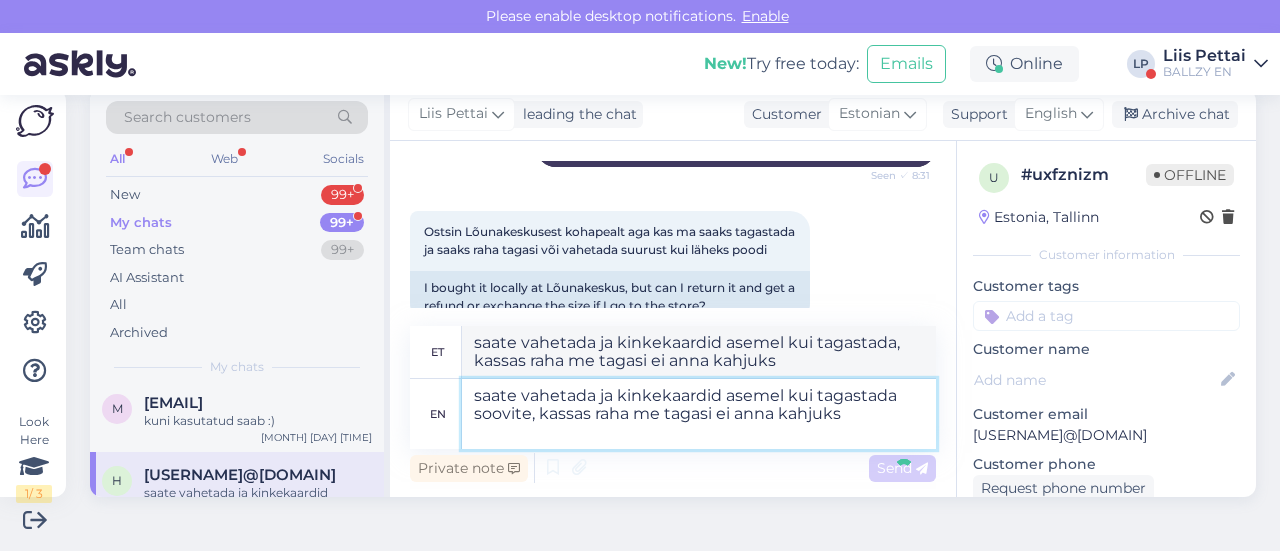 type 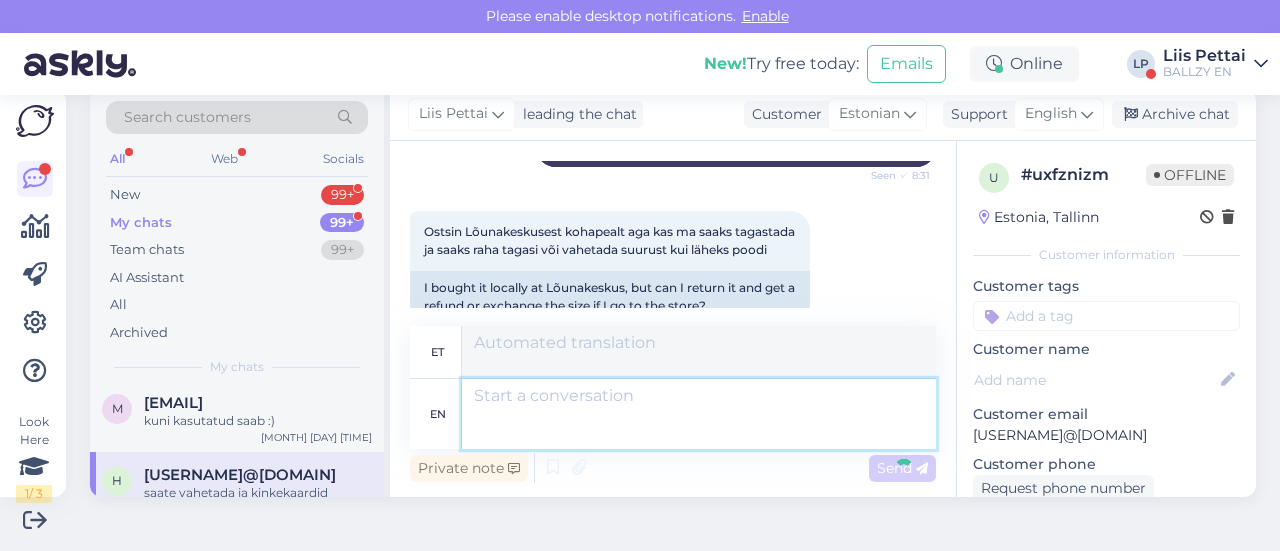 scroll, scrollTop: 782, scrollLeft: 0, axis: vertical 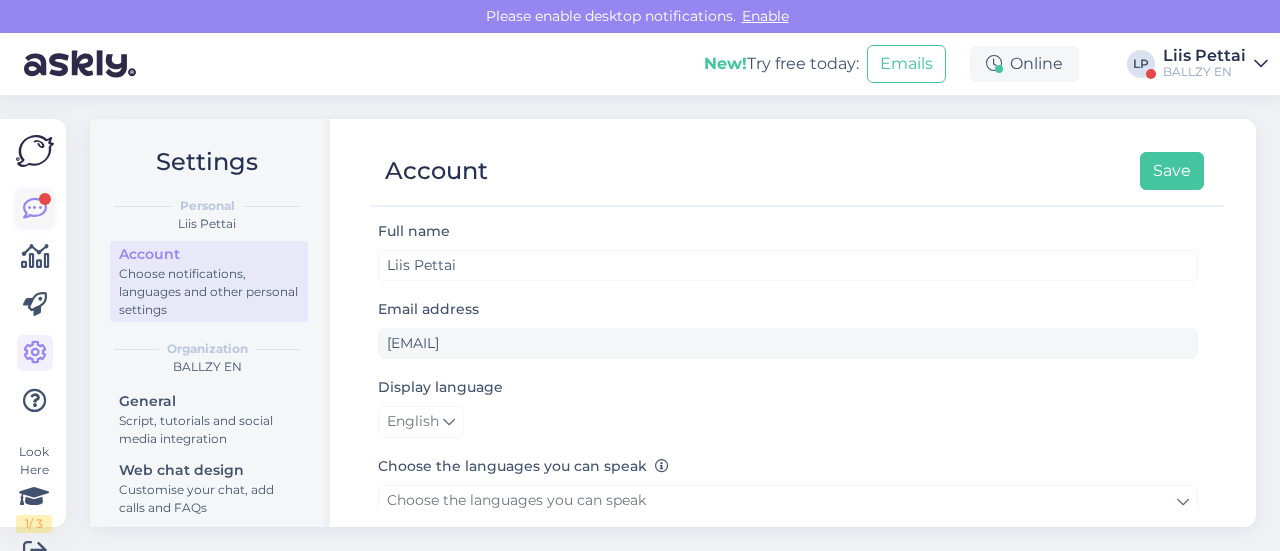 click at bounding box center (35, 209) 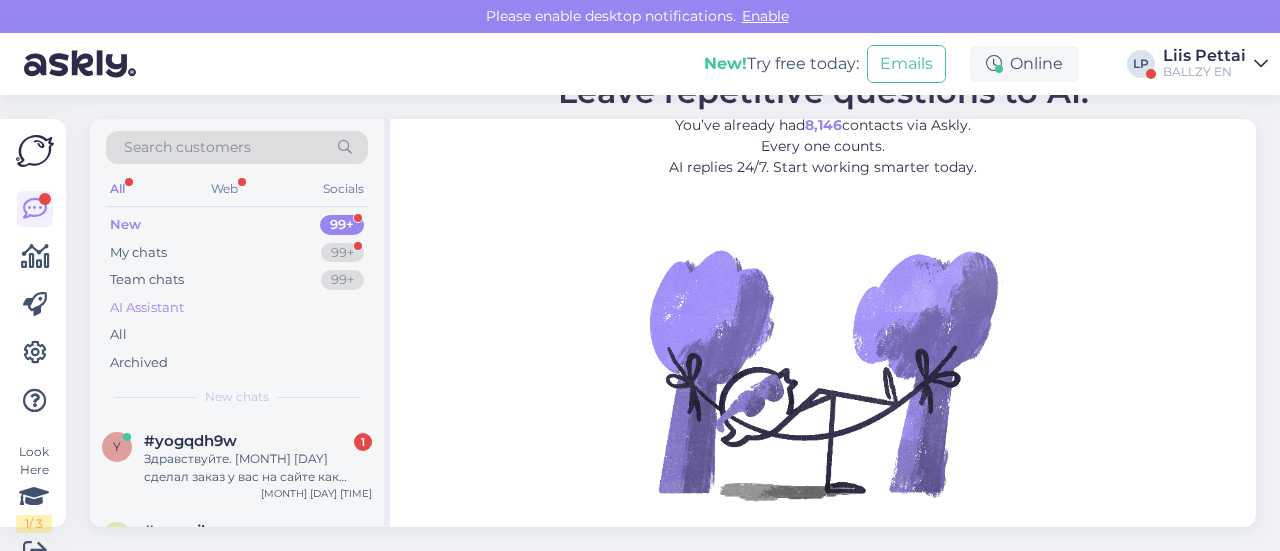 scroll, scrollTop: 2, scrollLeft: 0, axis: vertical 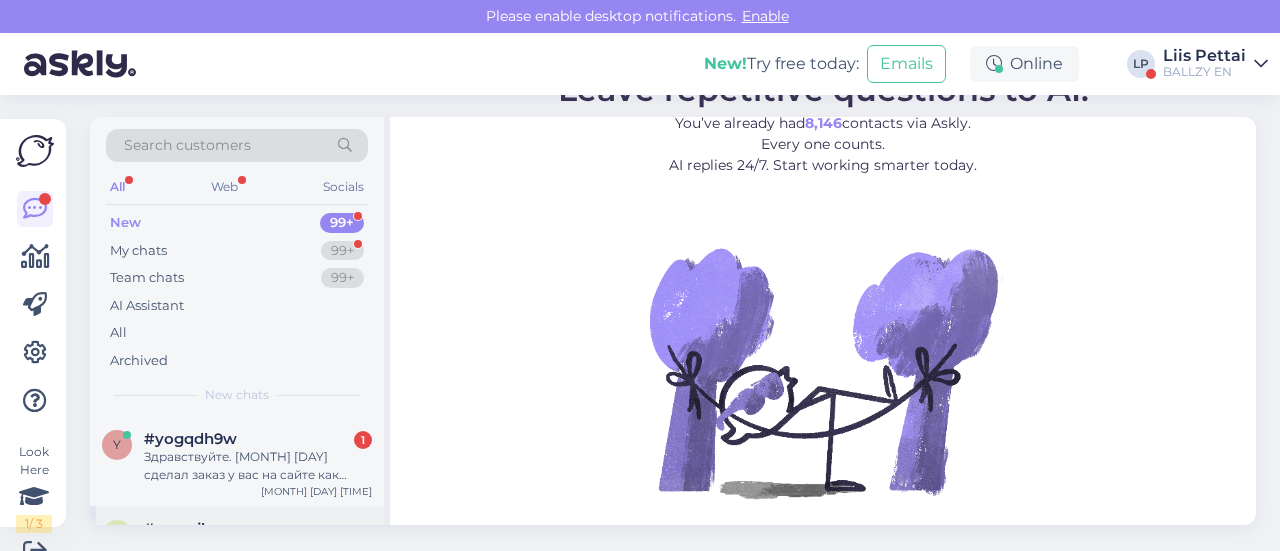 click on "Здравствуйте. [MONTH] [DAY] сделал заказ у вас на сайте как гость (без регистрации) но на электронную почту так и не получил письмо с подтверждением и номером заказа" at bounding box center [258, 466] 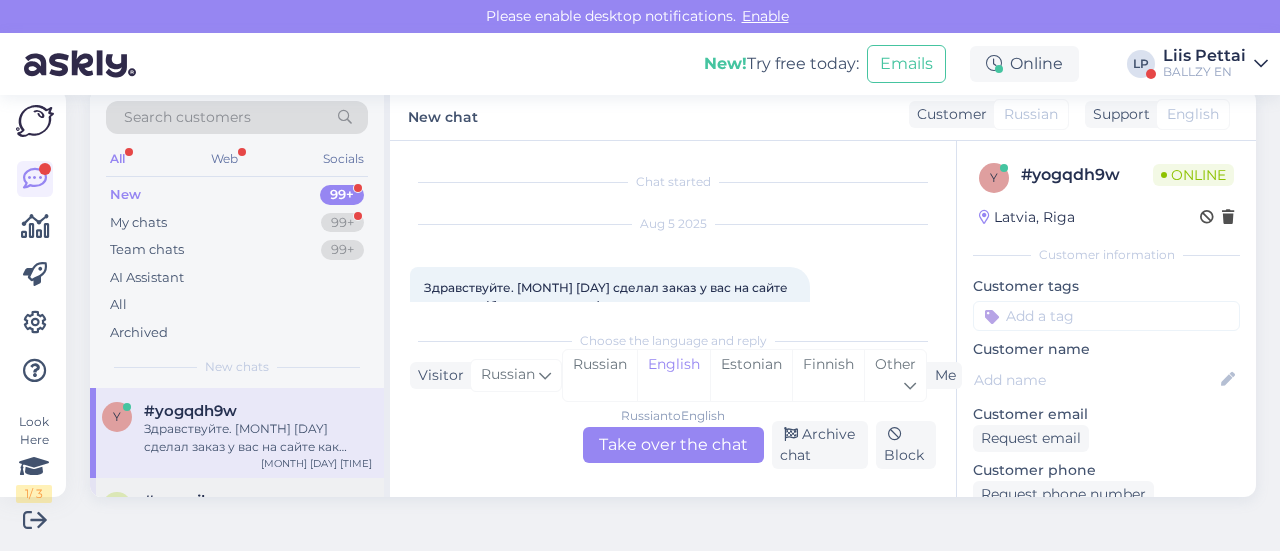 scroll, scrollTop: 42, scrollLeft: 0, axis: vertical 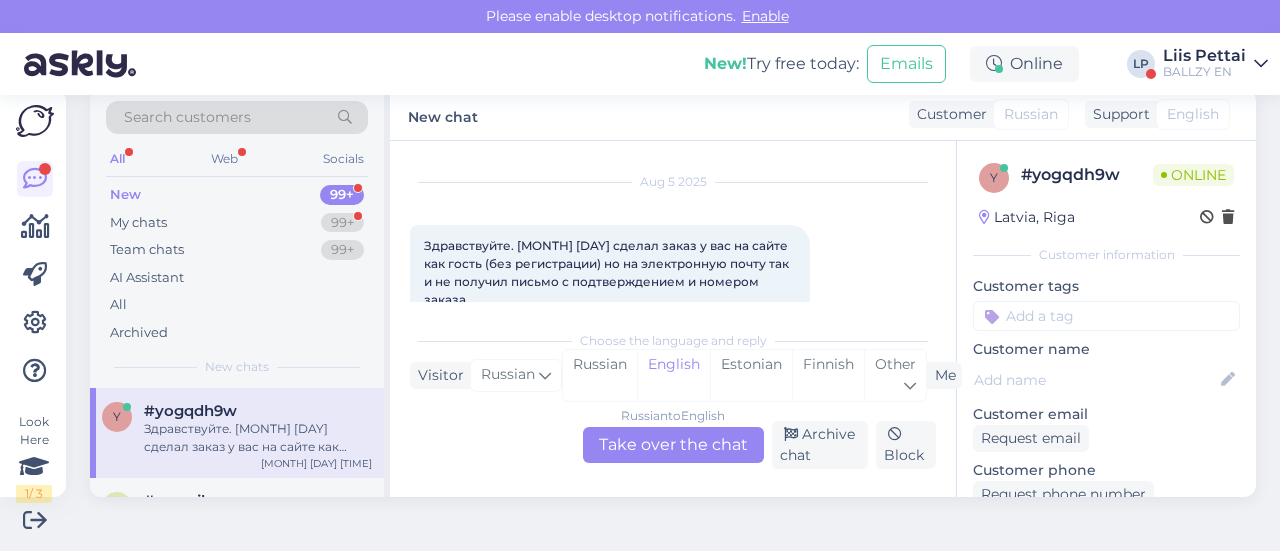 click on "Russian  to  English Take over the chat" at bounding box center [673, 445] 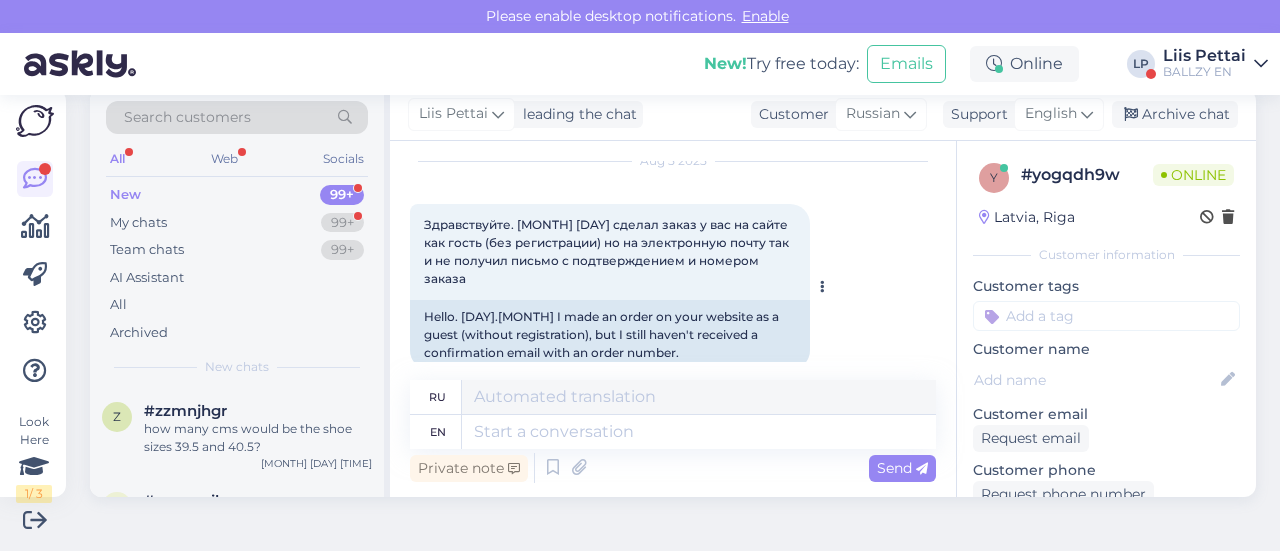 scroll, scrollTop: 74, scrollLeft: 0, axis: vertical 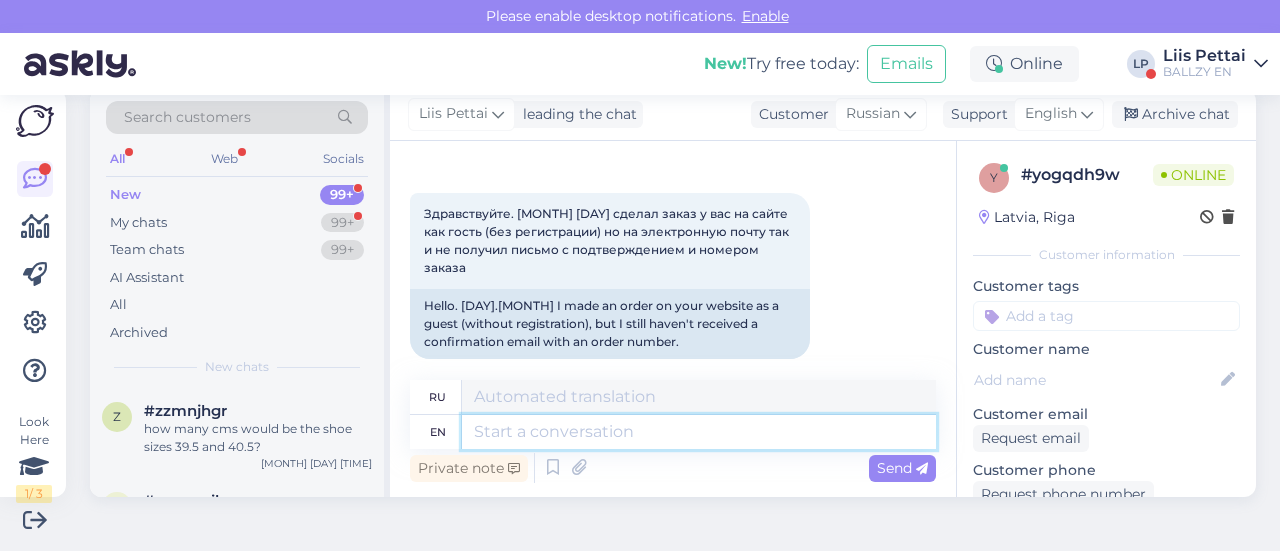 click at bounding box center [699, 432] 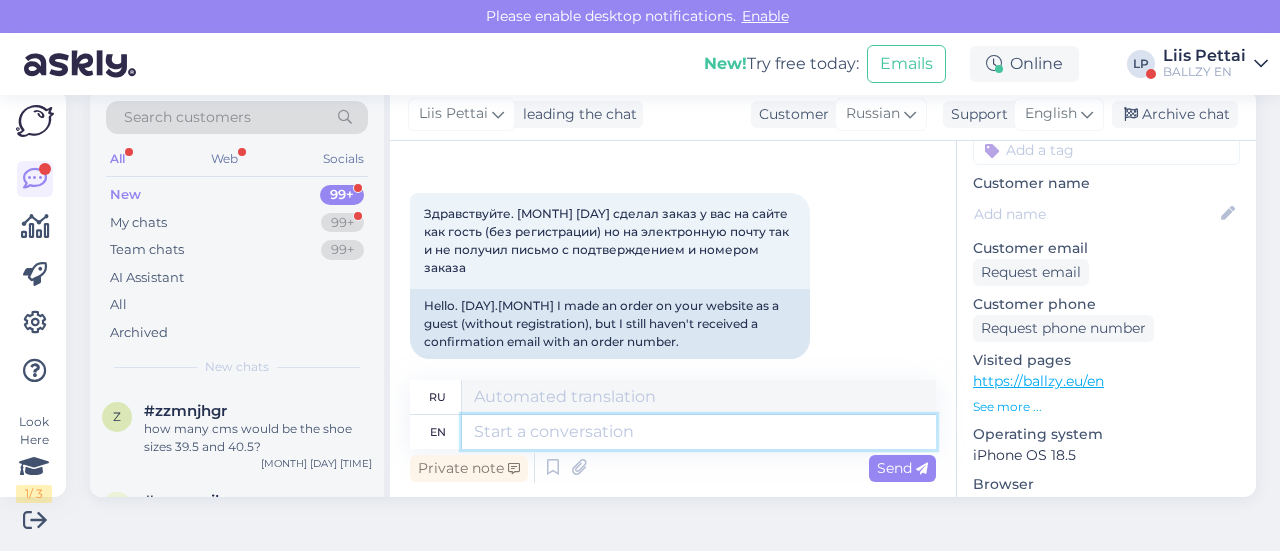 scroll, scrollTop: 300, scrollLeft: 0, axis: vertical 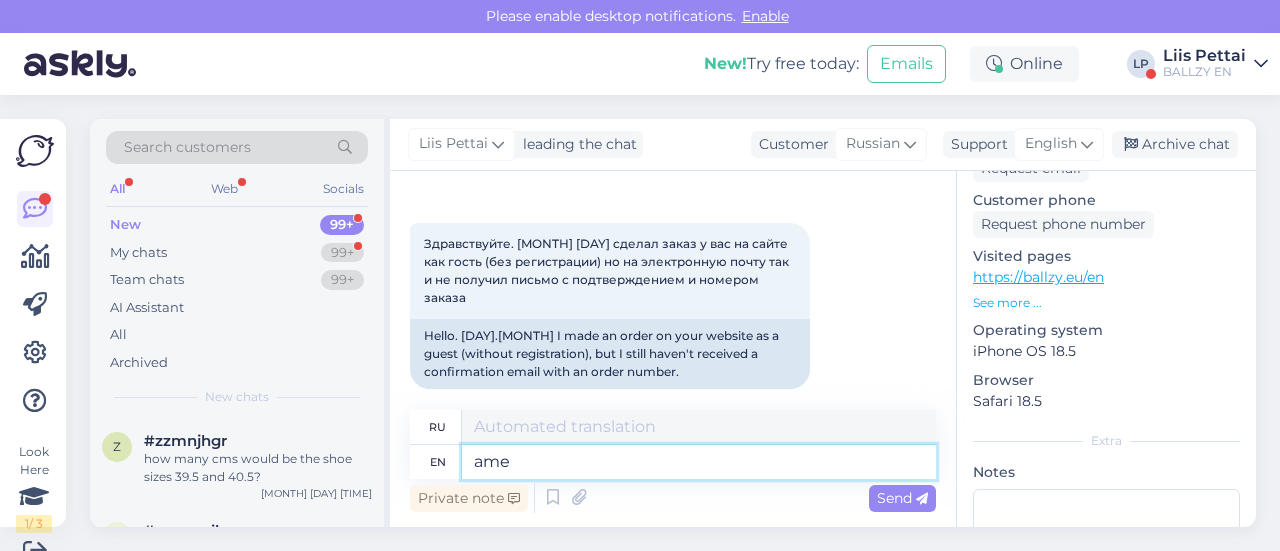 type on "ame y" 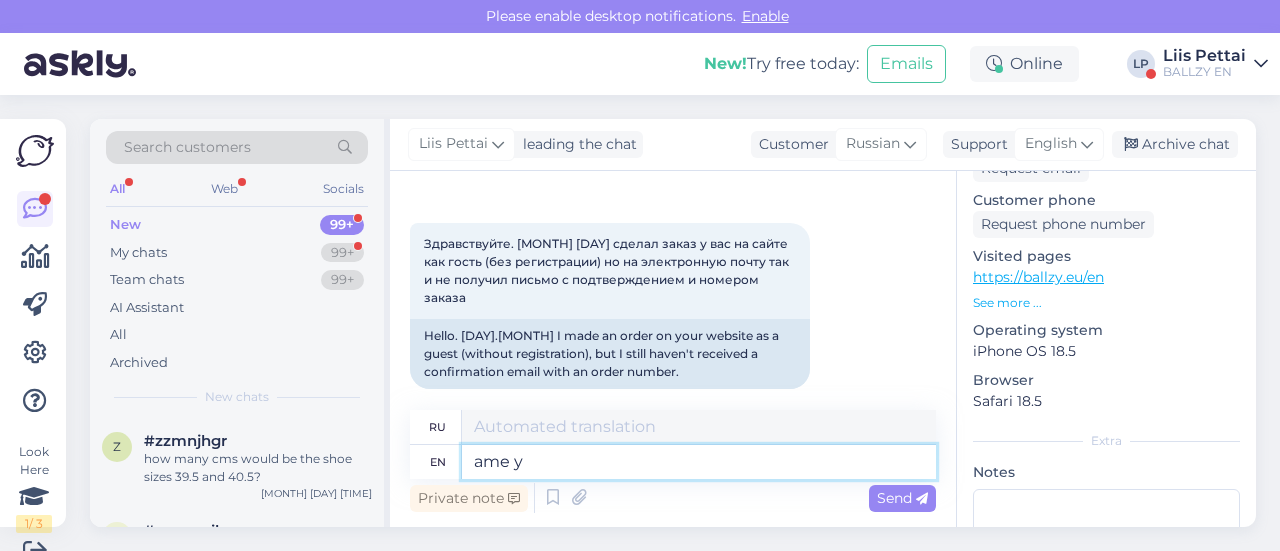 type on "имя" 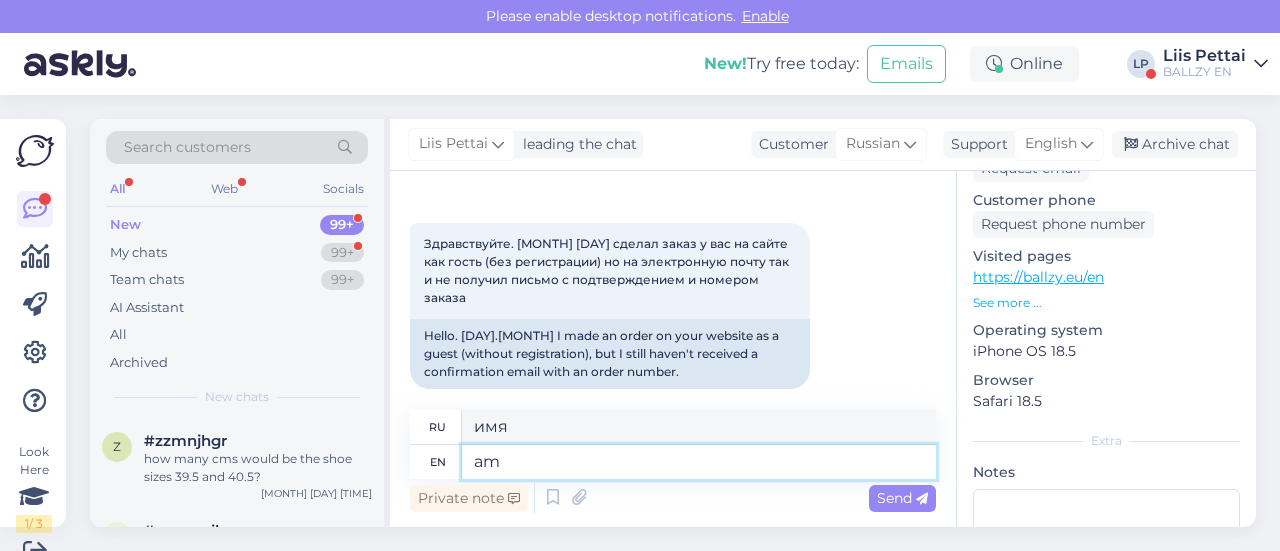 type on "a" 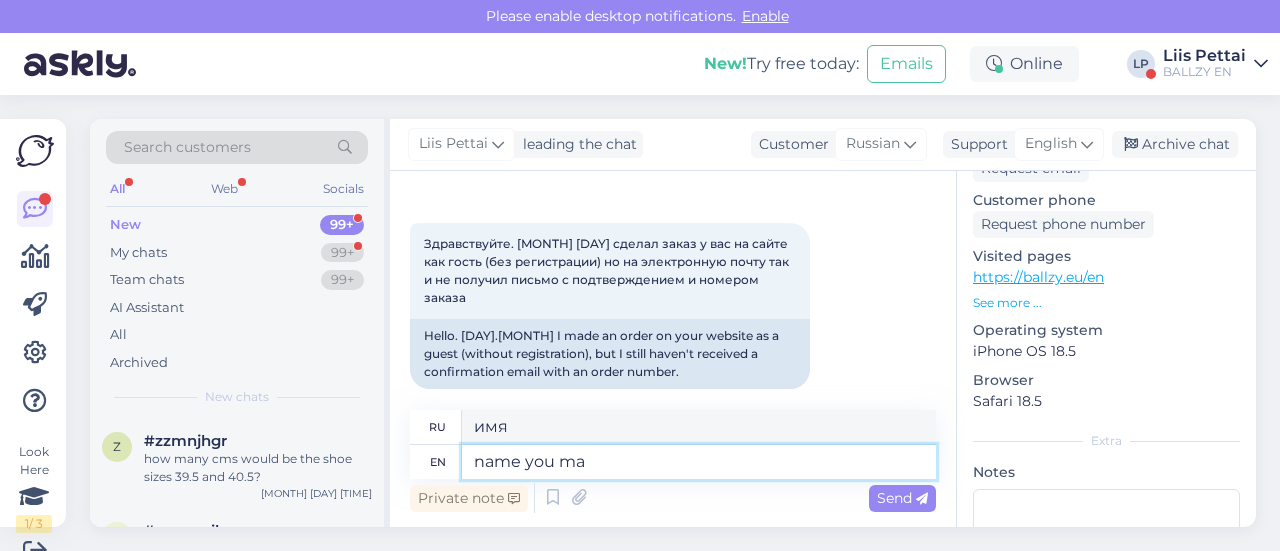 type on "name you mad" 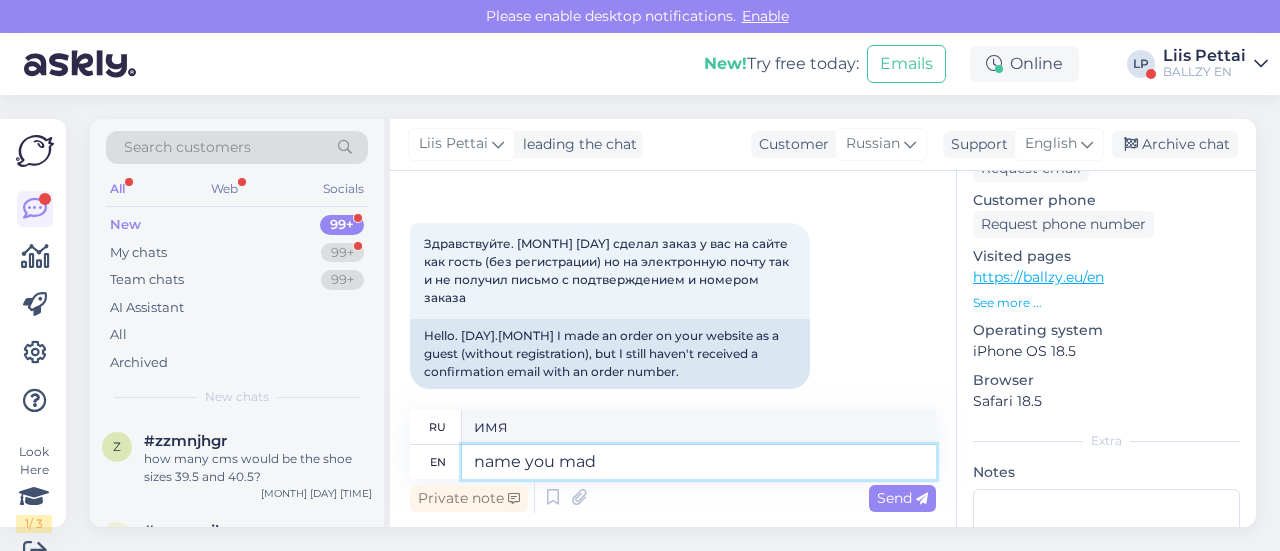 type on "имя тебе" 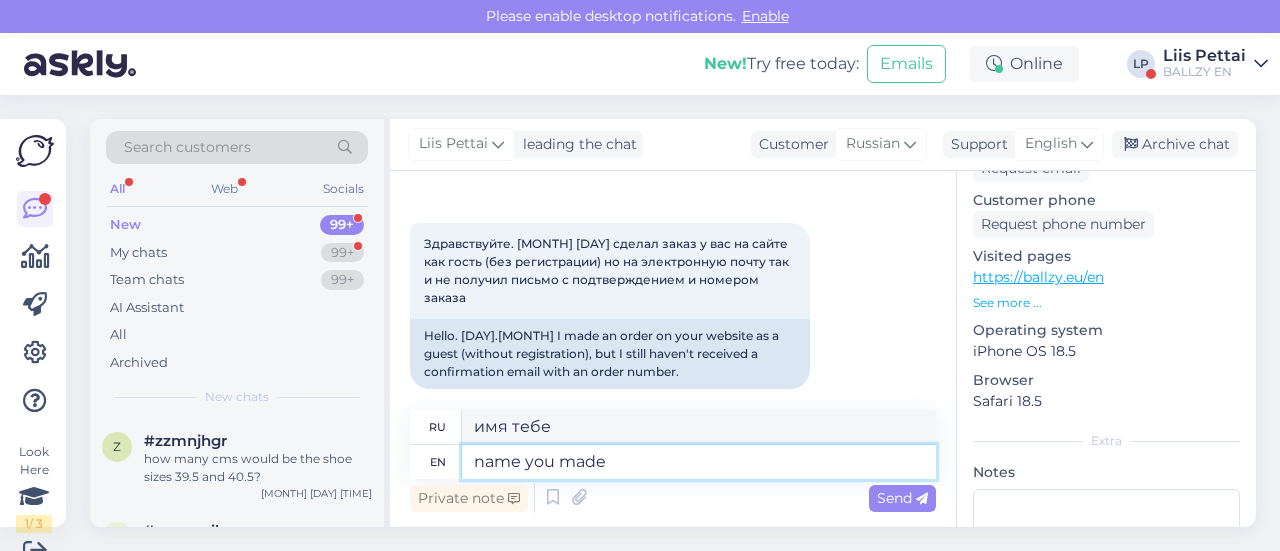 type on "name you made t" 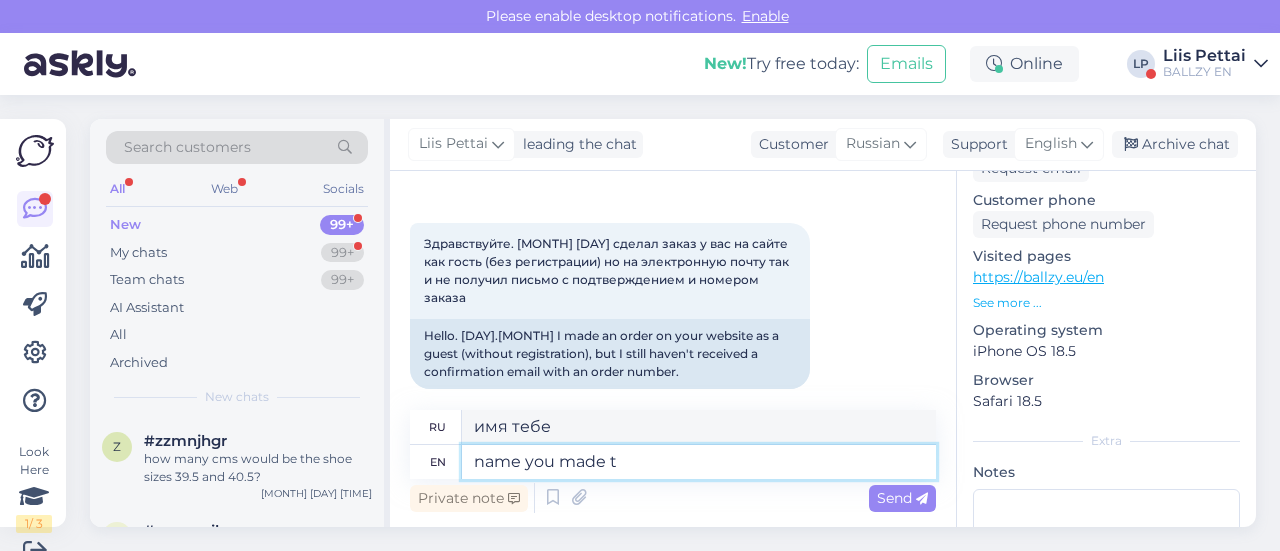 type on "имя, которое ты сделал" 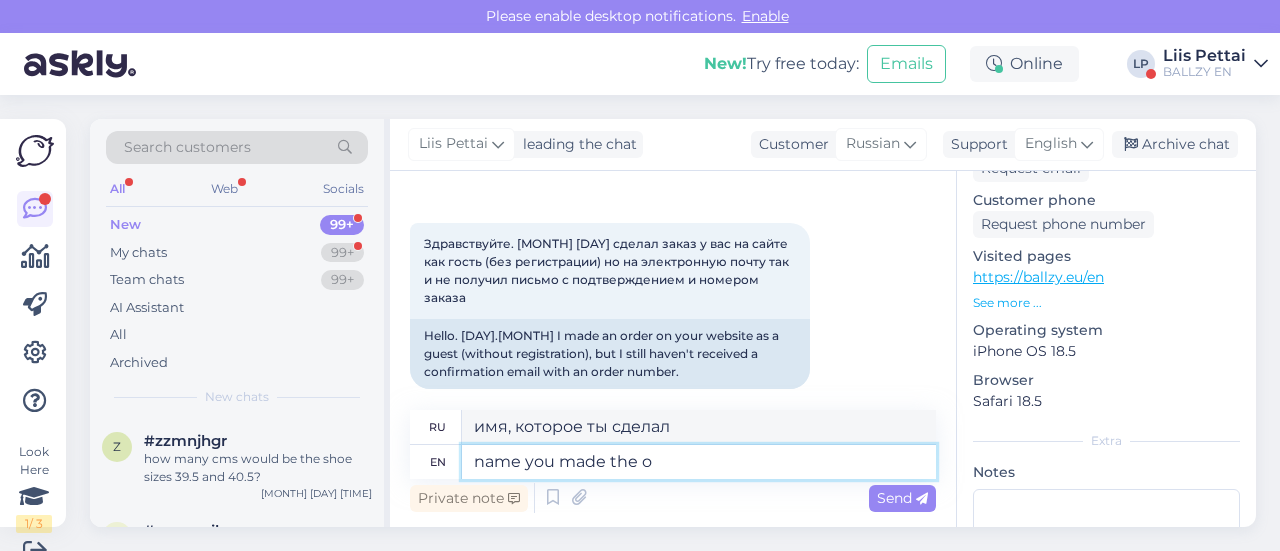 type on "name you made the or" 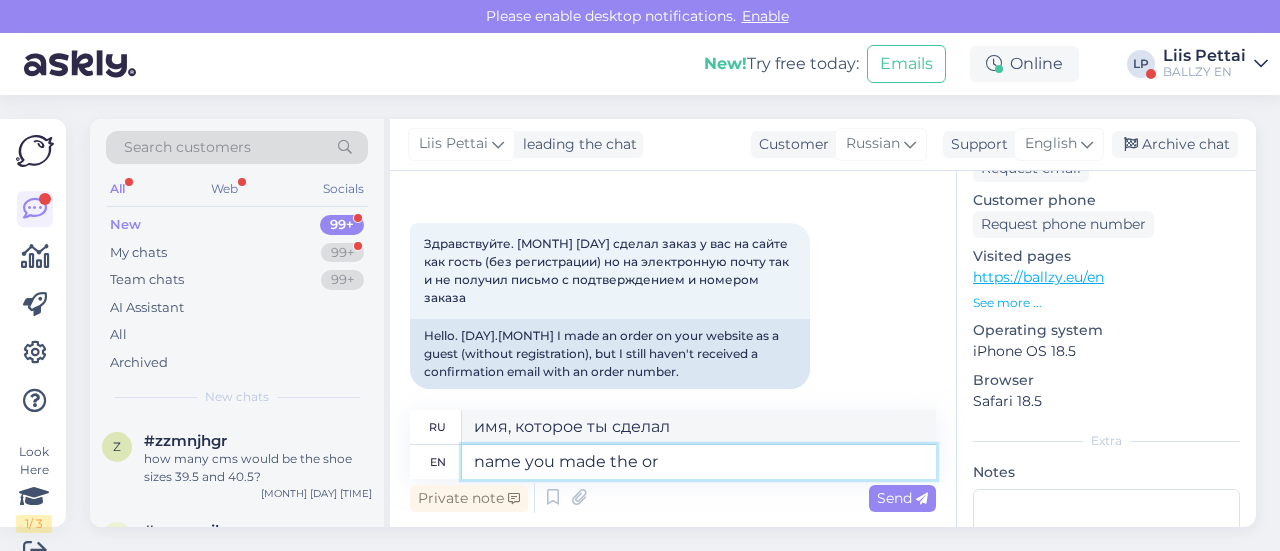 type on "имя, которое вы сделали" 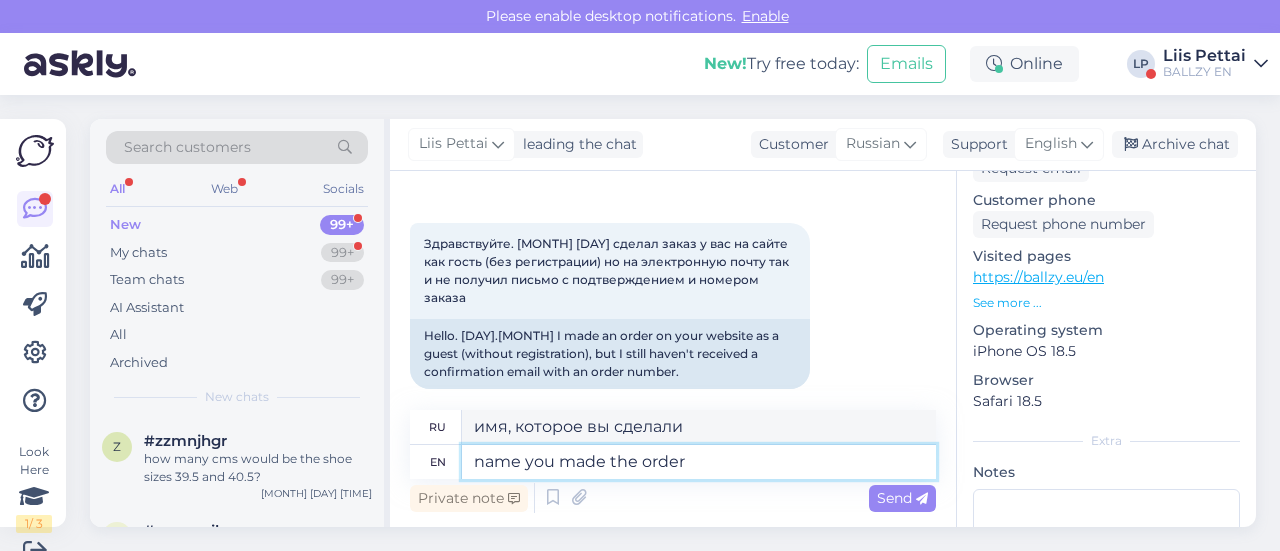 type on "name you made the order" 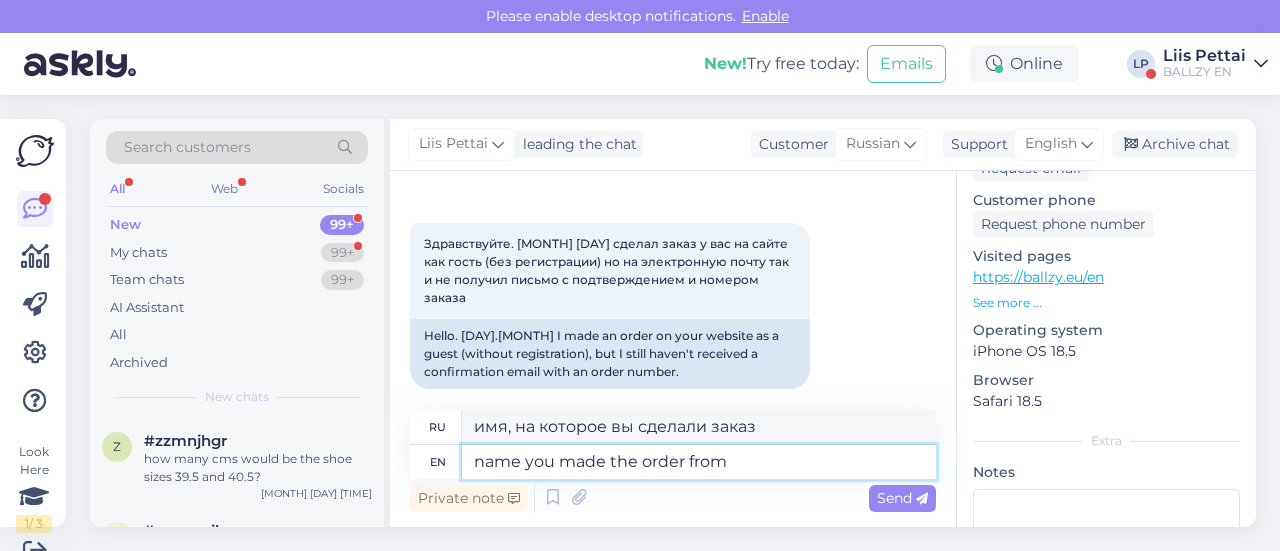 type on "name you made the order from?" 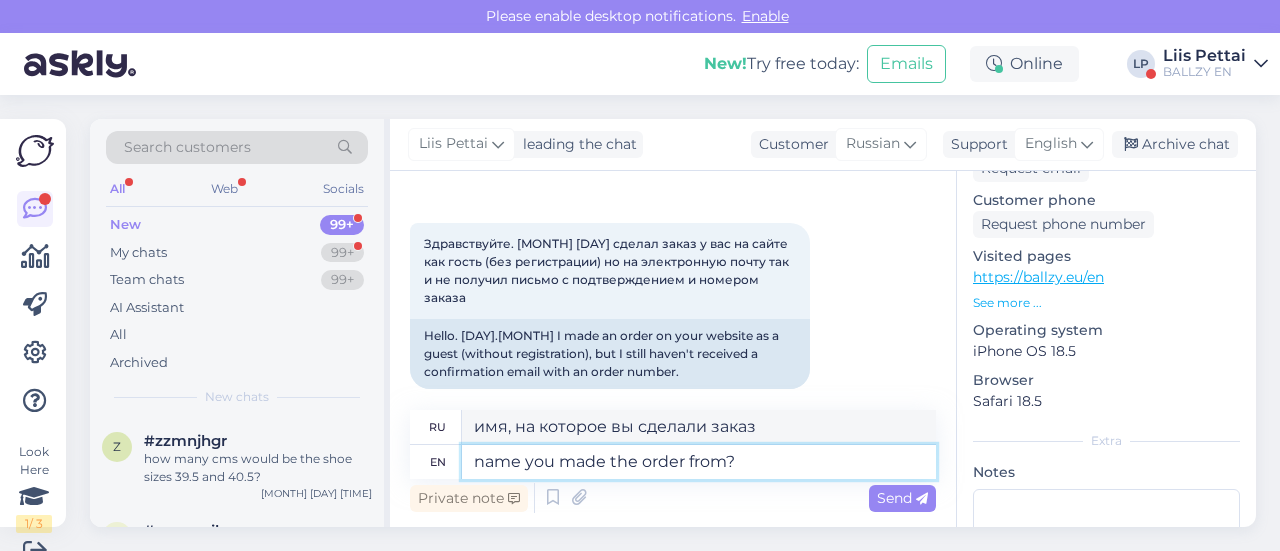 type on "имя, от которого вы сделали заказ?" 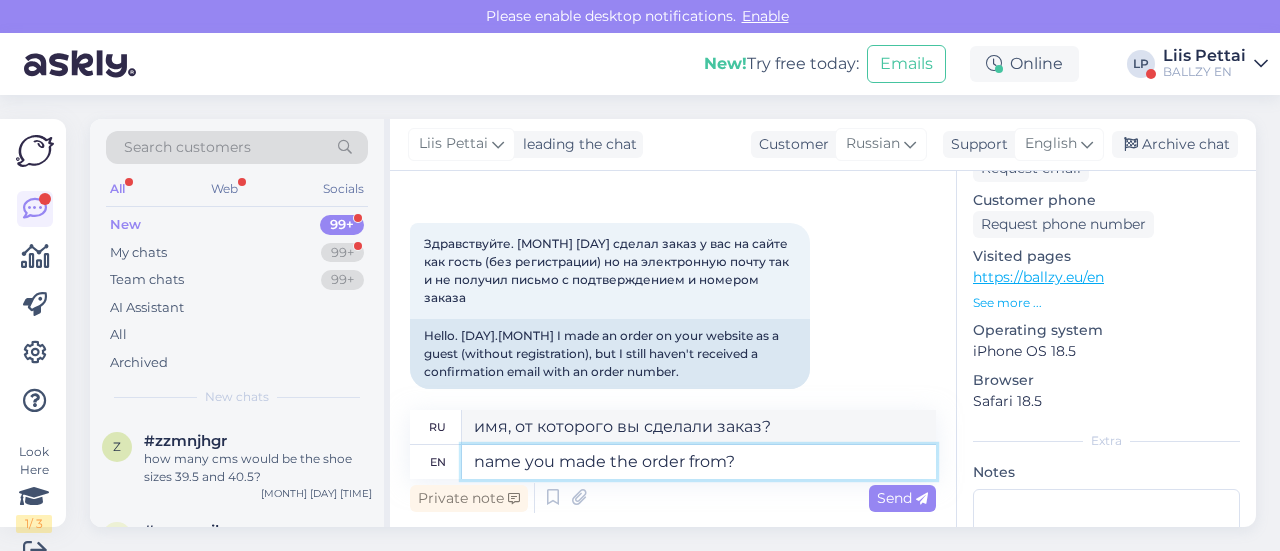 type 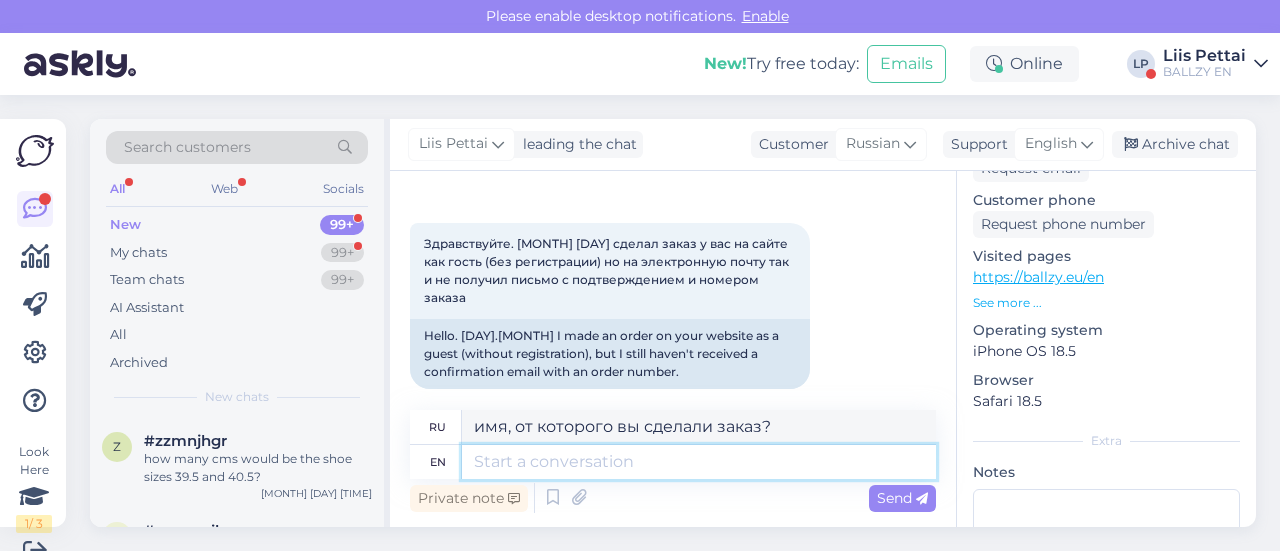 type 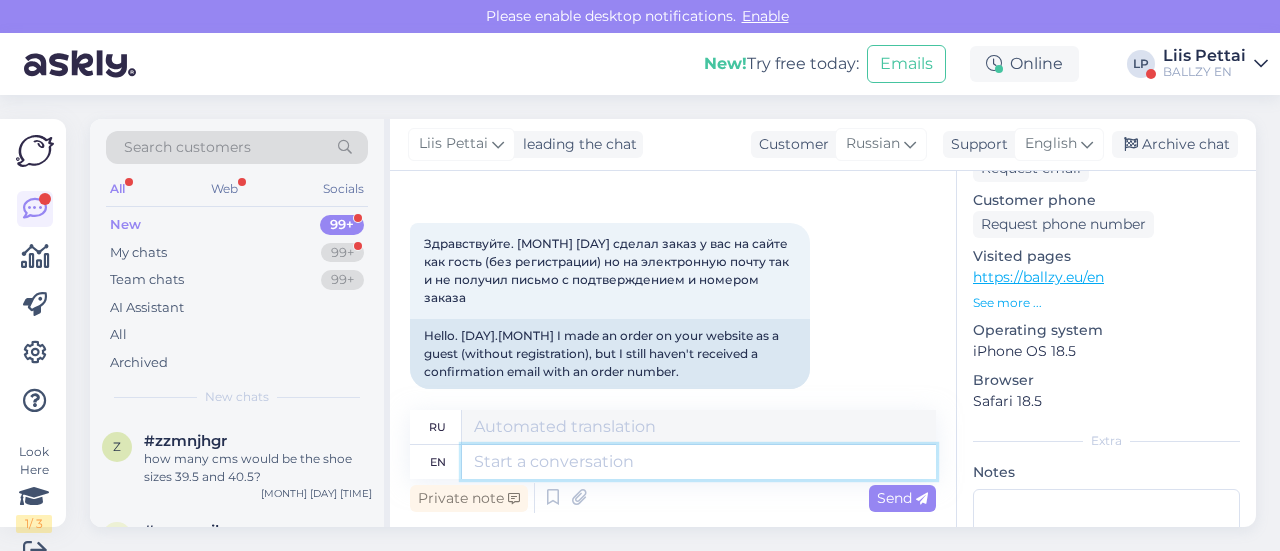 scroll, scrollTop: 194, scrollLeft: 0, axis: vertical 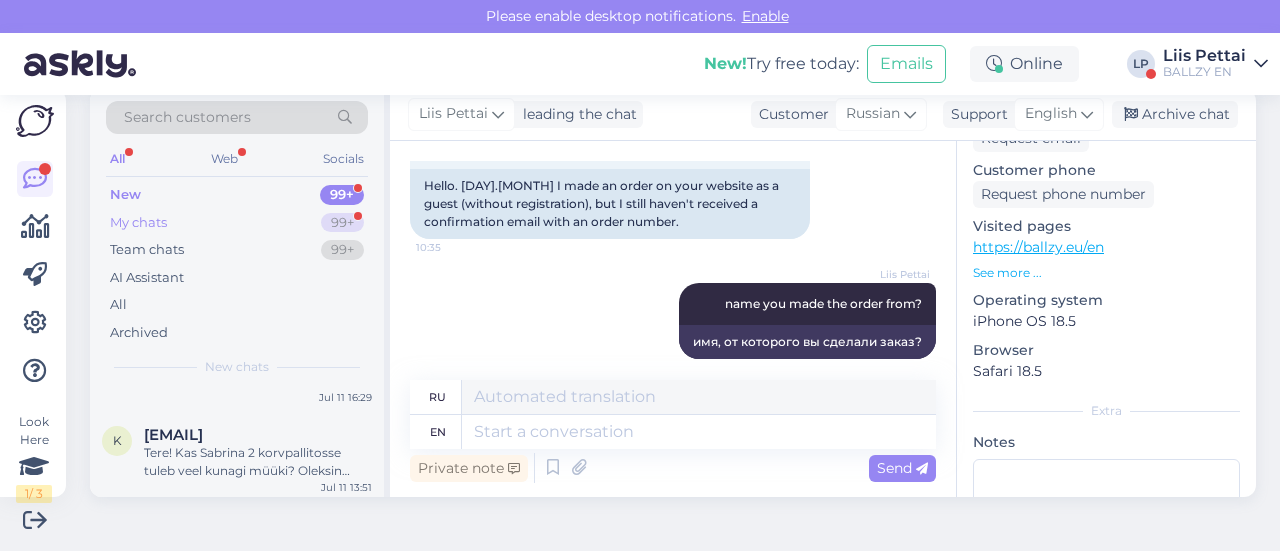click on "My chats 99+" at bounding box center [237, 223] 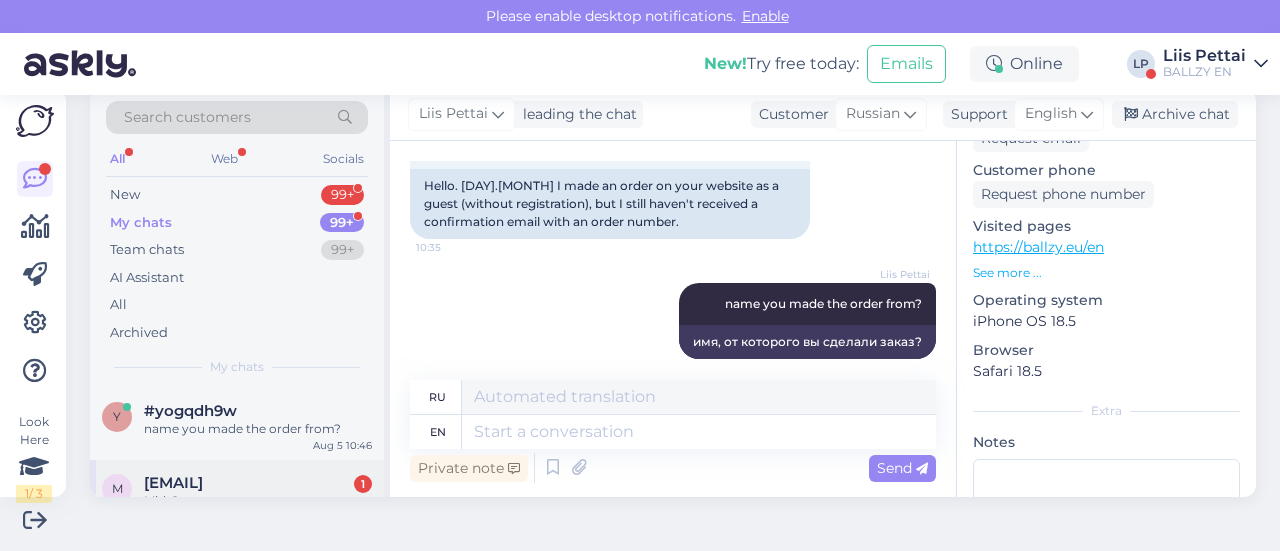scroll, scrollTop: 100, scrollLeft: 0, axis: vertical 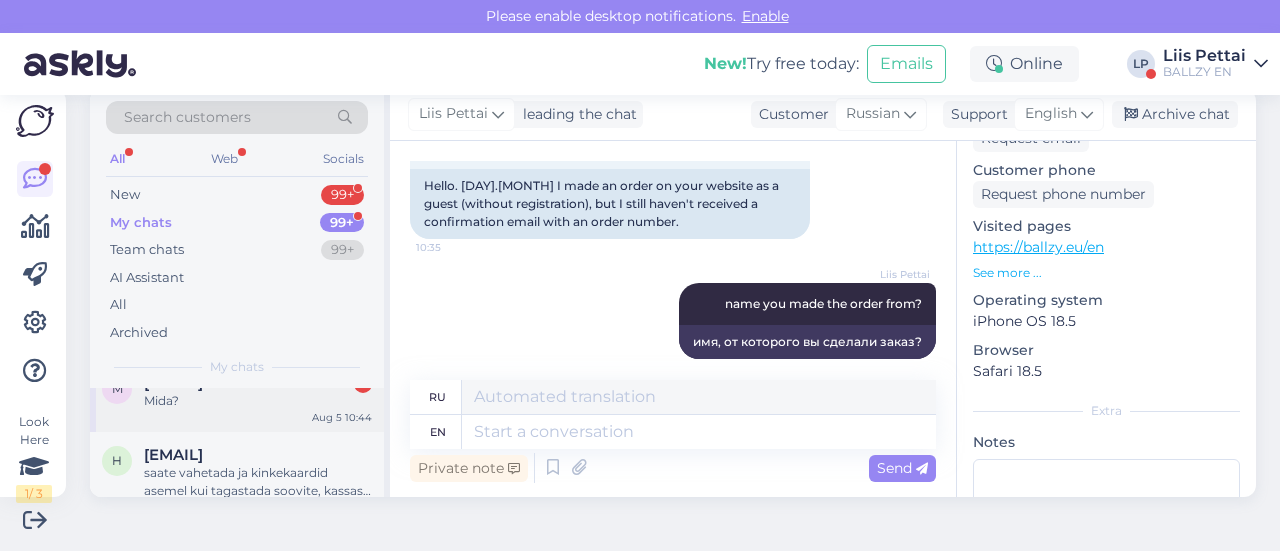 click on "m marit.juuse@gmail.com 1 Mida? Aug 5 10:44" at bounding box center [237, 396] 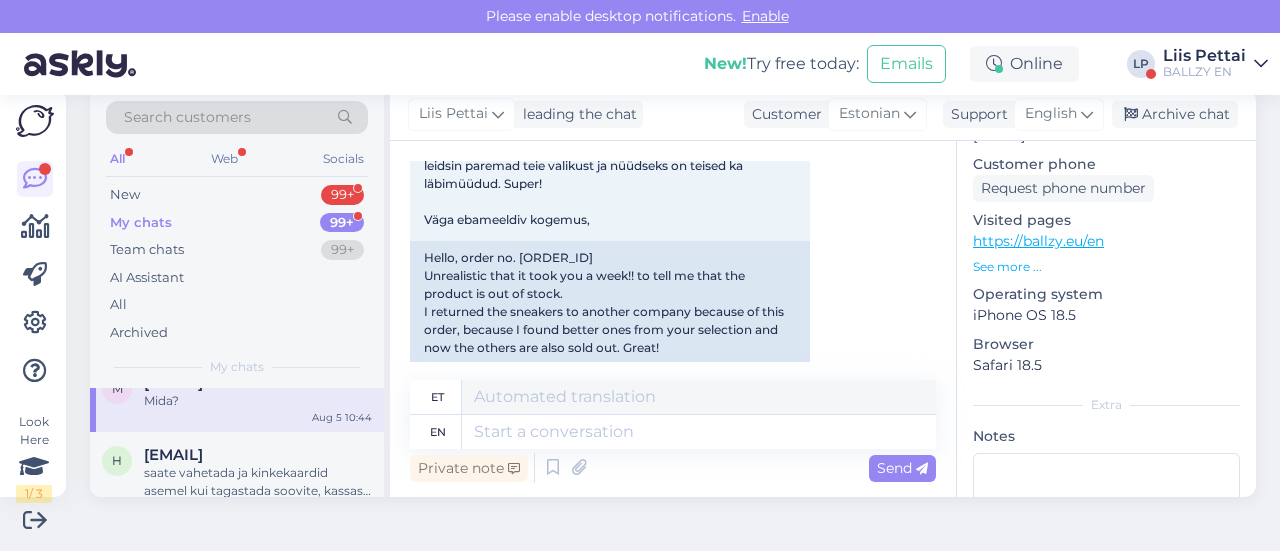 scroll, scrollTop: 1694, scrollLeft: 0, axis: vertical 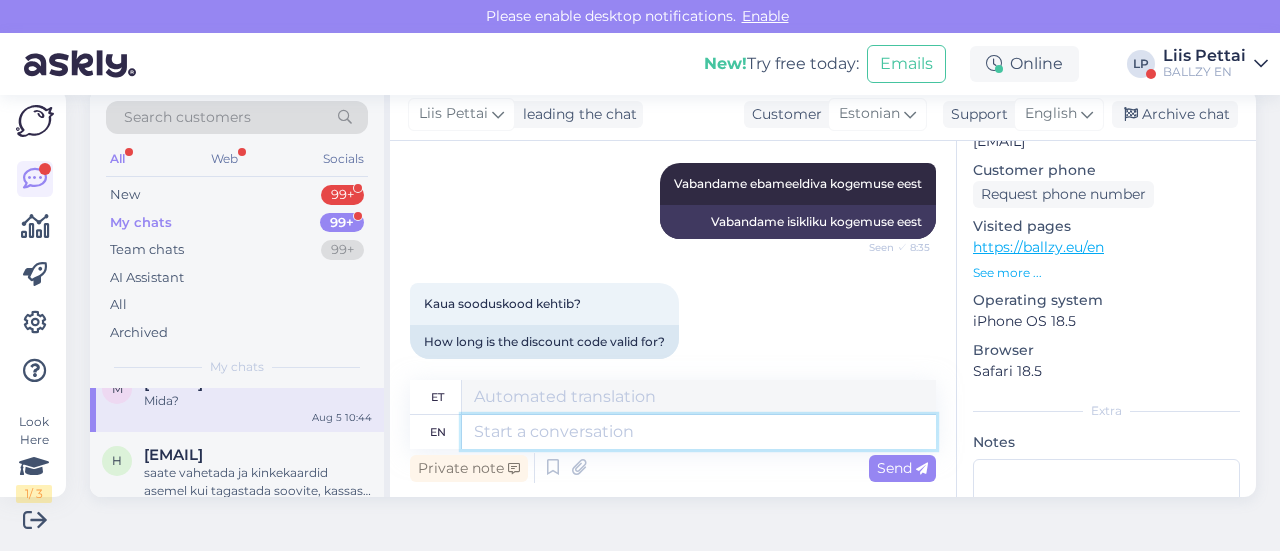 click at bounding box center [699, 432] 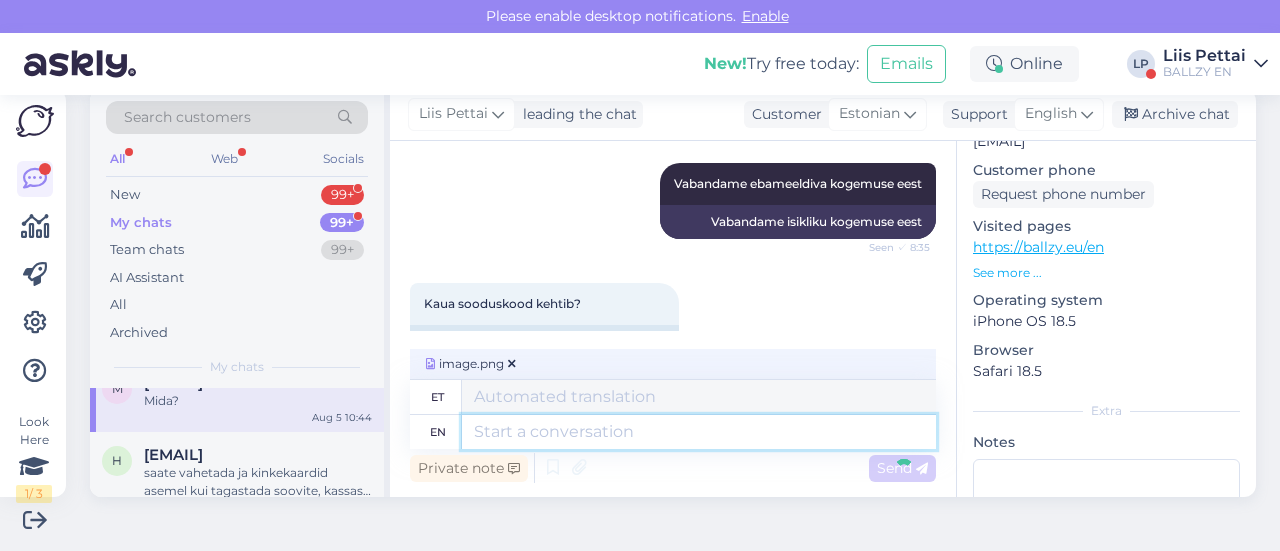 scroll, scrollTop: 1819, scrollLeft: 0, axis: vertical 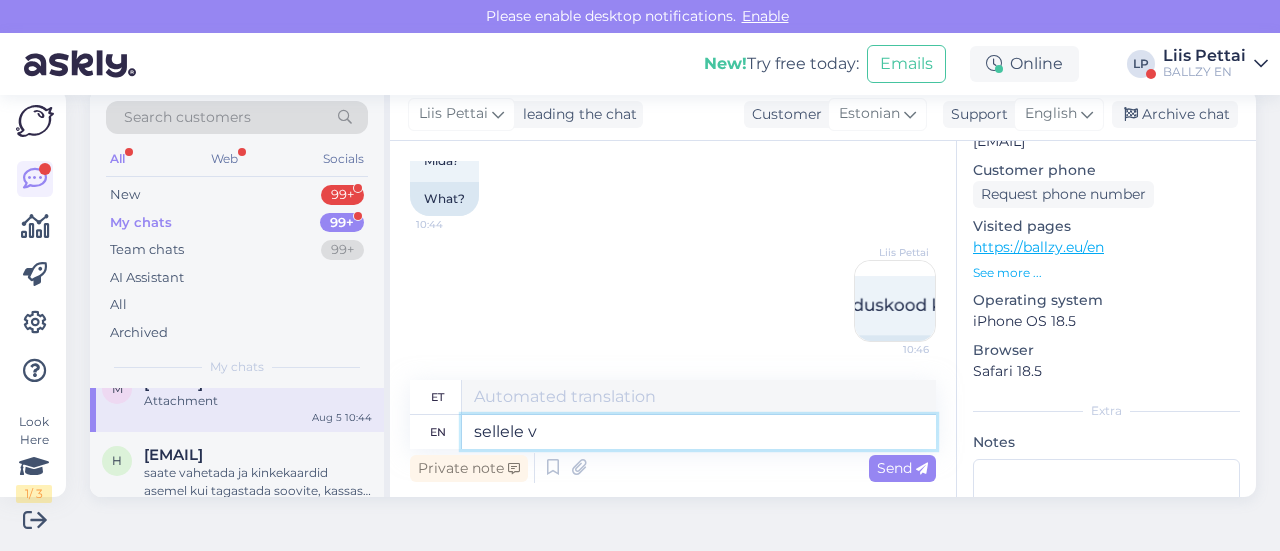 type on "sellele va" 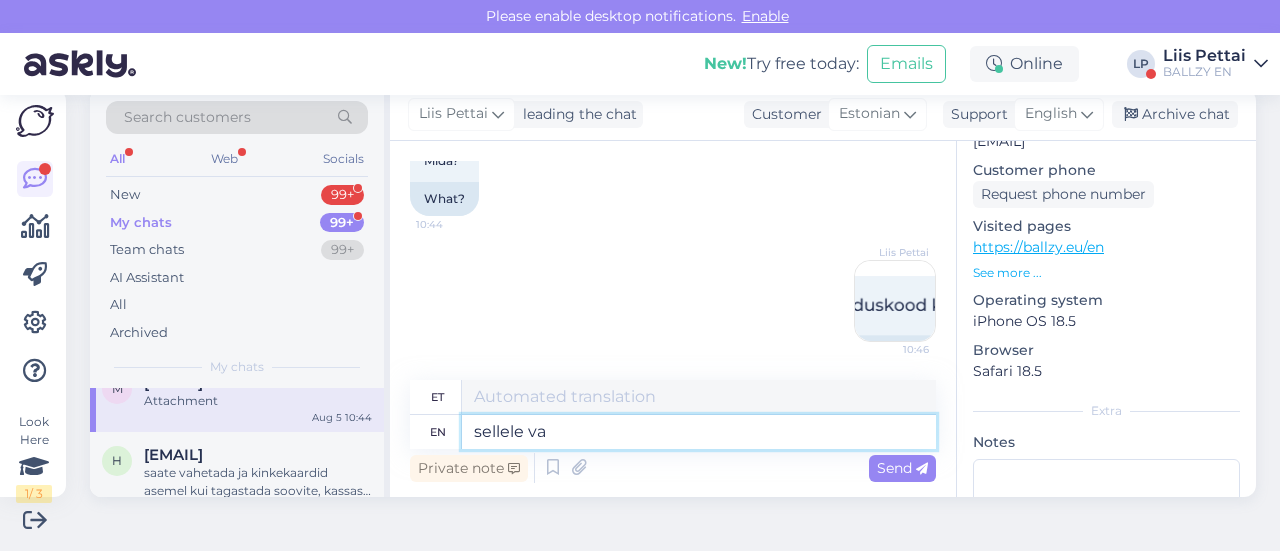 type on "sellele" 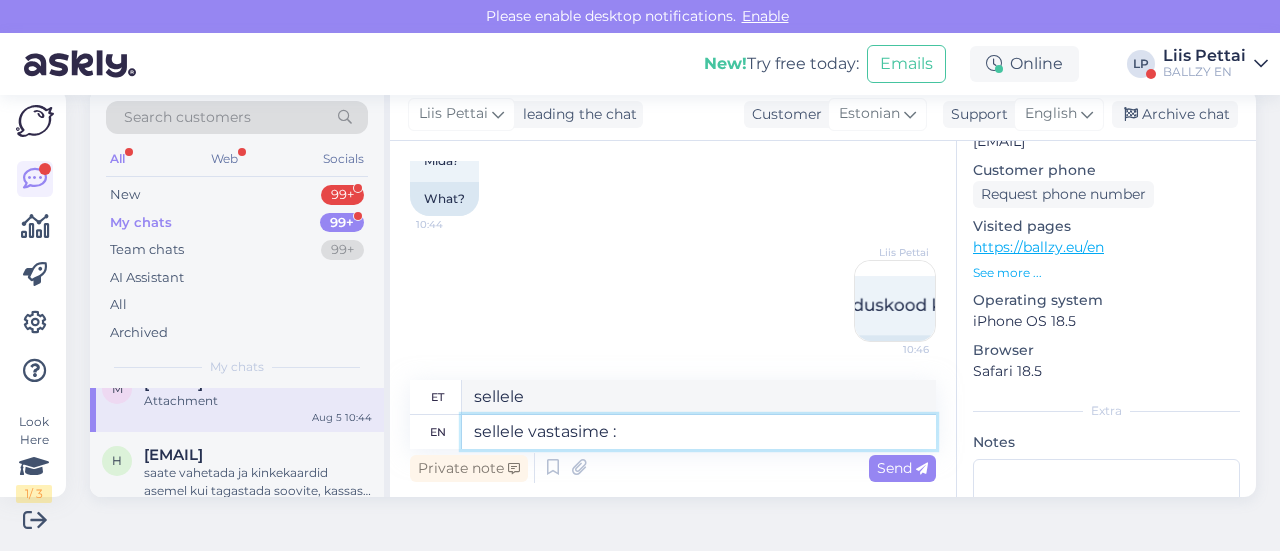 type on "sellele vastasime :)" 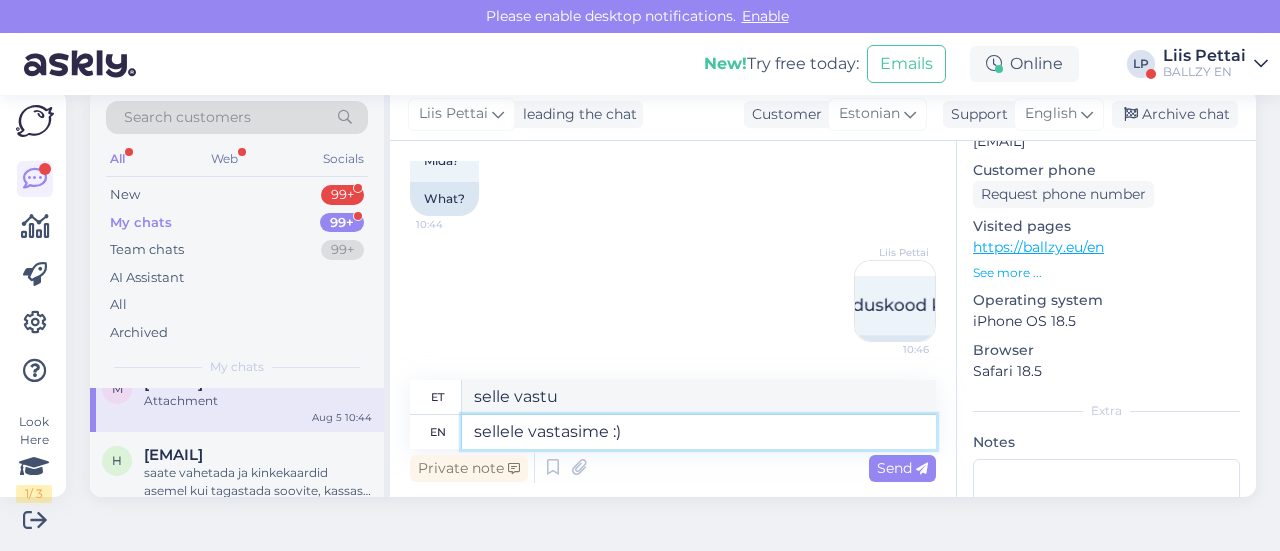 type on "selle vastu :)" 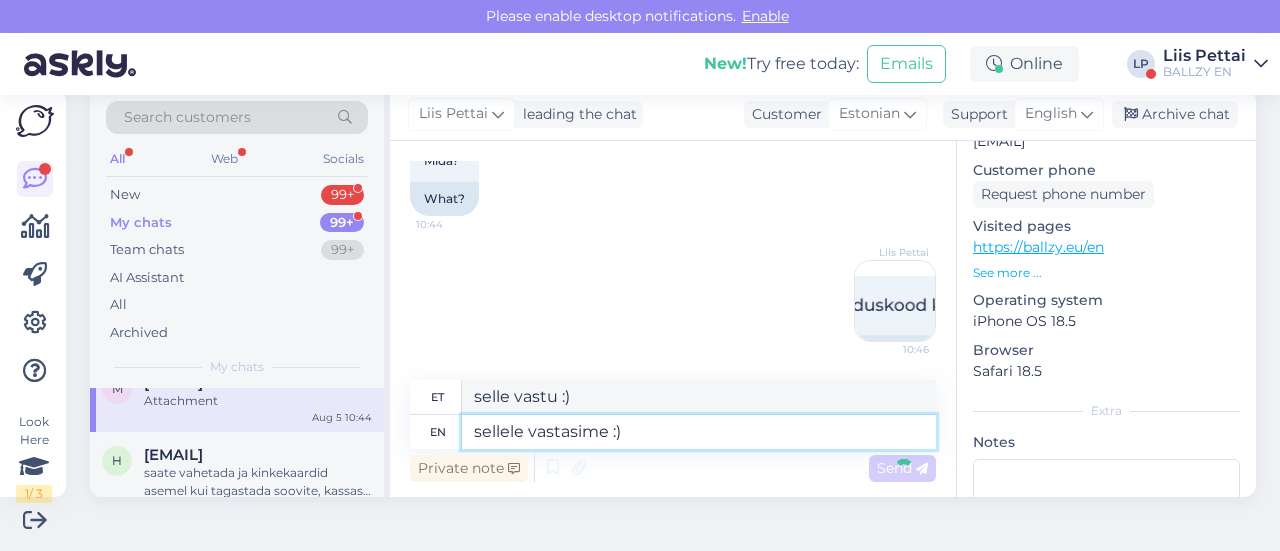 type 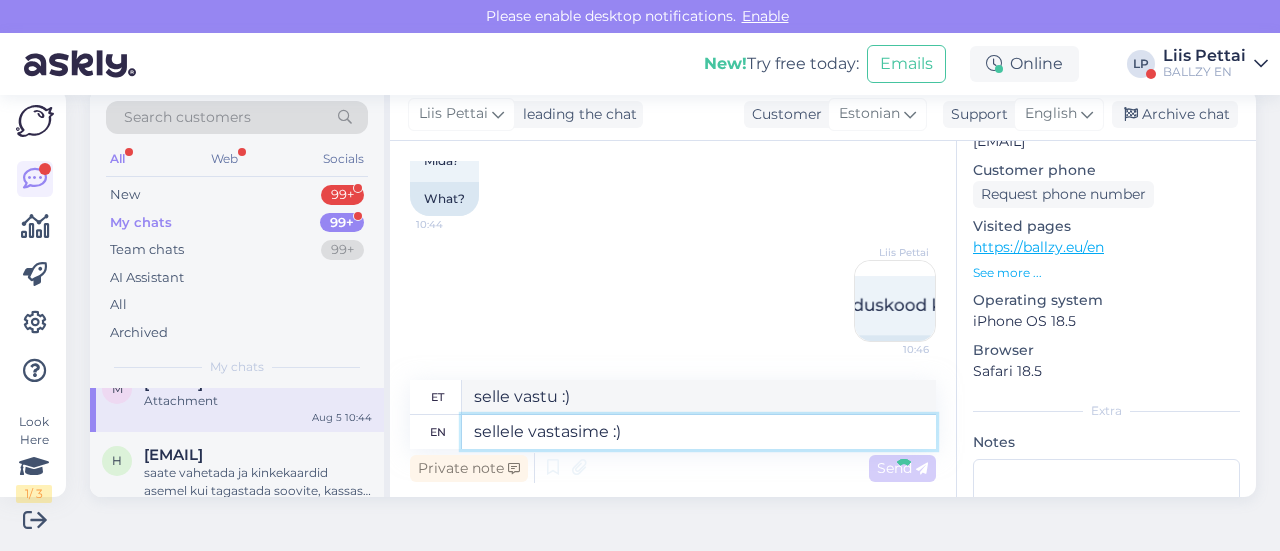 type 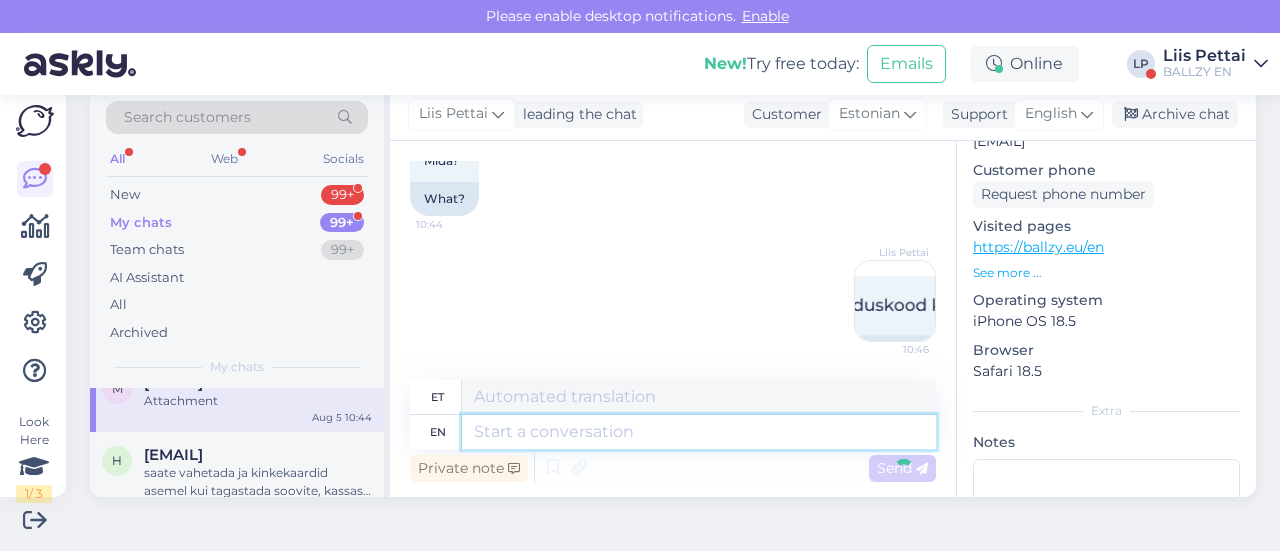 scroll, scrollTop: 1939, scrollLeft: 0, axis: vertical 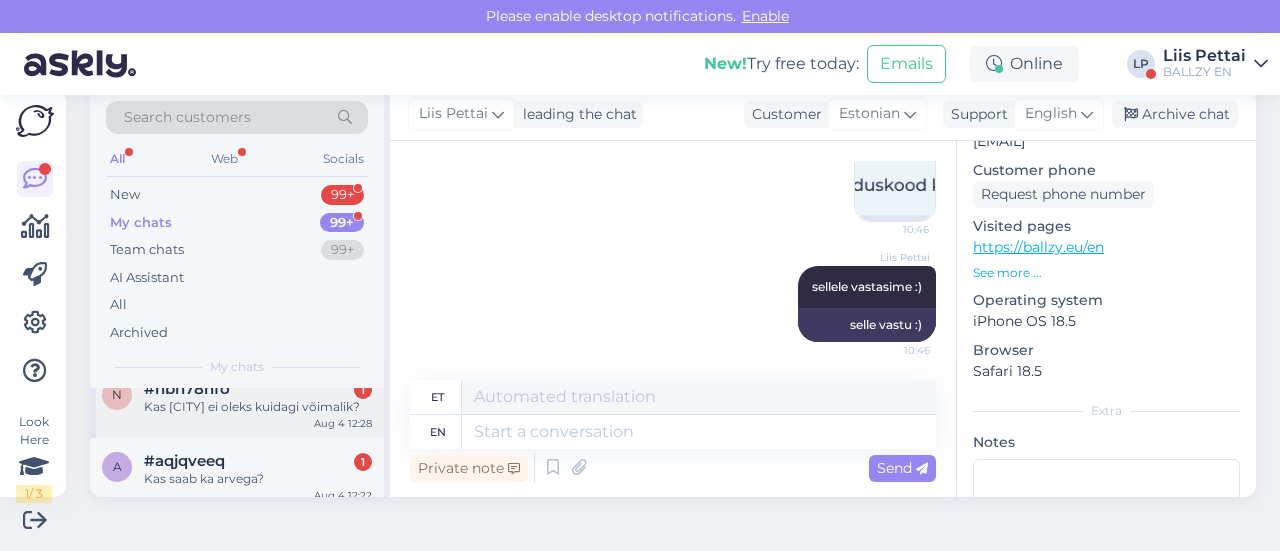 click on "Kas [CITY] ei oleks kuidagi võimalik?" at bounding box center [258, 407] 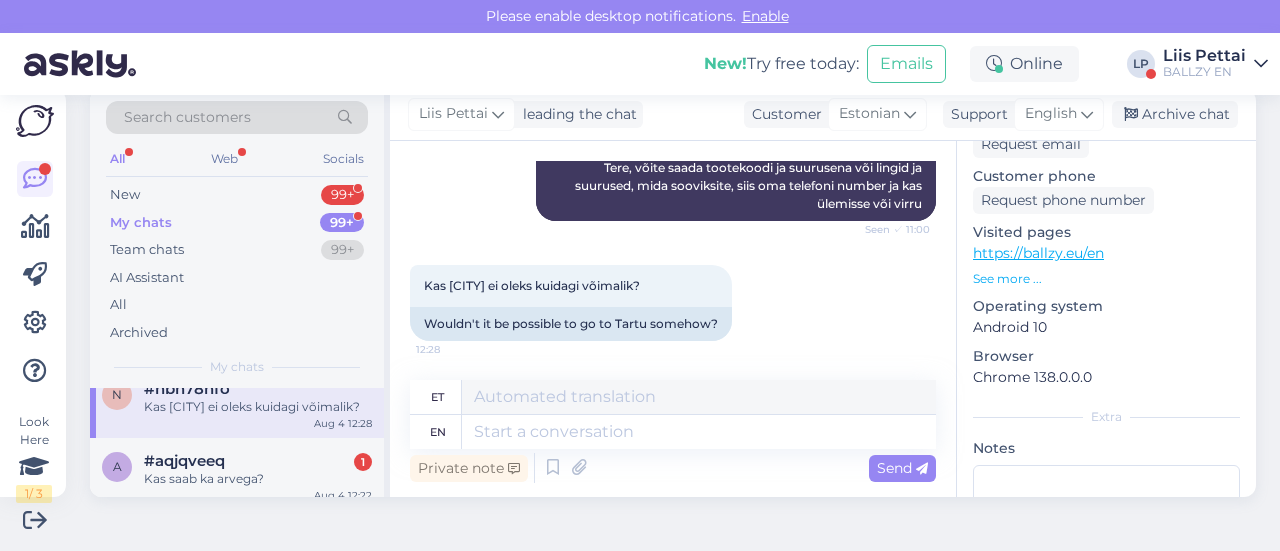 scroll, scrollTop: 300, scrollLeft: 0, axis: vertical 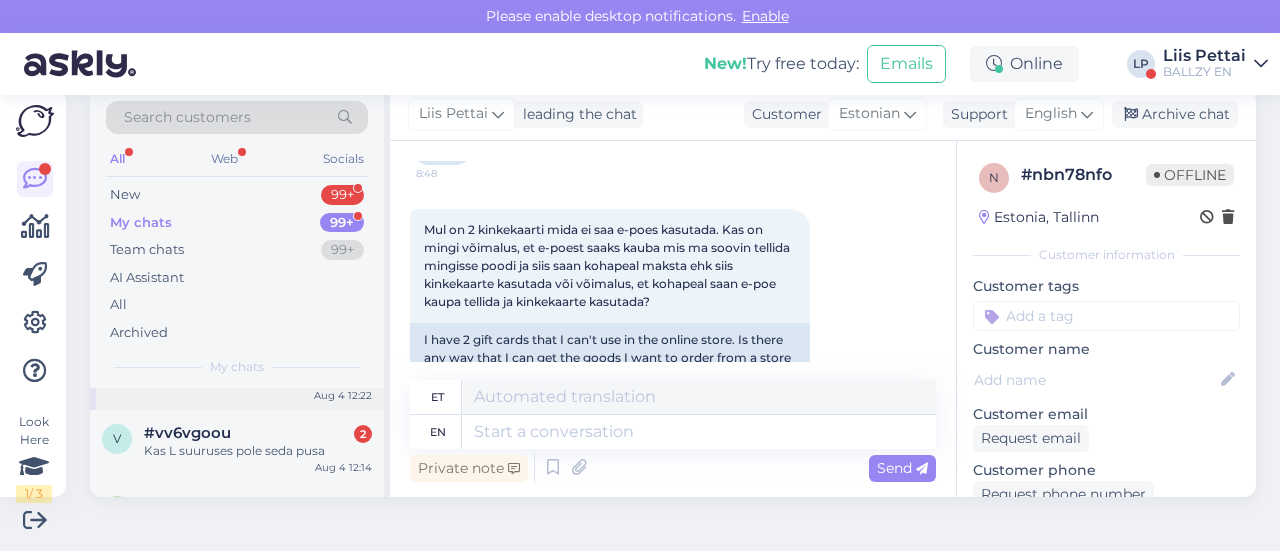 click on "a #aqjqveeq 1 Kas saab ka arvega? Aug 4 12:22" at bounding box center [237, 374] 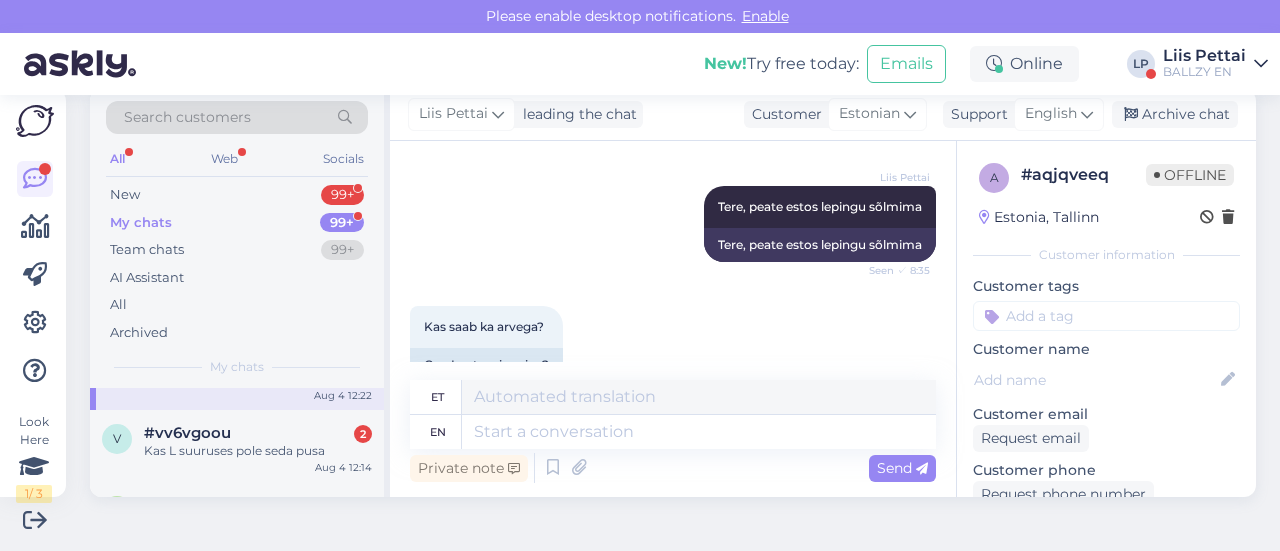 scroll, scrollTop: 422, scrollLeft: 0, axis: vertical 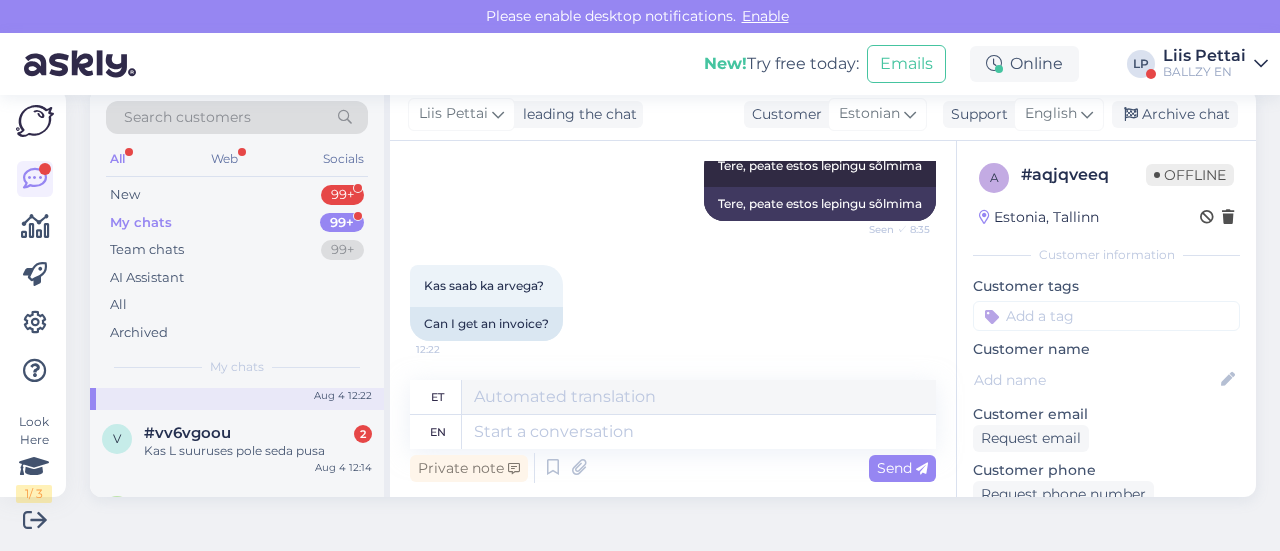 click on "Private note Send" at bounding box center [673, 468] 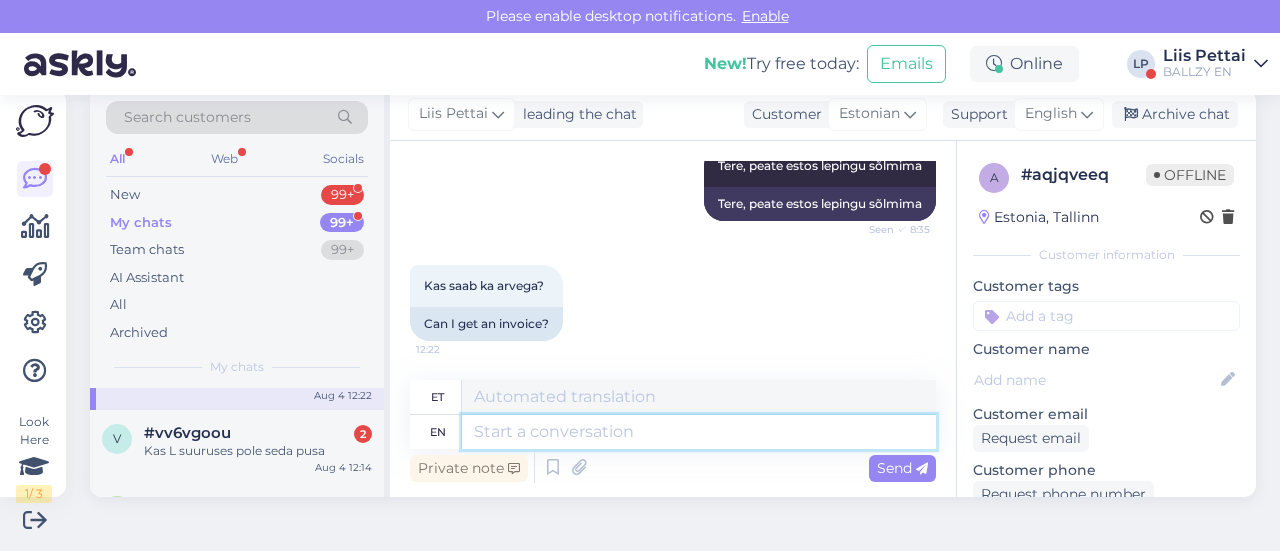 click at bounding box center [699, 432] 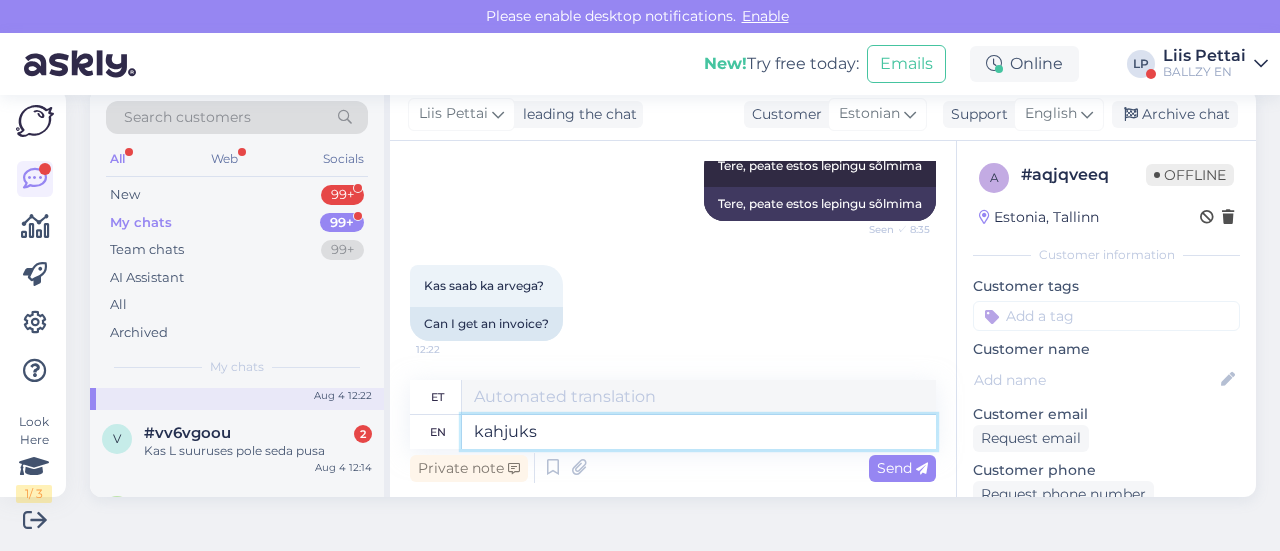type on "kahjuks e" 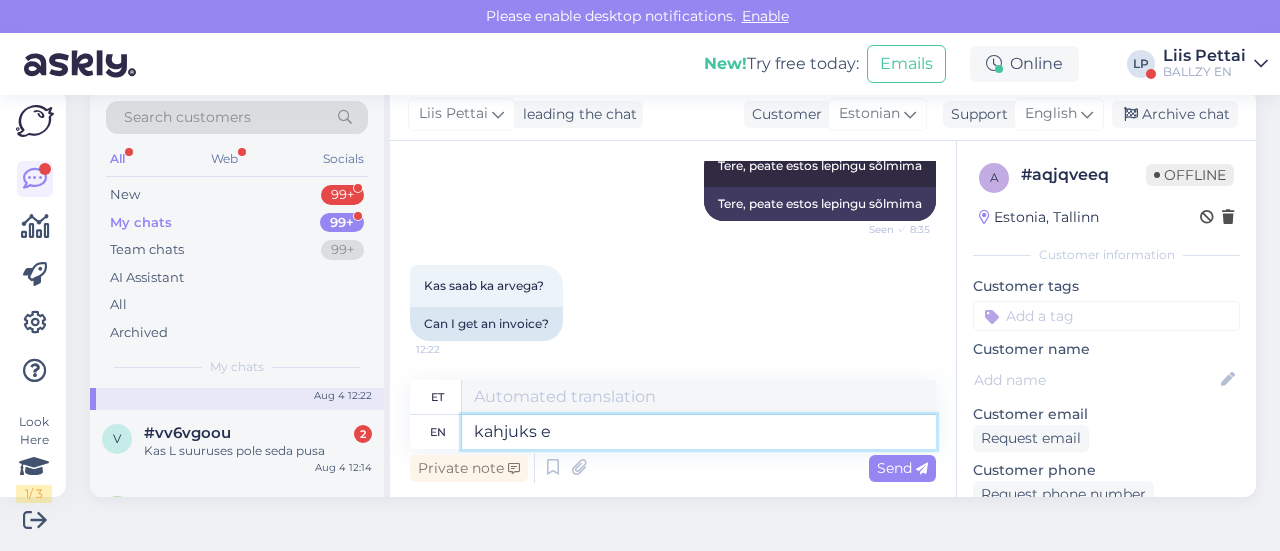 type on "kahjuks" 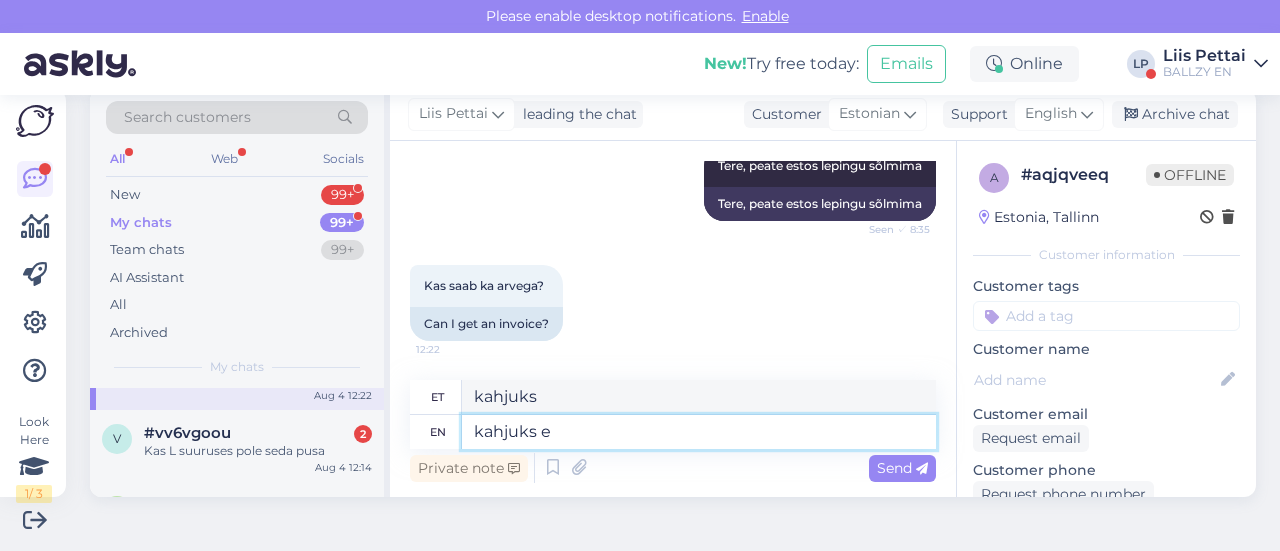 type on "kahjuks ei" 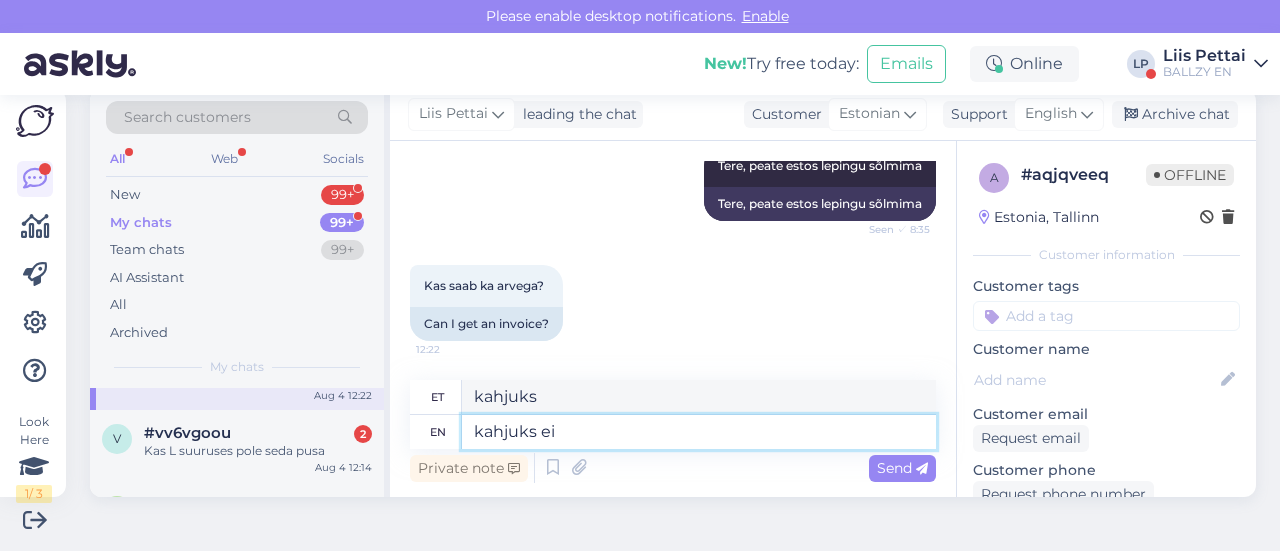 type on "kahjuks ei" 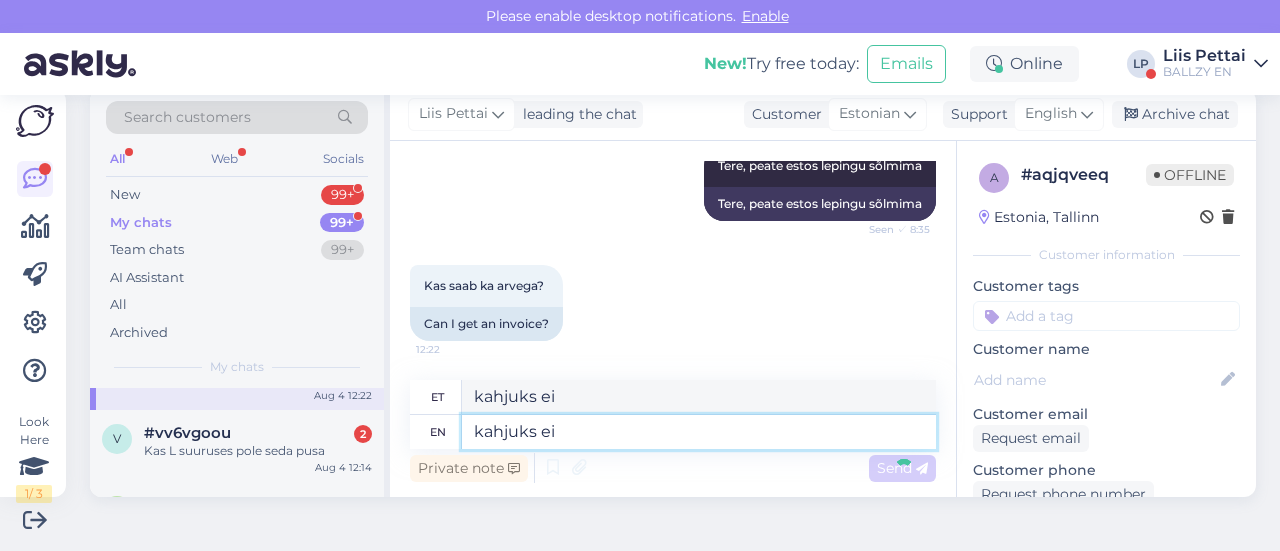 type 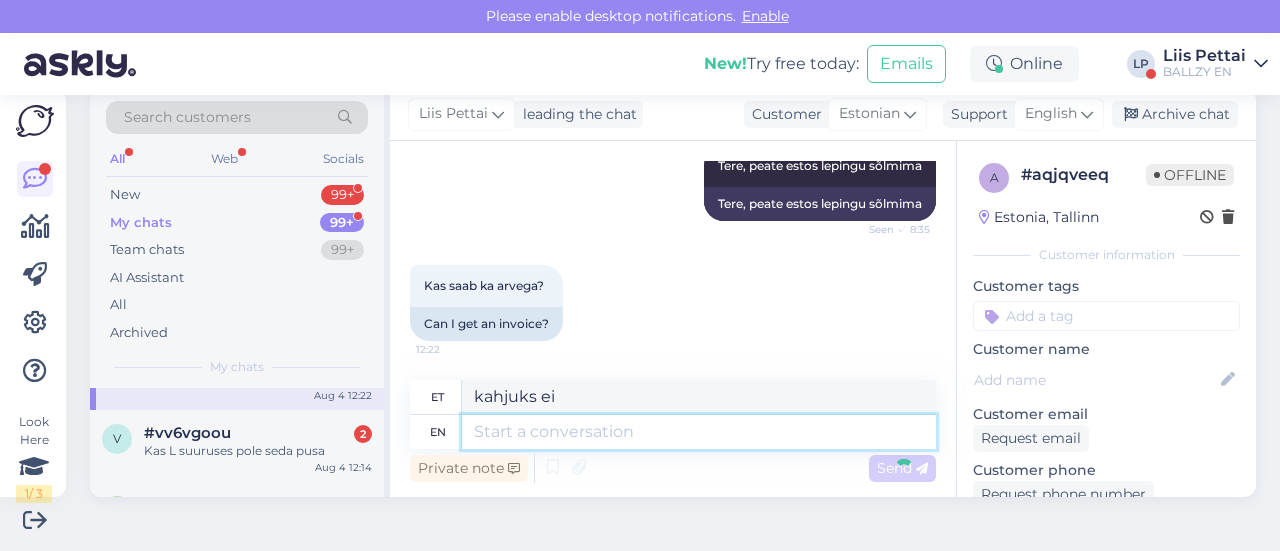 type 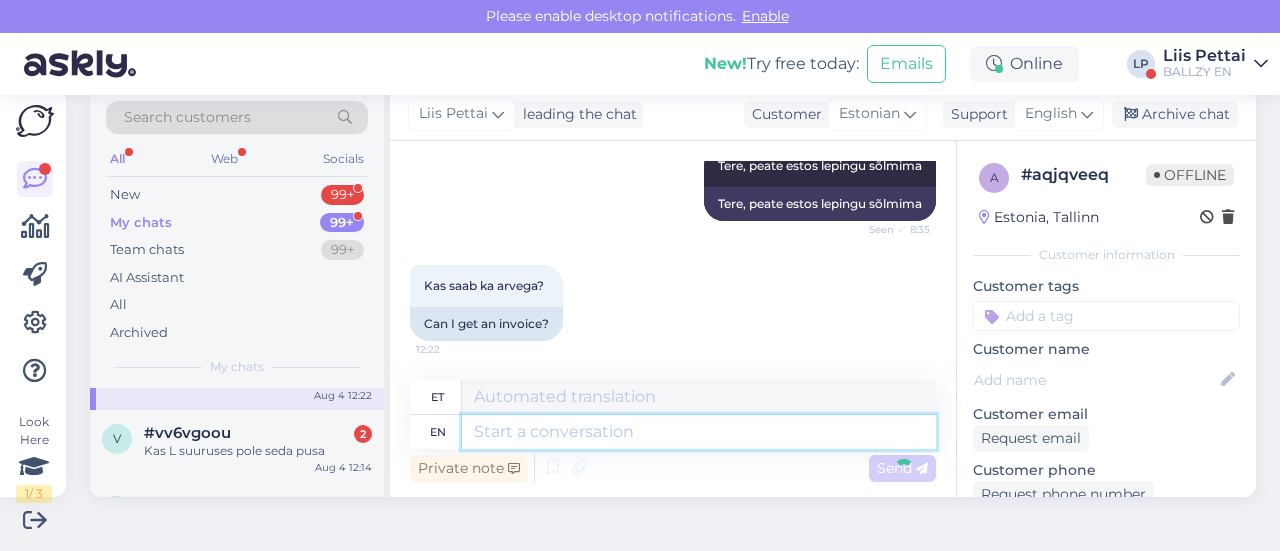 scroll, scrollTop: 584, scrollLeft: 0, axis: vertical 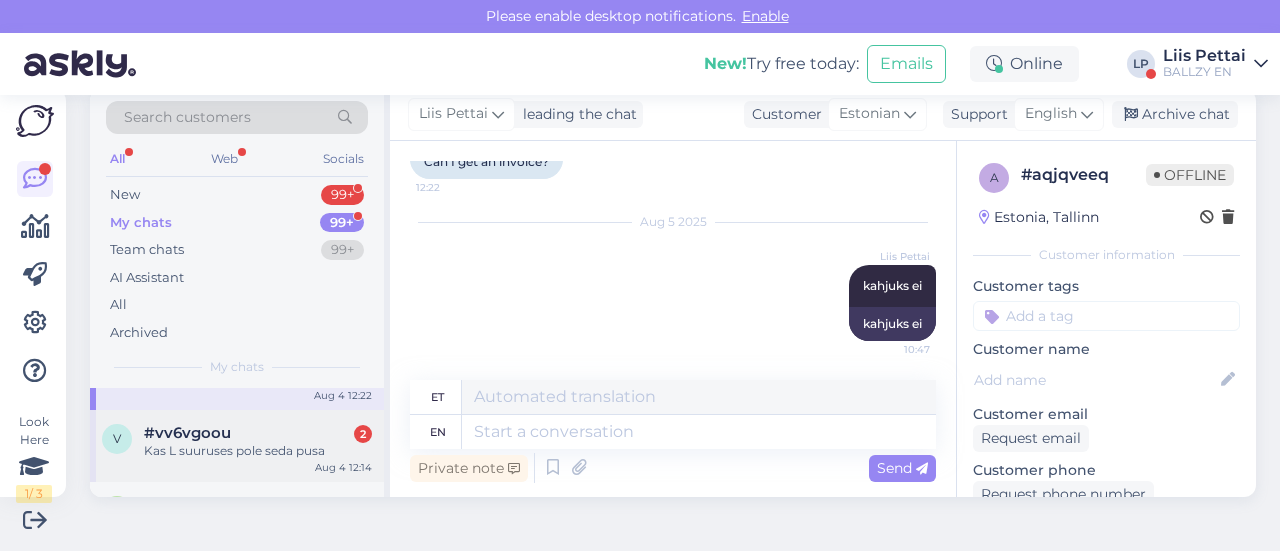 click on "#vv6vgoou" at bounding box center (187, 433) 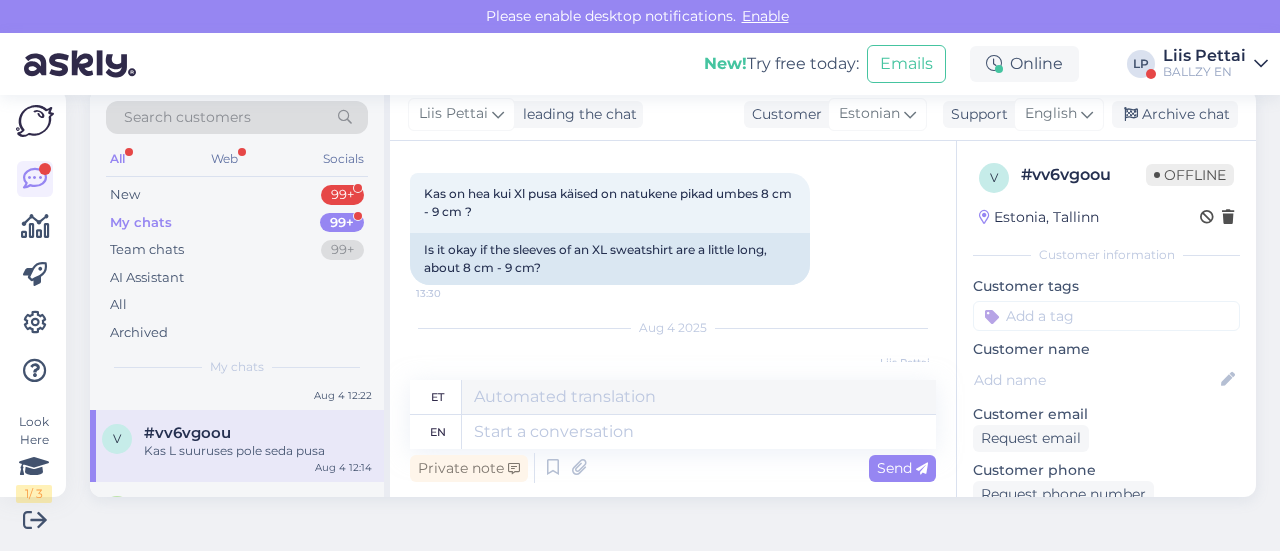 scroll, scrollTop: 494, scrollLeft: 0, axis: vertical 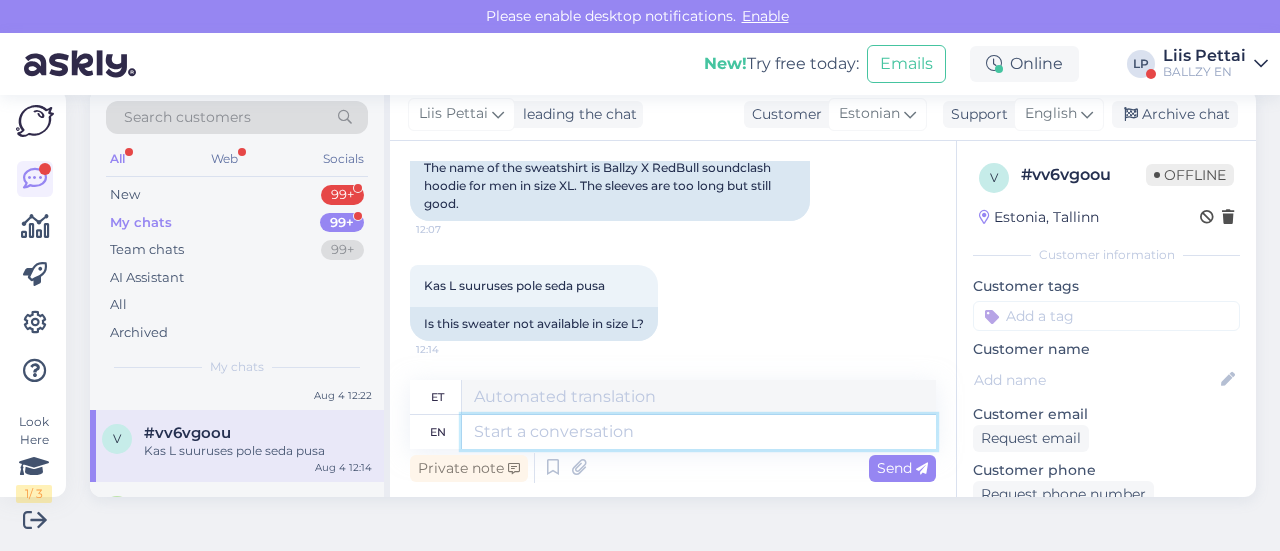 click at bounding box center (699, 432) 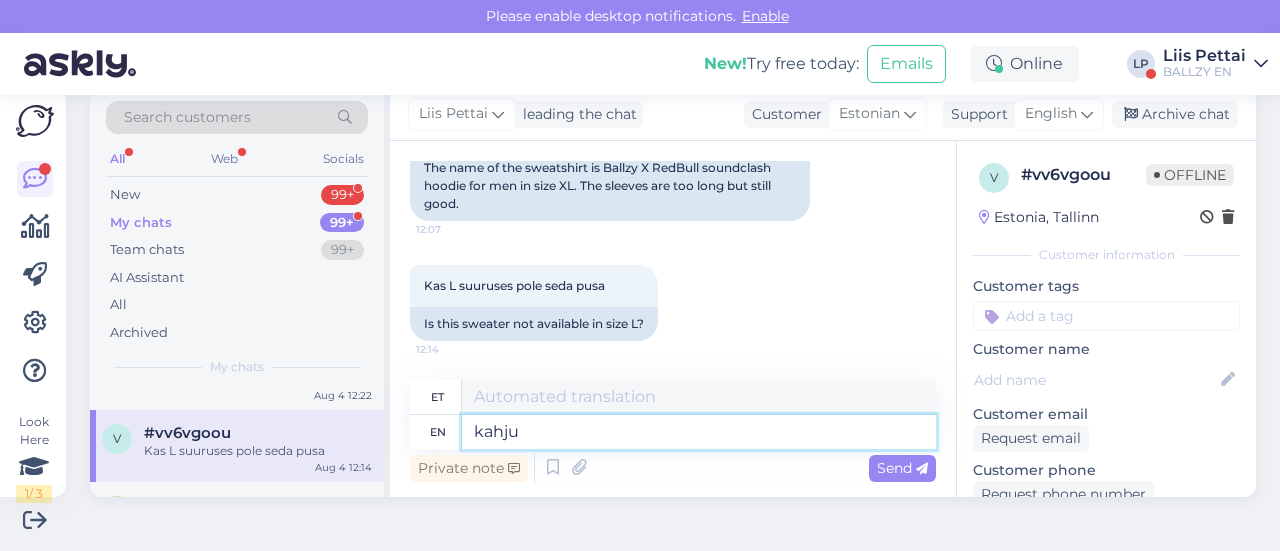 type on "kahju" 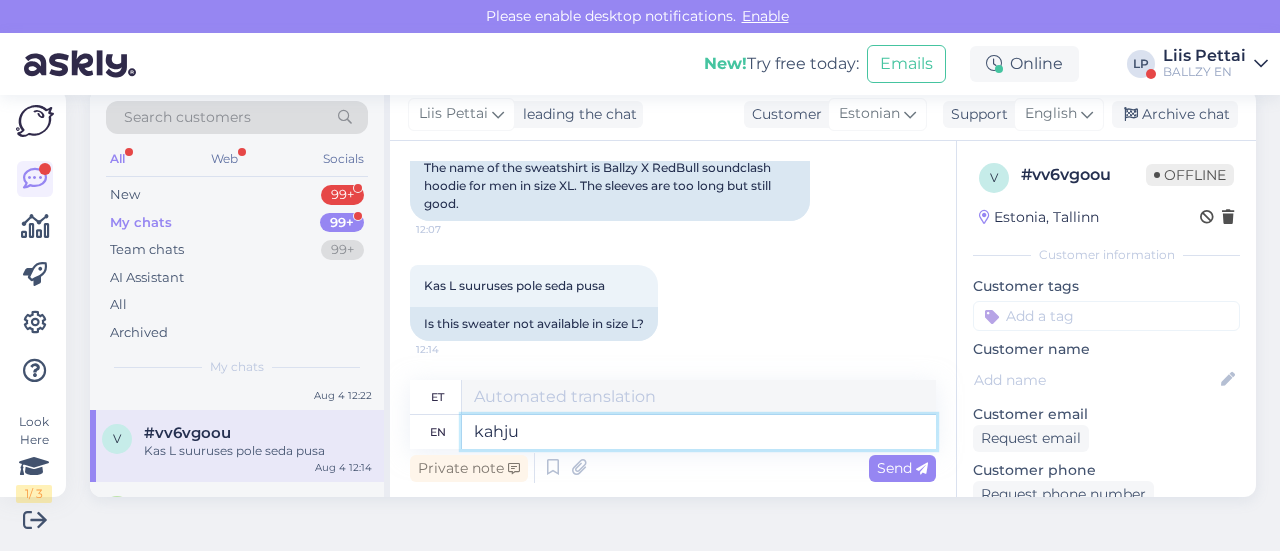 type on "kahju" 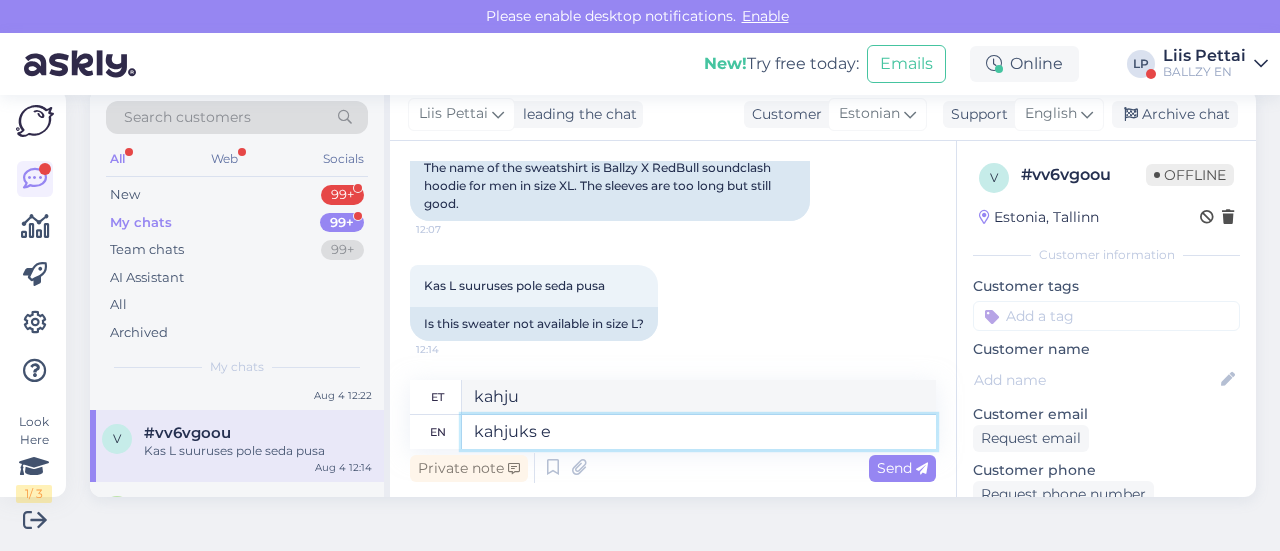 type on "kahjuks ei" 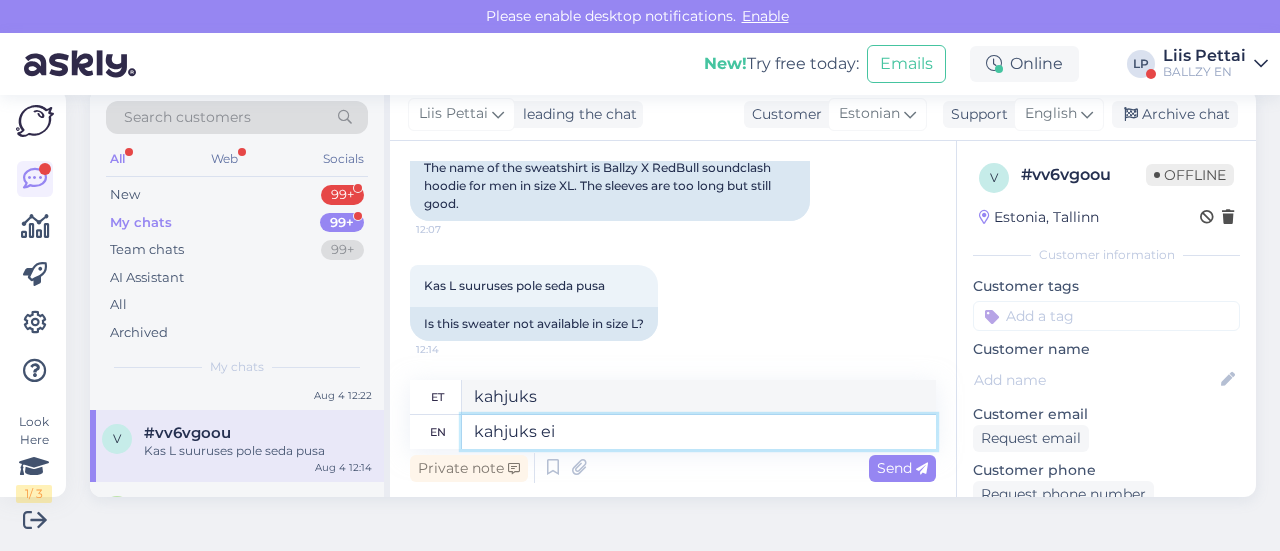 type on "kahjuks ei" 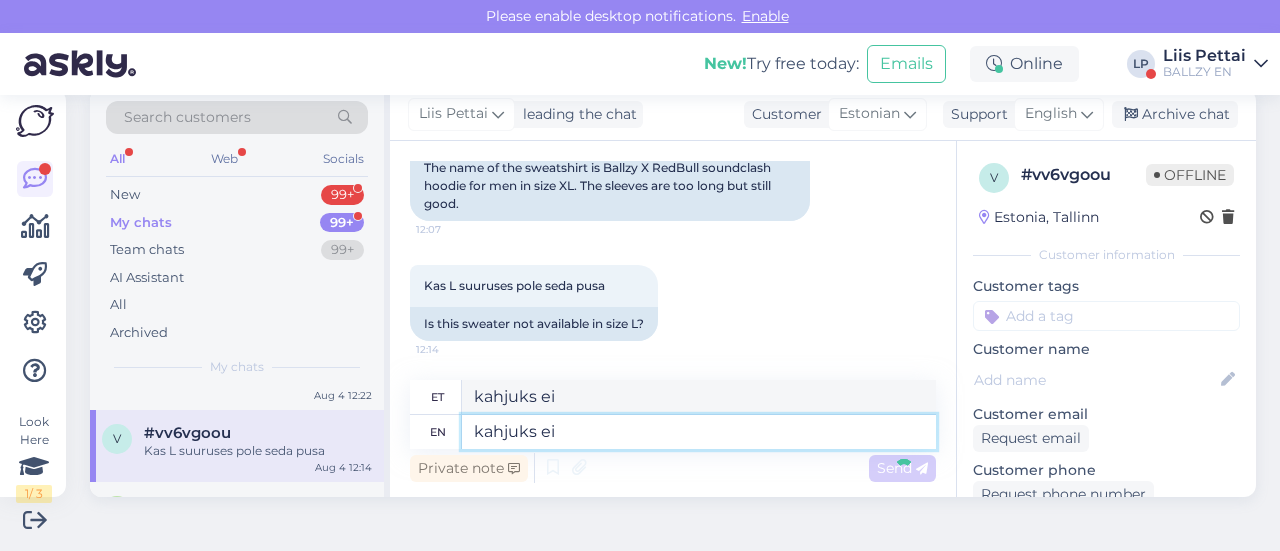type 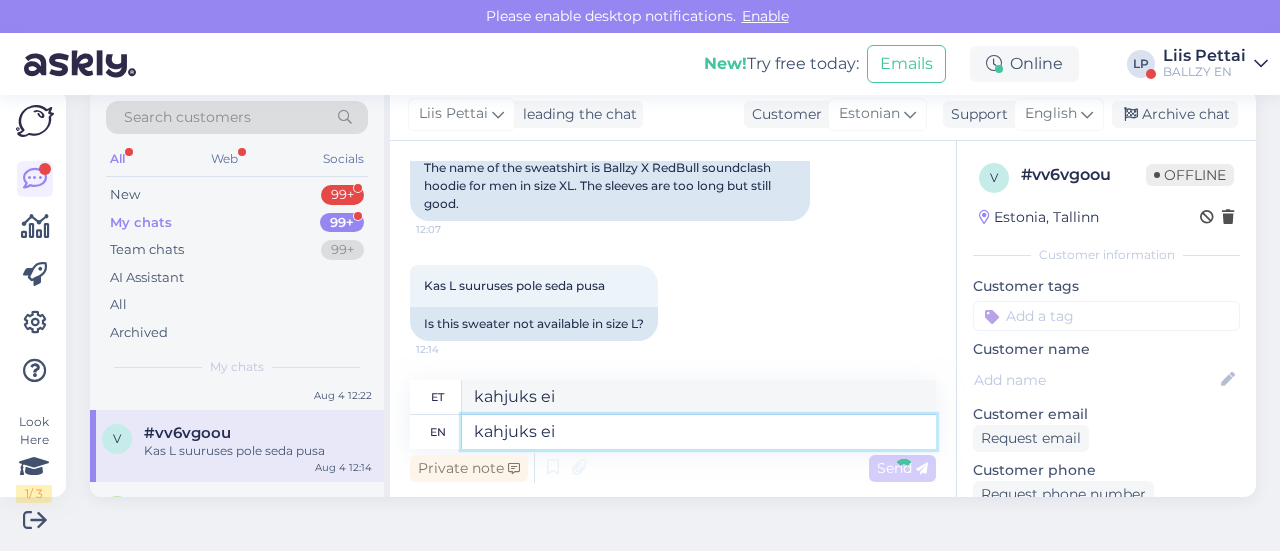 type 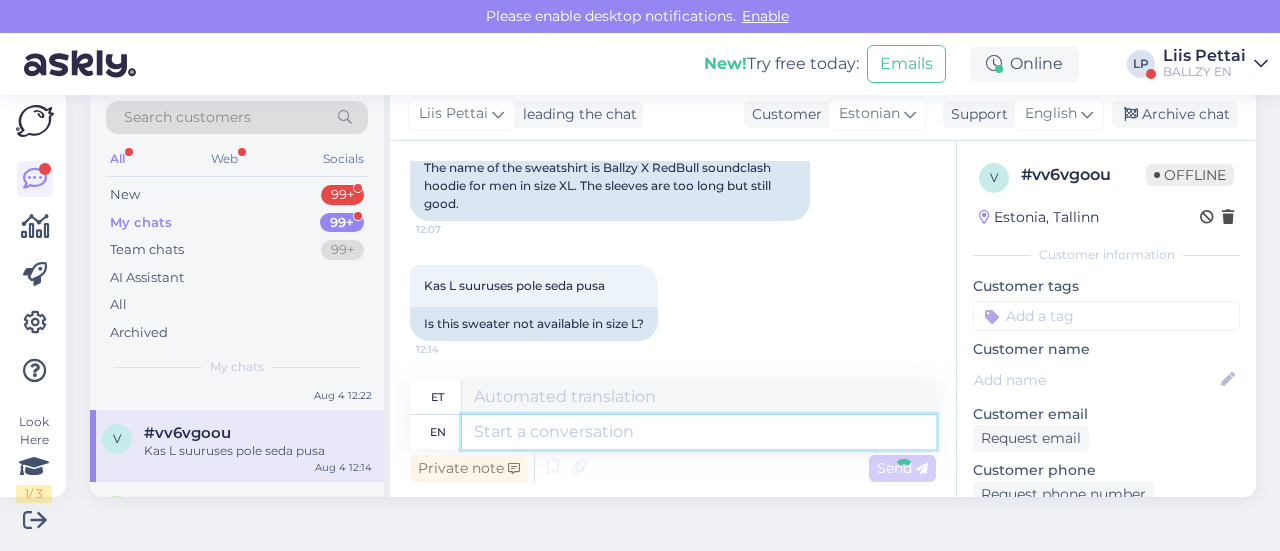 scroll, scrollTop: 656, scrollLeft: 0, axis: vertical 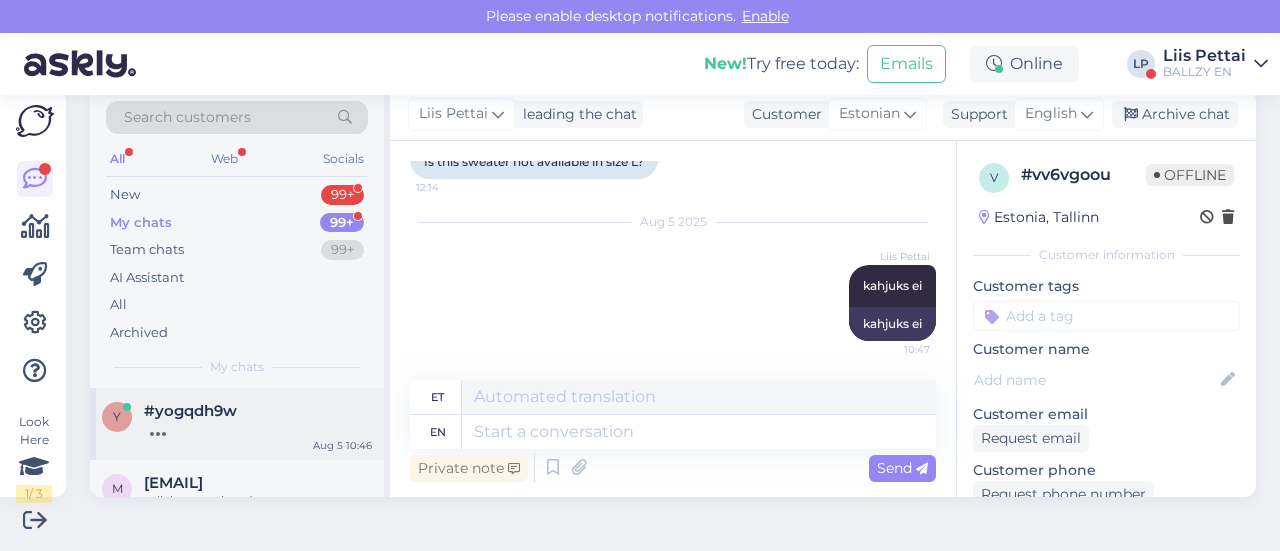 click on "y #yogqdh9w Aug 5 10:46" at bounding box center [237, 424] 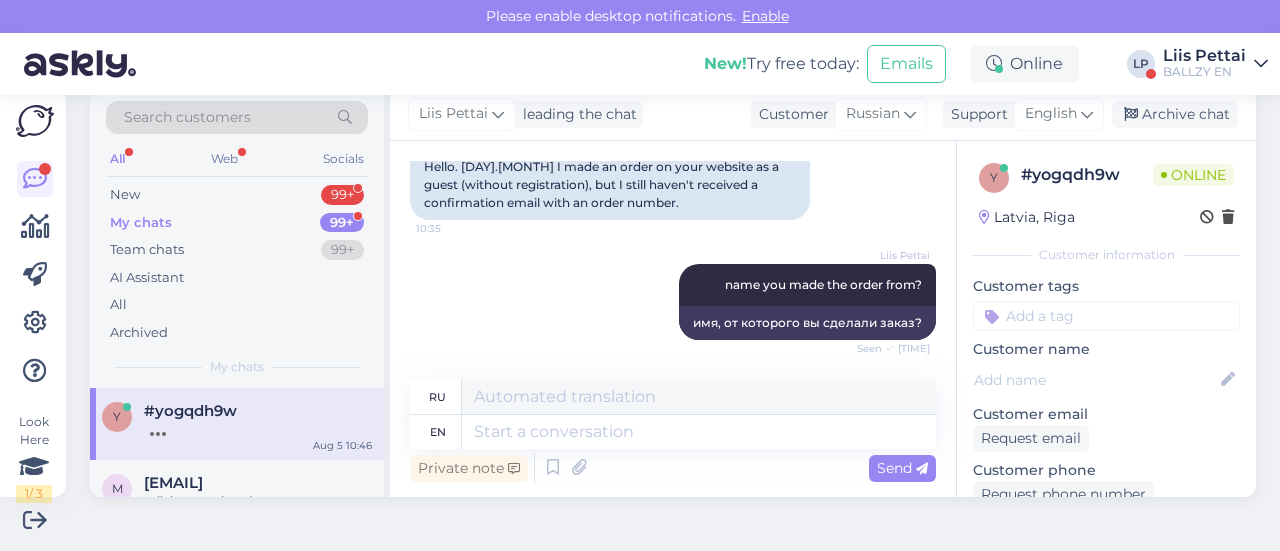 scroll, scrollTop: 194, scrollLeft: 0, axis: vertical 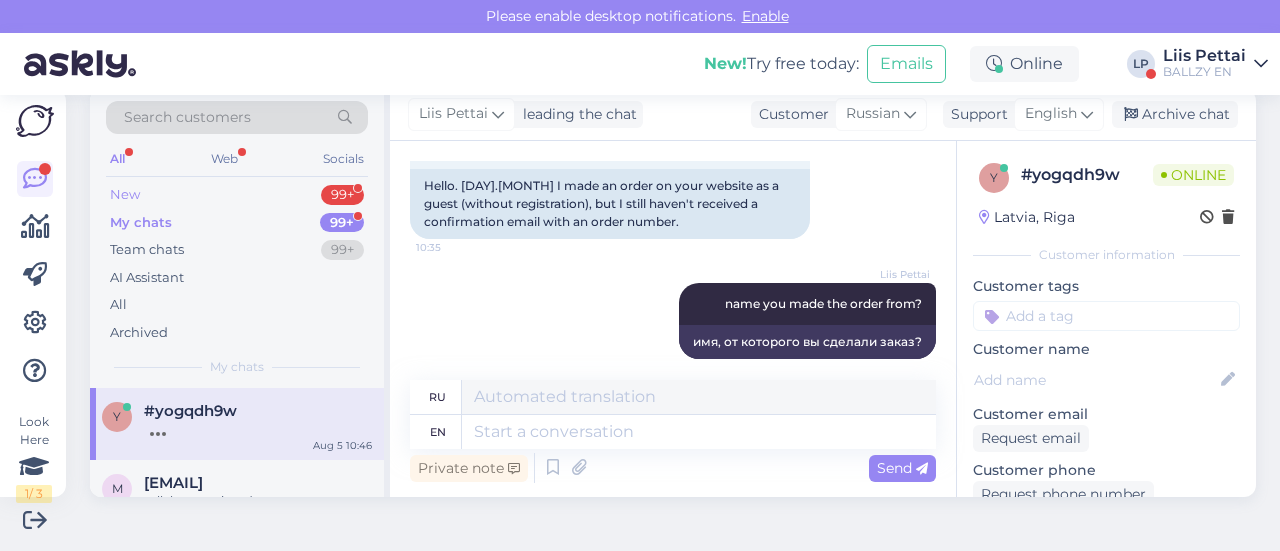 click on "New 99+" at bounding box center (237, 195) 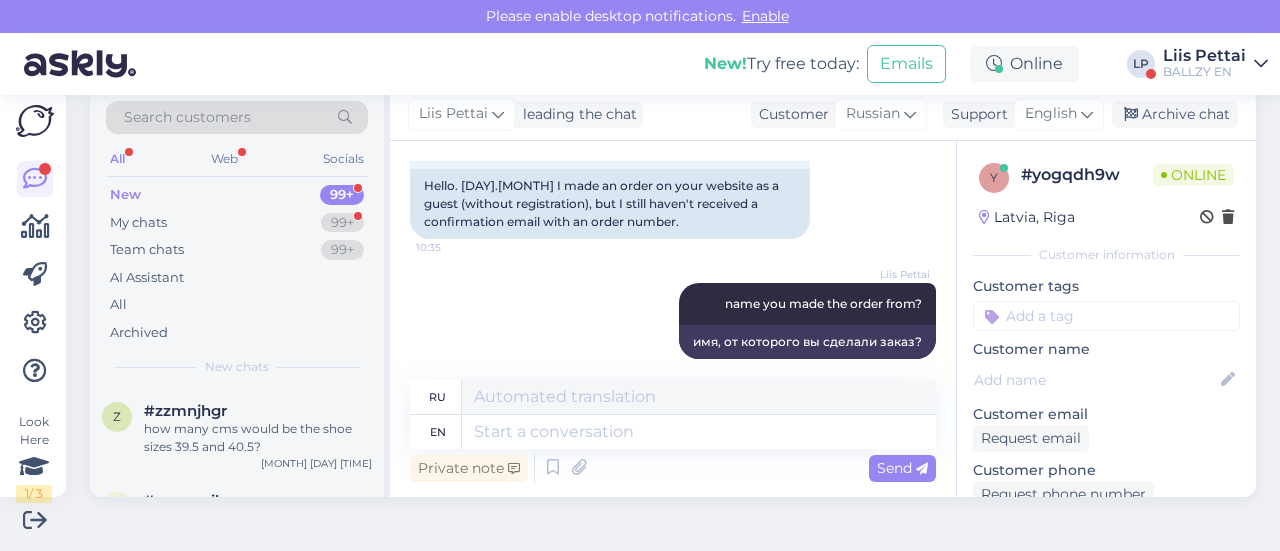 scroll, scrollTop: 314, scrollLeft: 0, axis: vertical 